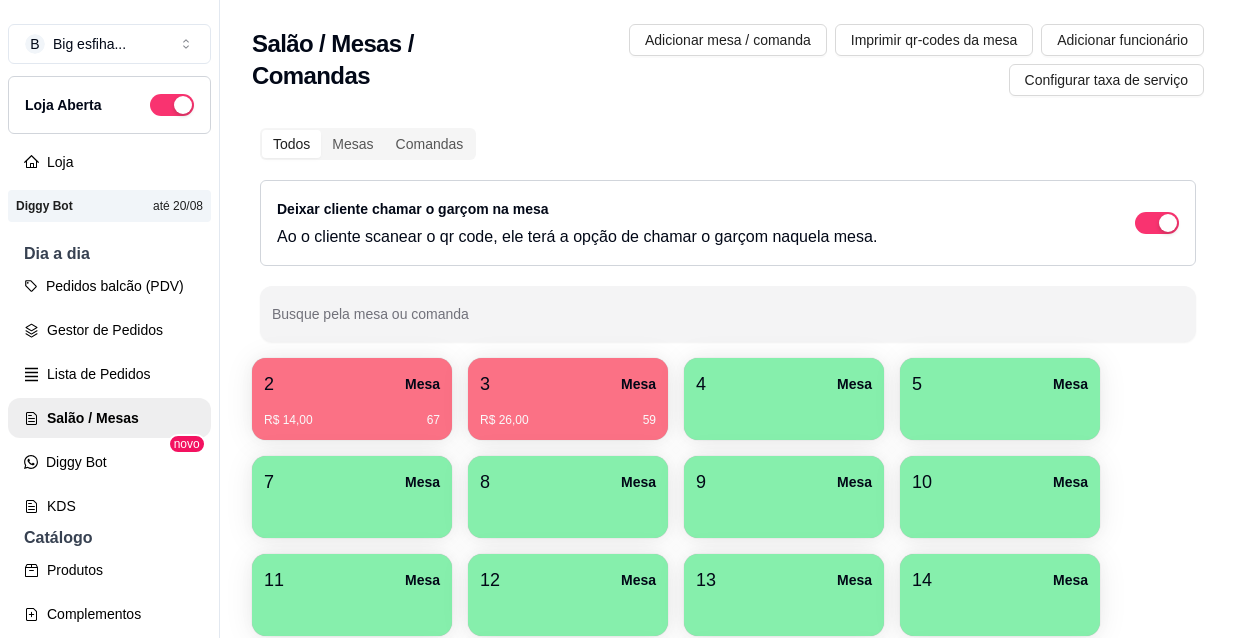 scroll, scrollTop: 0, scrollLeft: 0, axis: both 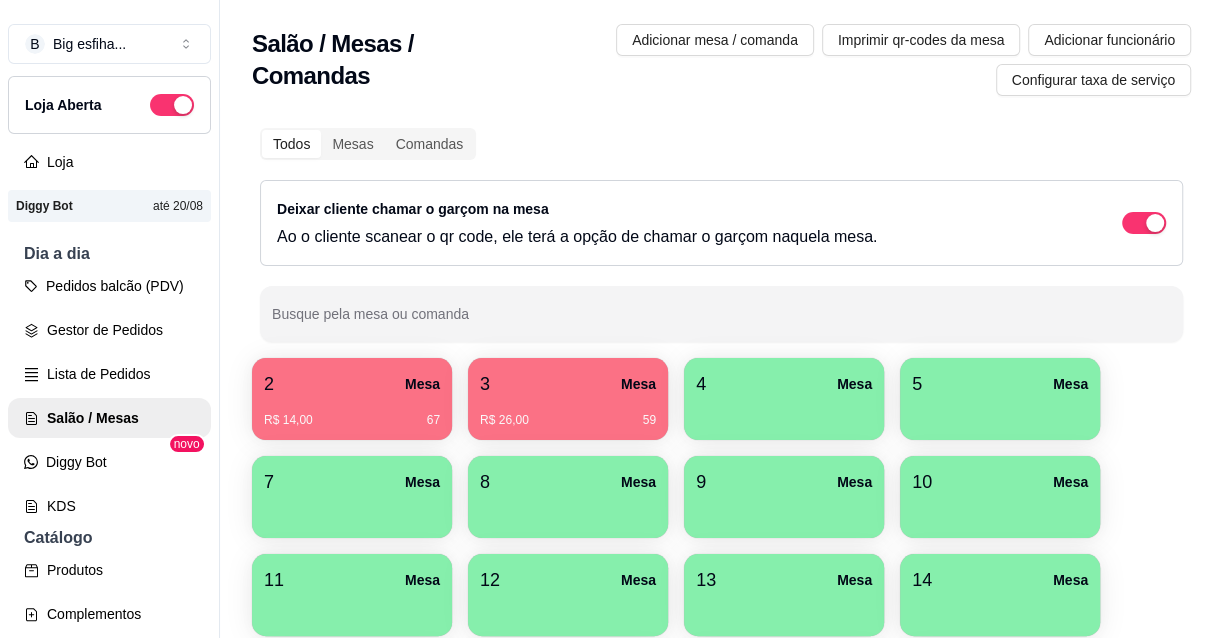click on "R$ 26,00 59" at bounding box center (568, 413) 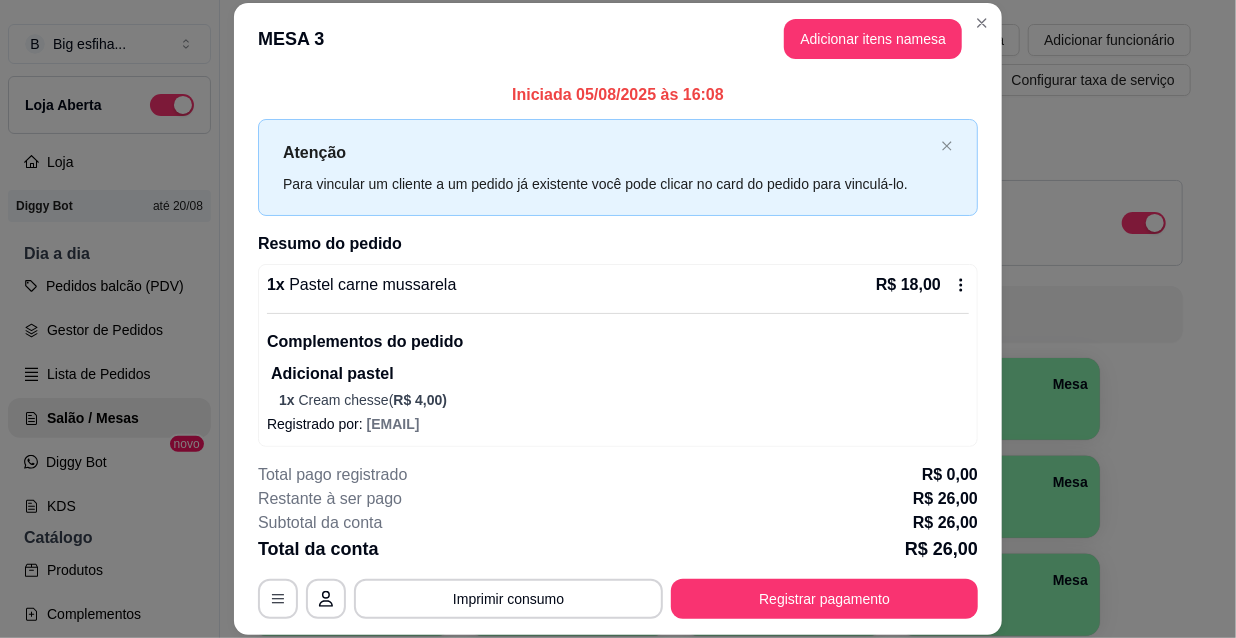 click on "Registrar pagamento" at bounding box center (824, 599) 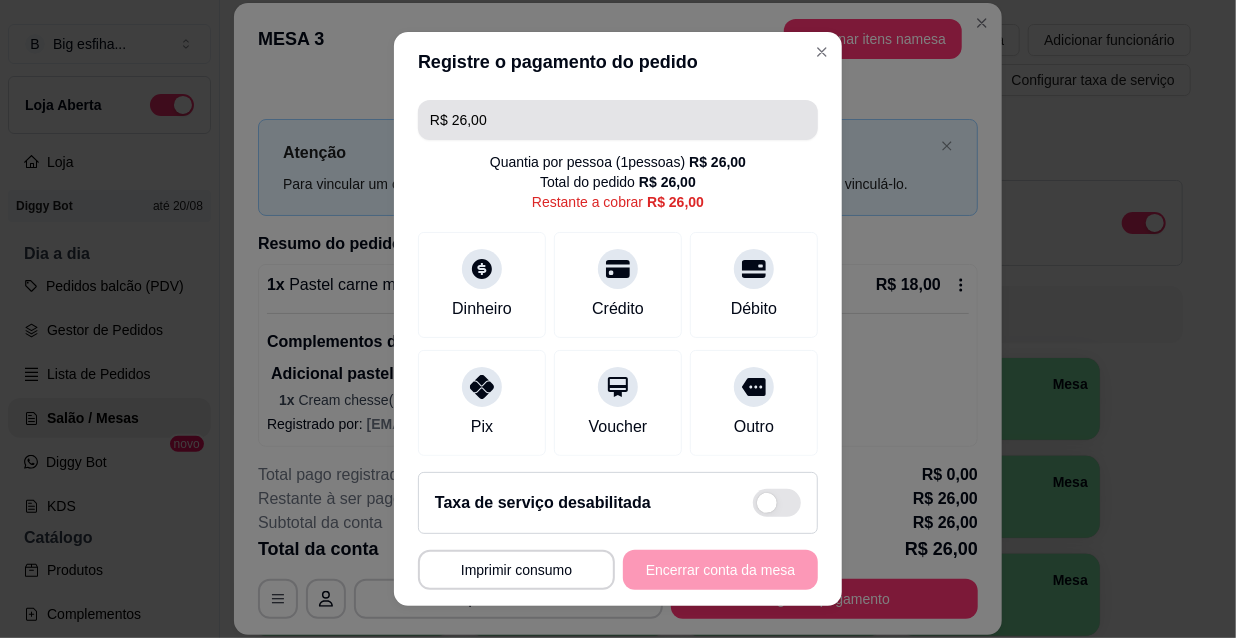 click on "R$ 26,00" at bounding box center (618, 120) 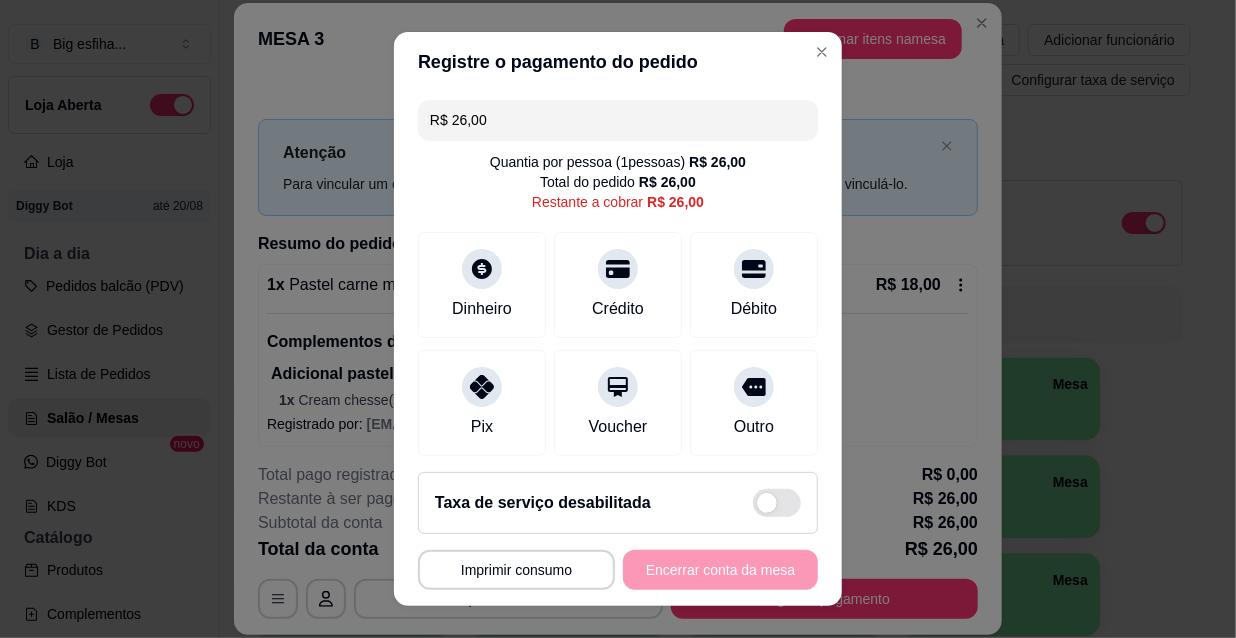 click on "R$ 26,00" at bounding box center [618, 120] 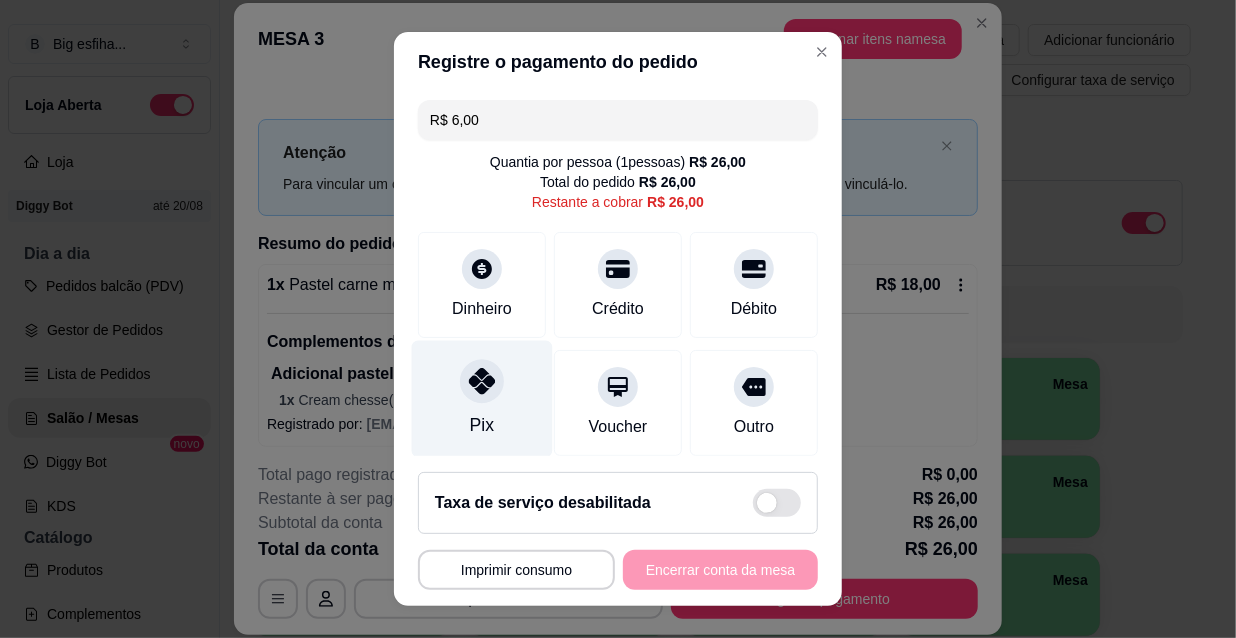 click on "Pix" at bounding box center [482, 399] 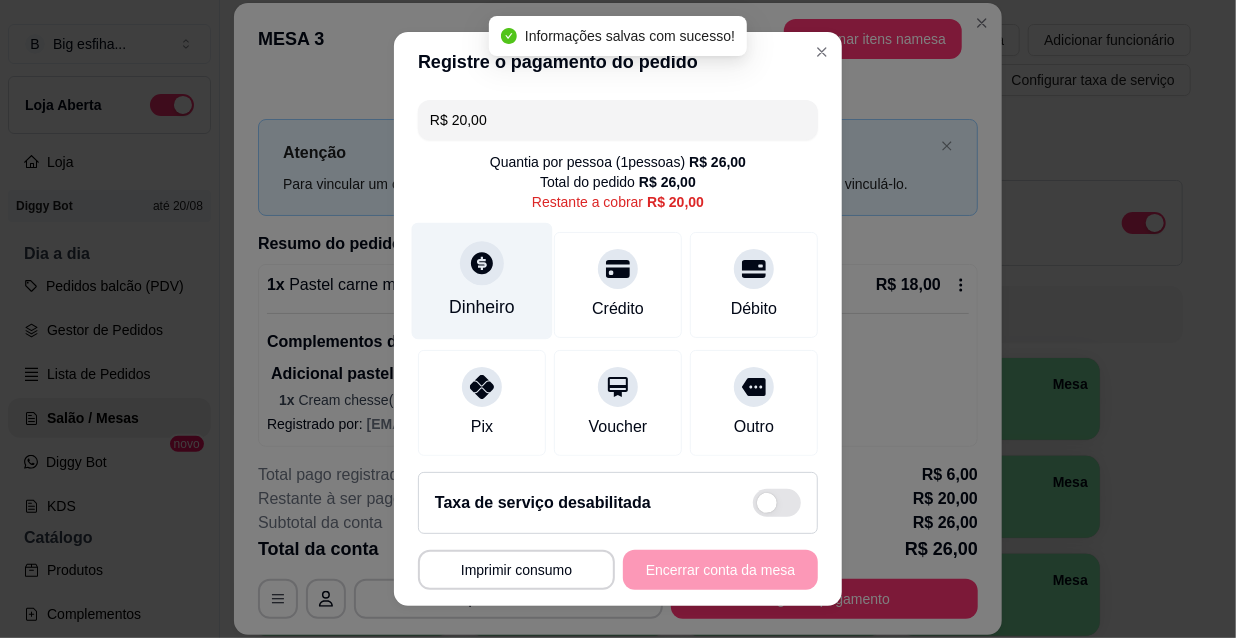 click on "Dinheiro" at bounding box center (482, 281) 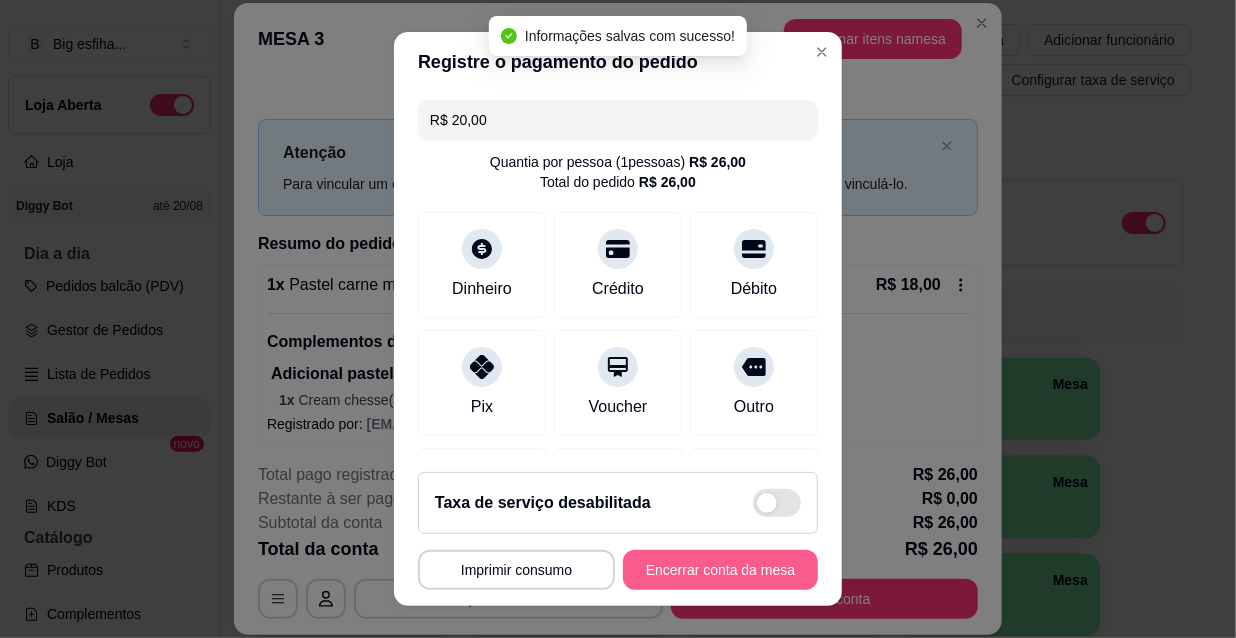type on "R$ 0,00" 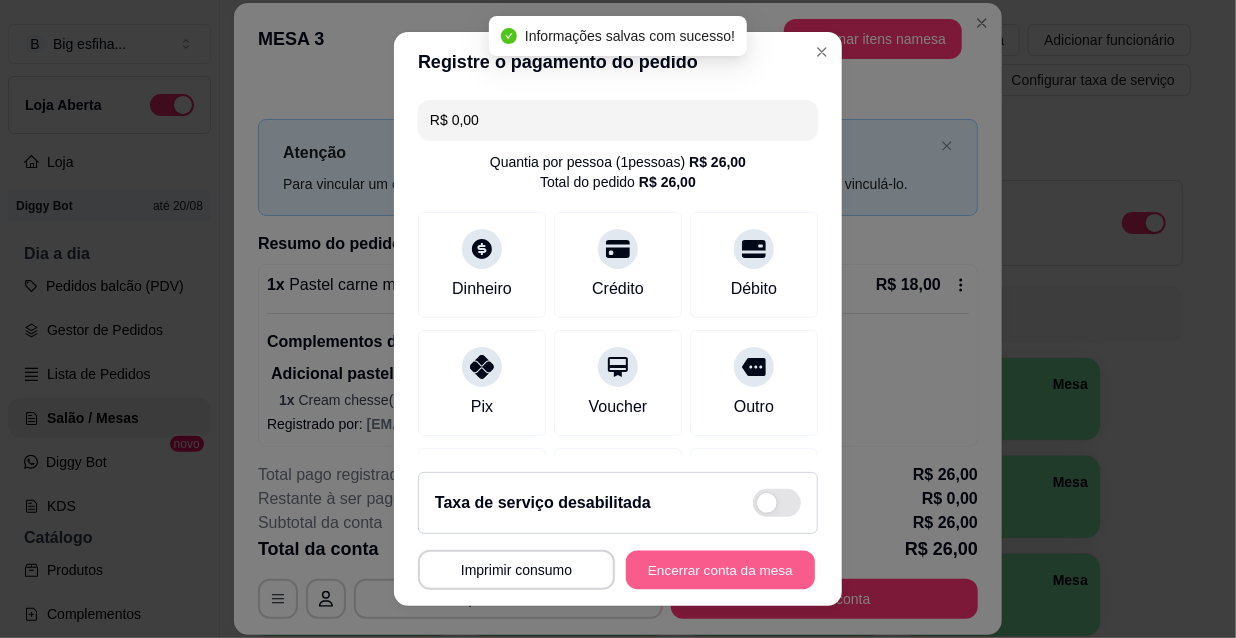 click on "Encerrar conta da mesa" at bounding box center (720, 570) 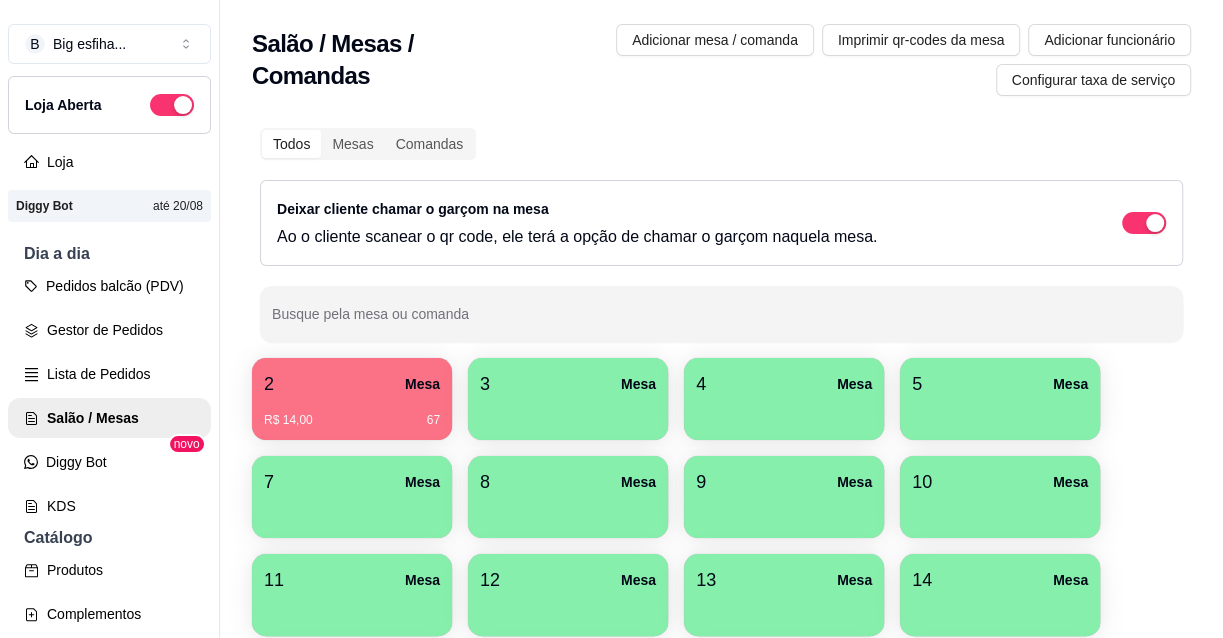 click at bounding box center (568, 413) 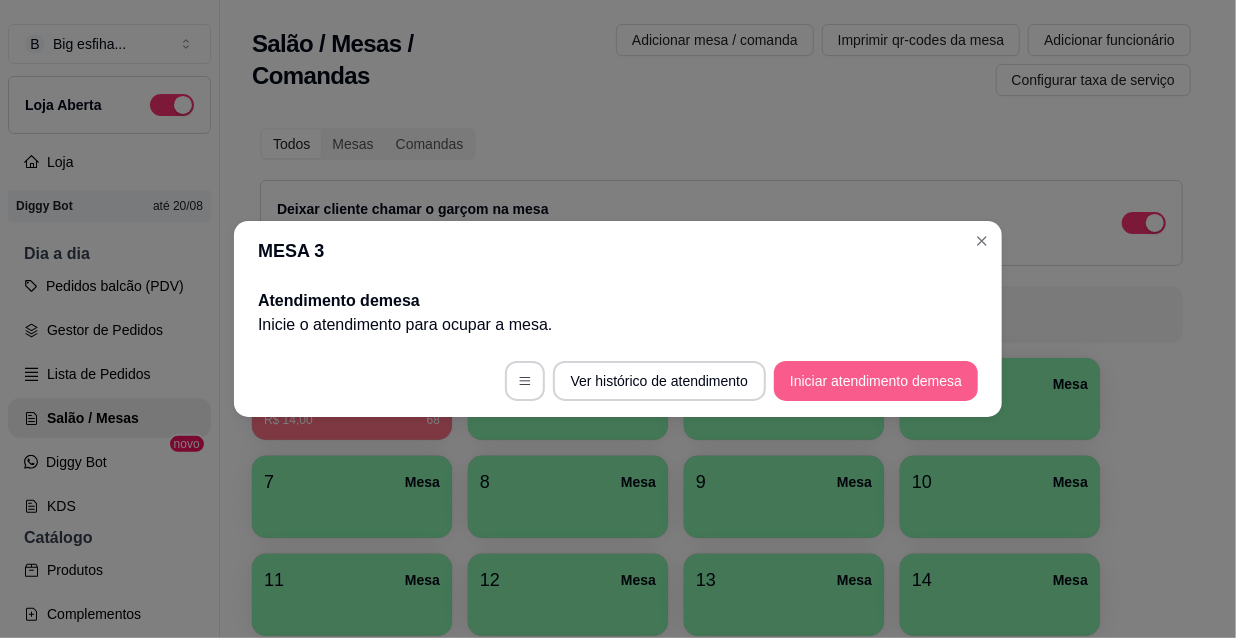 click on "Iniciar atendimento de  mesa" at bounding box center (876, 381) 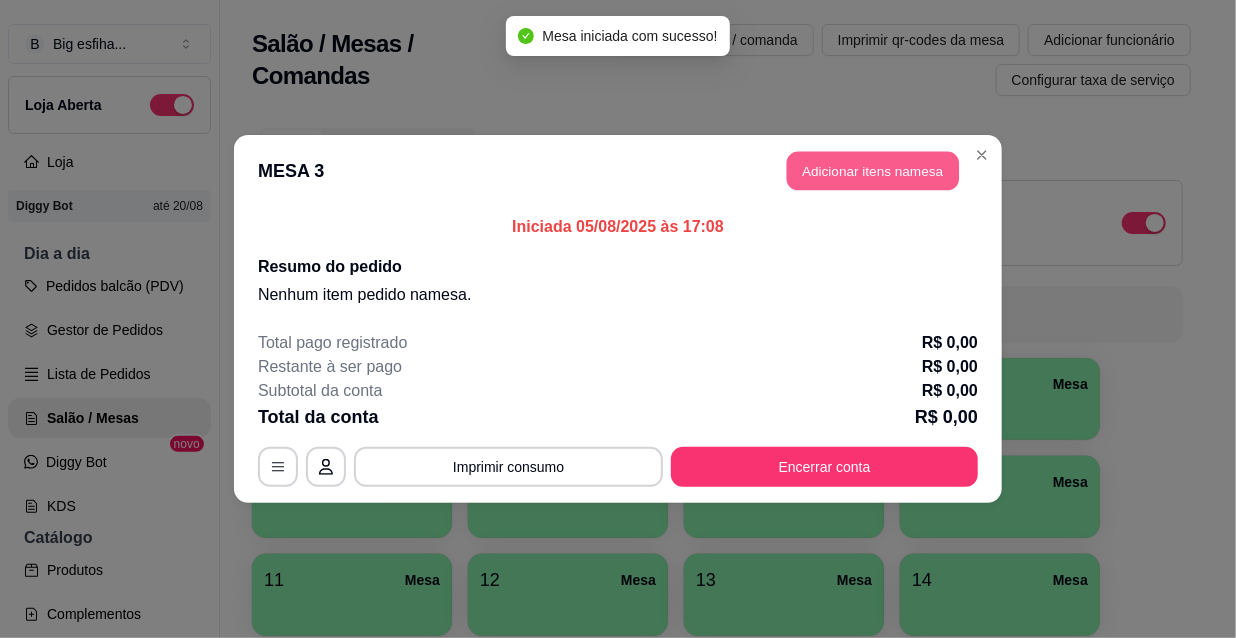 click on "Adicionar itens na  mesa" at bounding box center (873, 171) 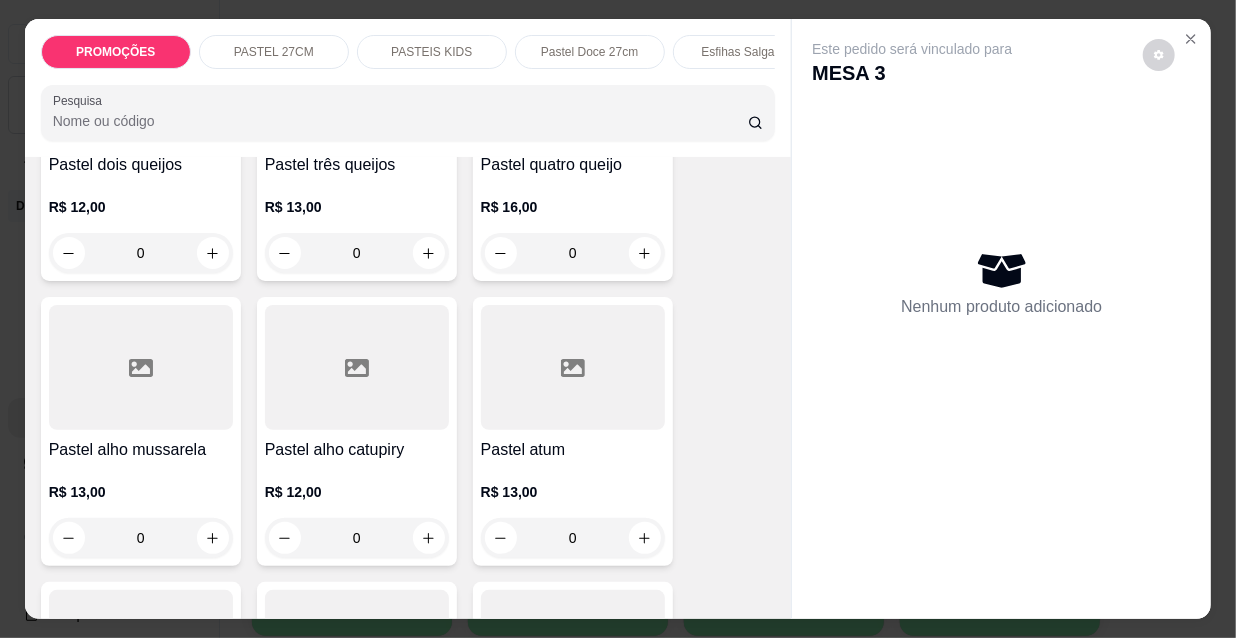 scroll, scrollTop: 1454, scrollLeft: 0, axis: vertical 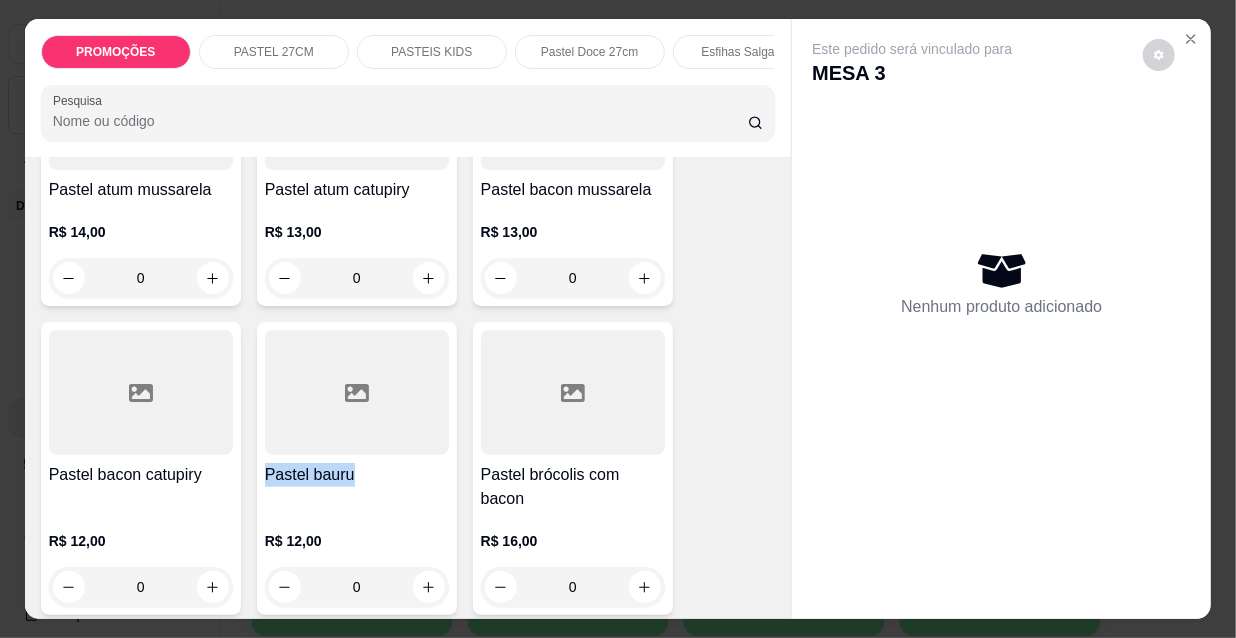 click on "Pastel bauru   R$ 12,00 0" at bounding box center [357, 468] 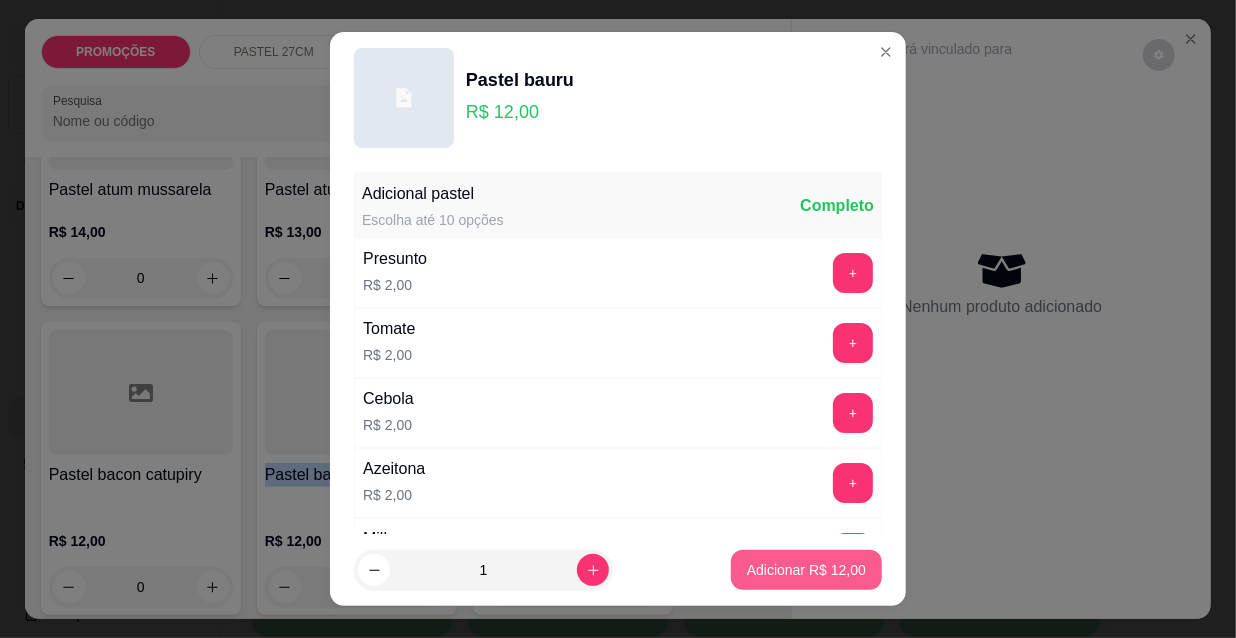 click on "Adicionar   R$ 12,00" at bounding box center (806, 570) 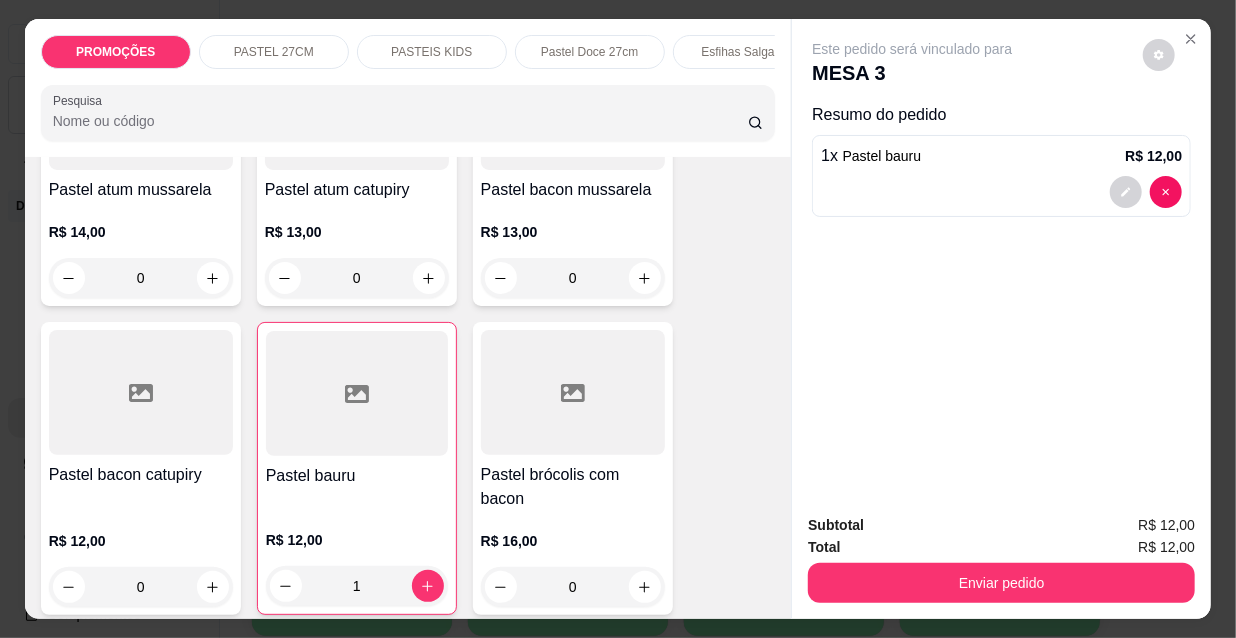 drag, startPoint x: 923, startPoint y: 552, endPoint x: 935, endPoint y: 564, distance: 16.970562 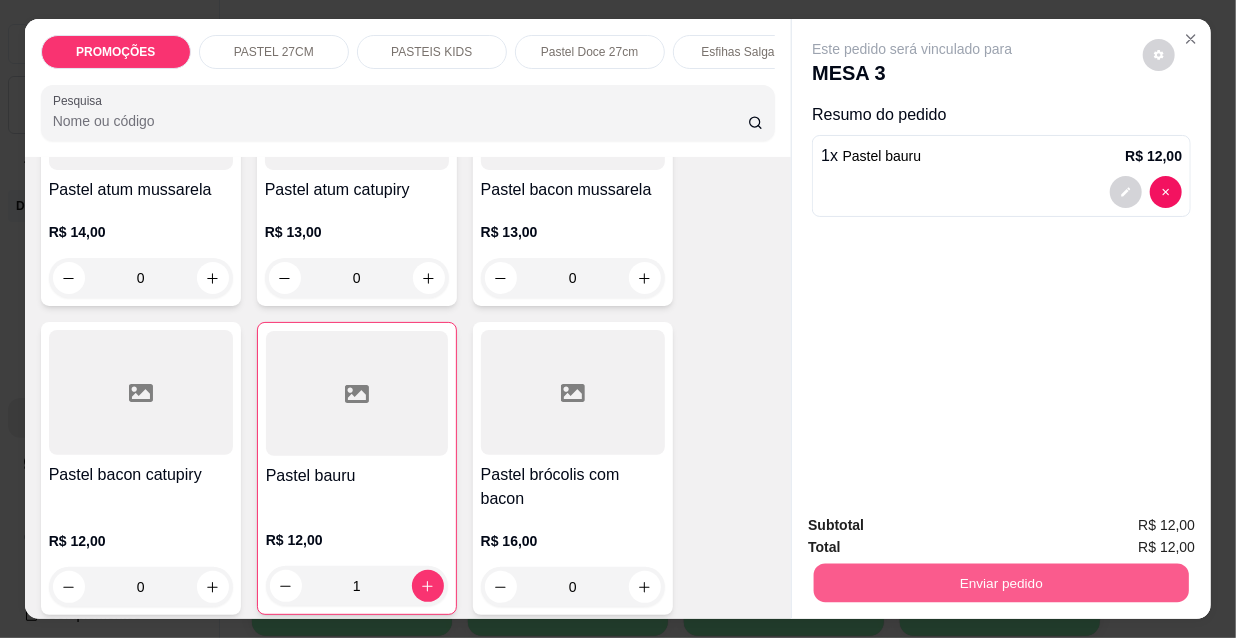 click on "Enviar pedido" at bounding box center [1001, 582] 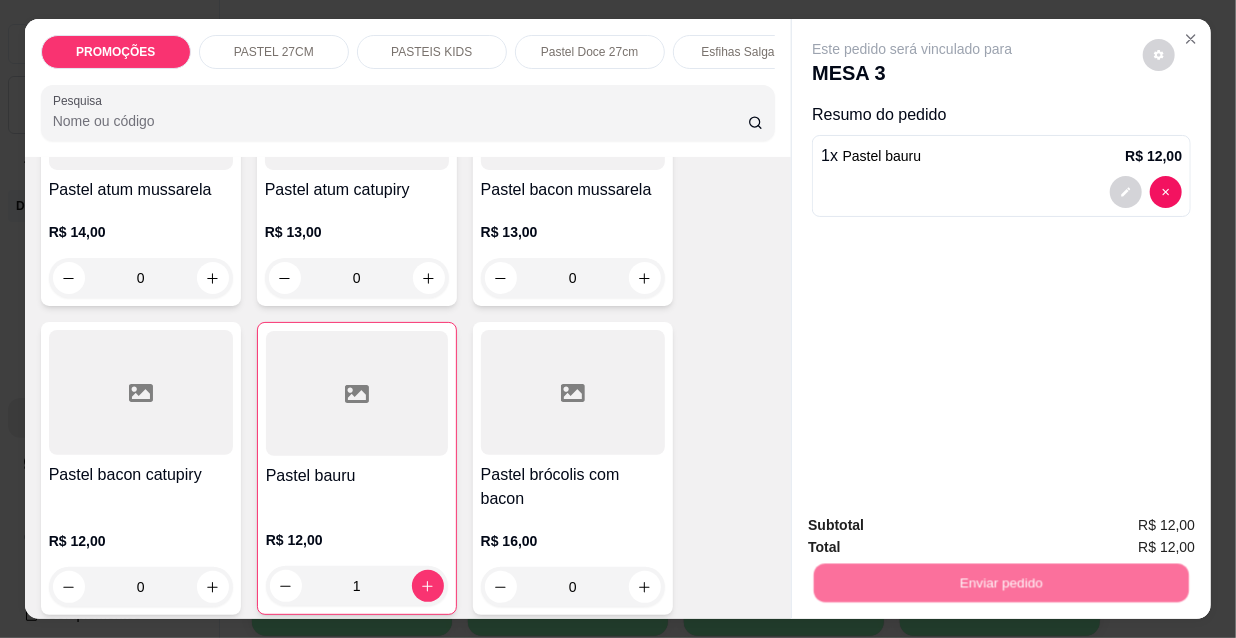 click on "Não registrar e enviar pedido" at bounding box center [937, 526] 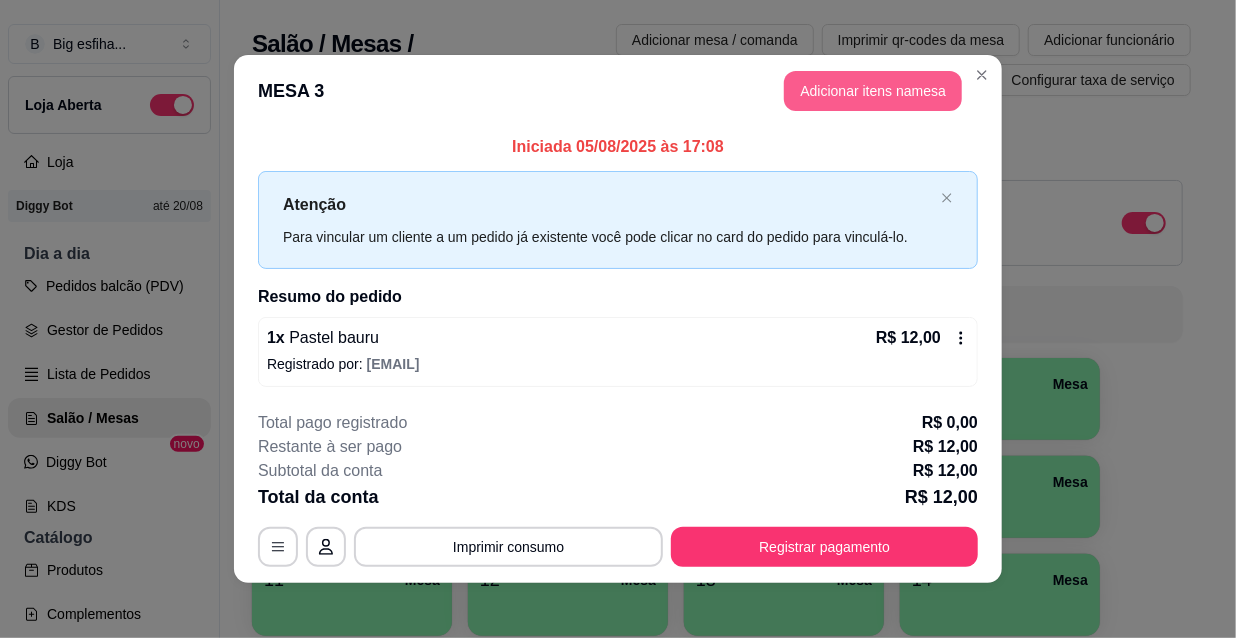 click on "Adicionar itens na  mesa" at bounding box center (873, 91) 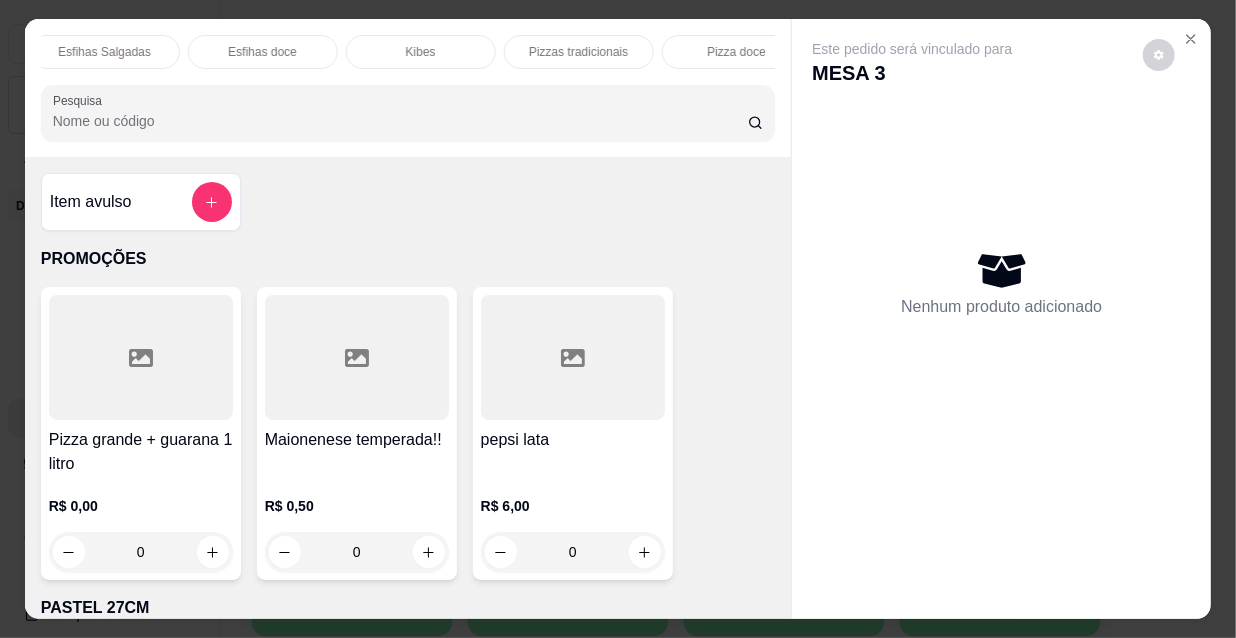 scroll, scrollTop: 0, scrollLeft: 1152, axis: horizontal 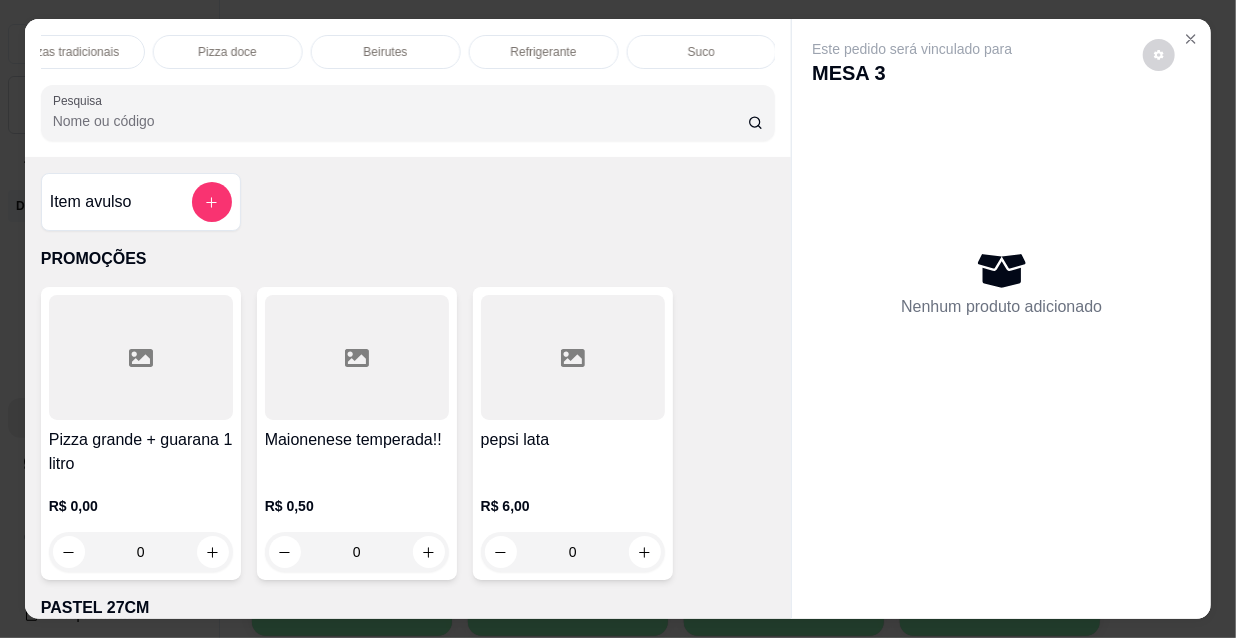 click on "Refrigerante" at bounding box center (544, 52) 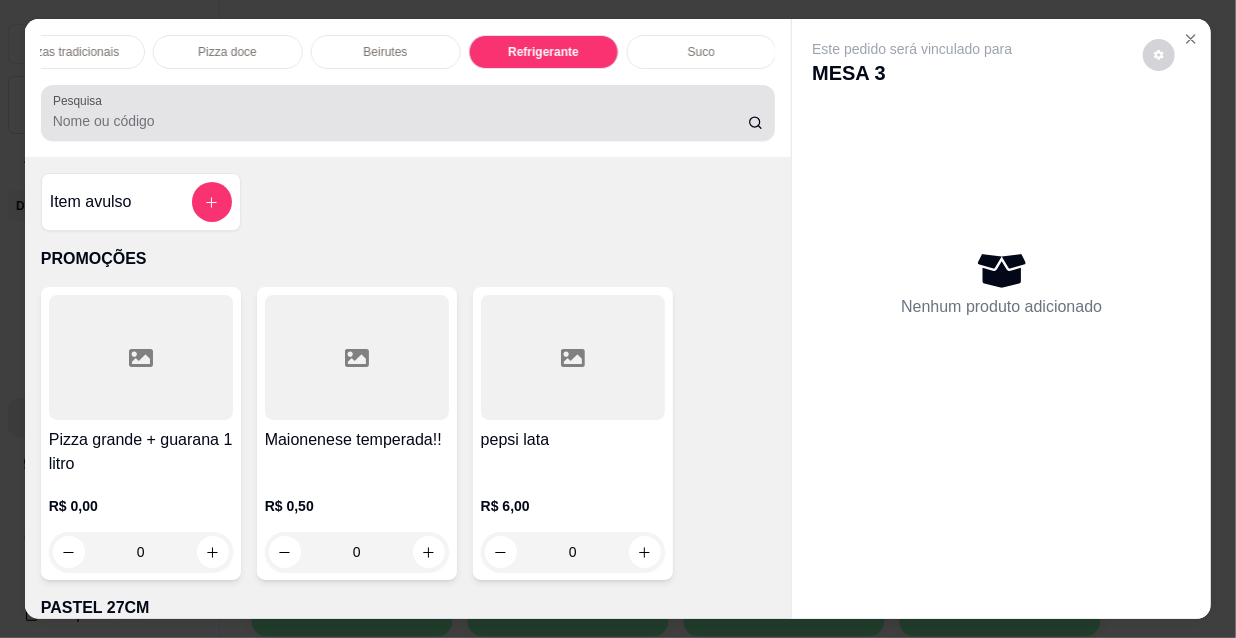 scroll, scrollTop: 18022, scrollLeft: 0, axis: vertical 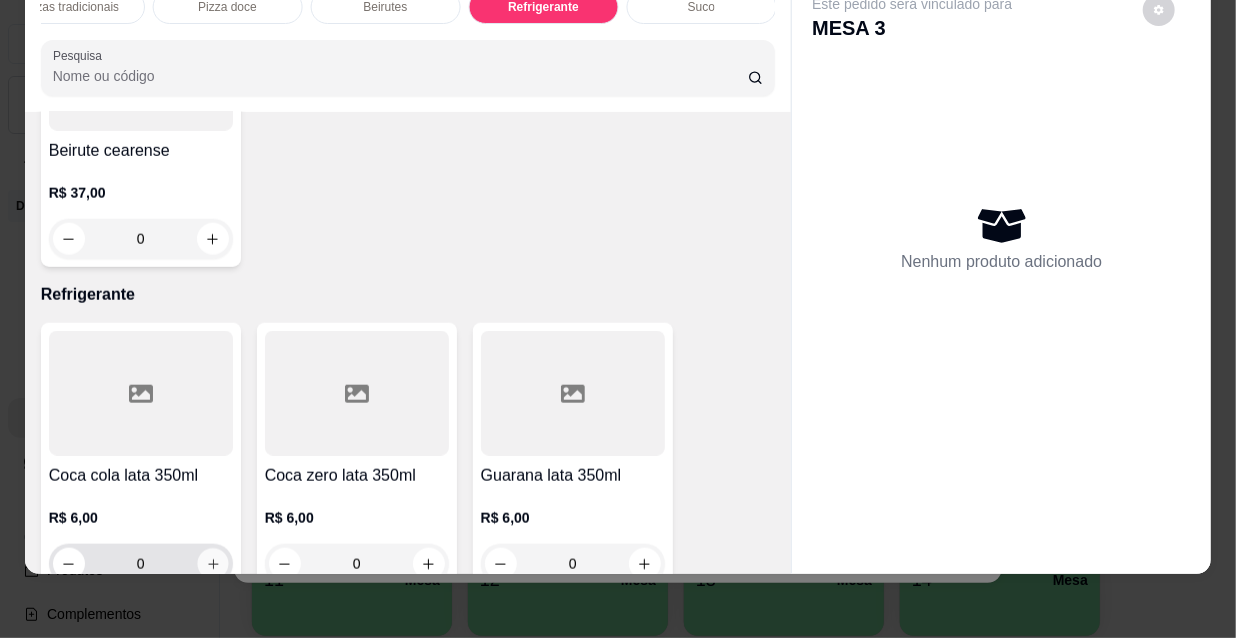 click 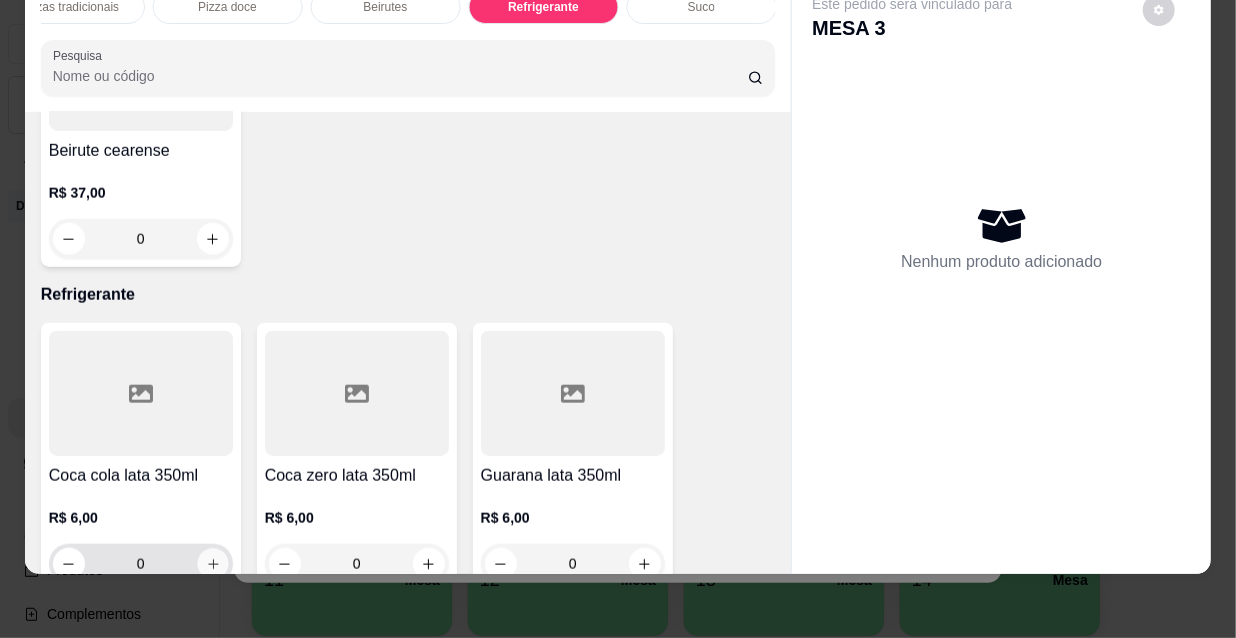 type on "1" 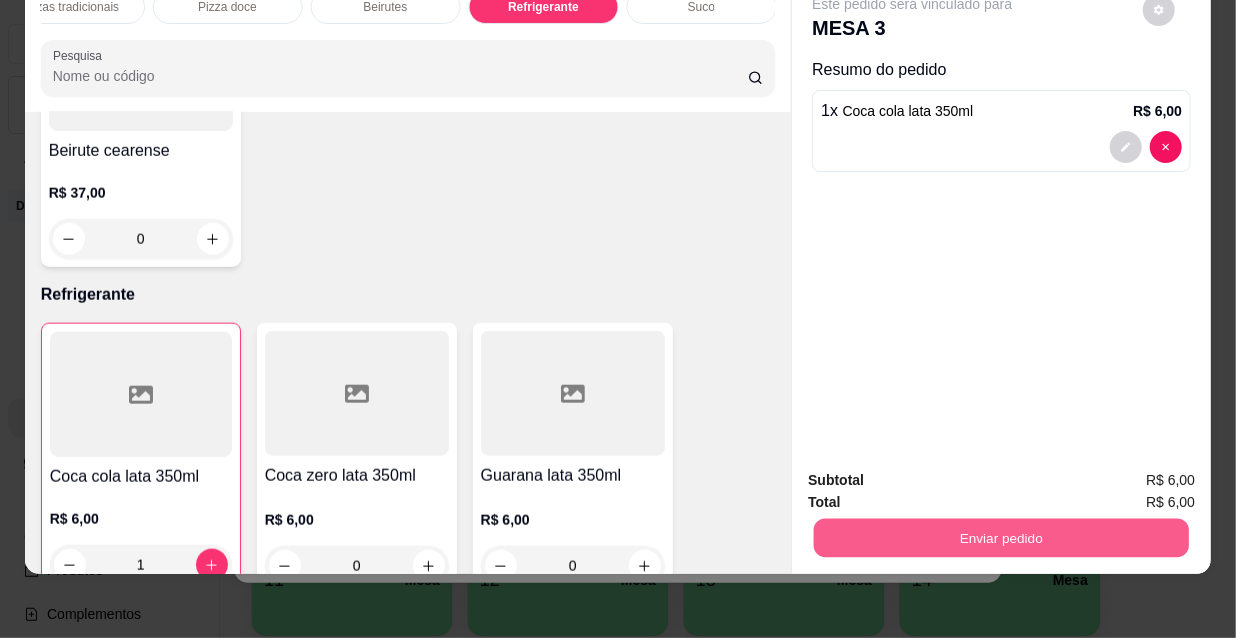 click on "Enviar pedido" at bounding box center [1001, 537] 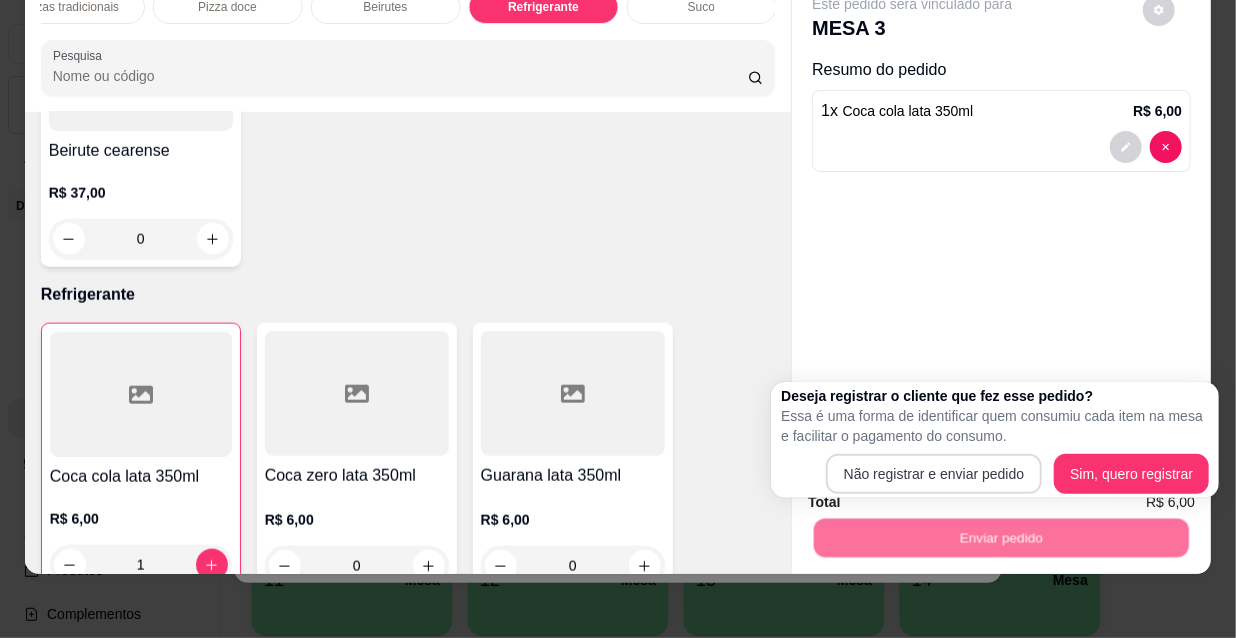 click on "Deseja registrar o cliente que fez esse pedido? Essa é uma forma de identificar quem consumiu cada item na mesa e facilitar o pagamento do consumo. Não registrar e enviar pedido Sim, quero registrar" at bounding box center (995, 440) 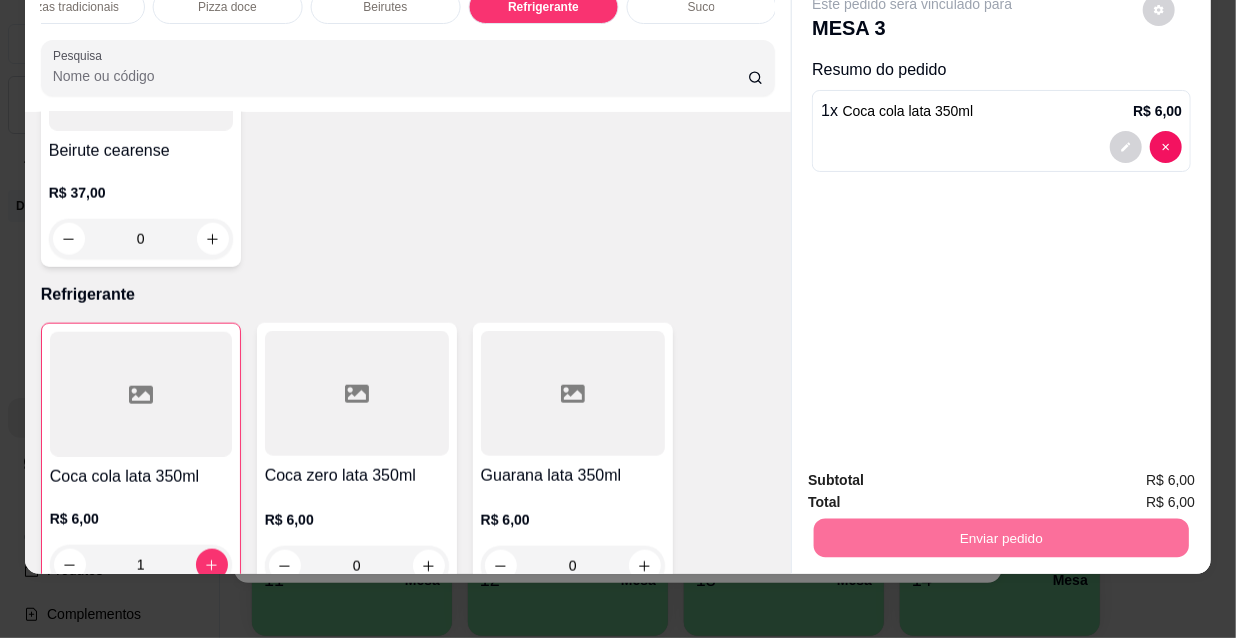 click on "Não registrar e enviar pedido" at bounding box center [937, 474] 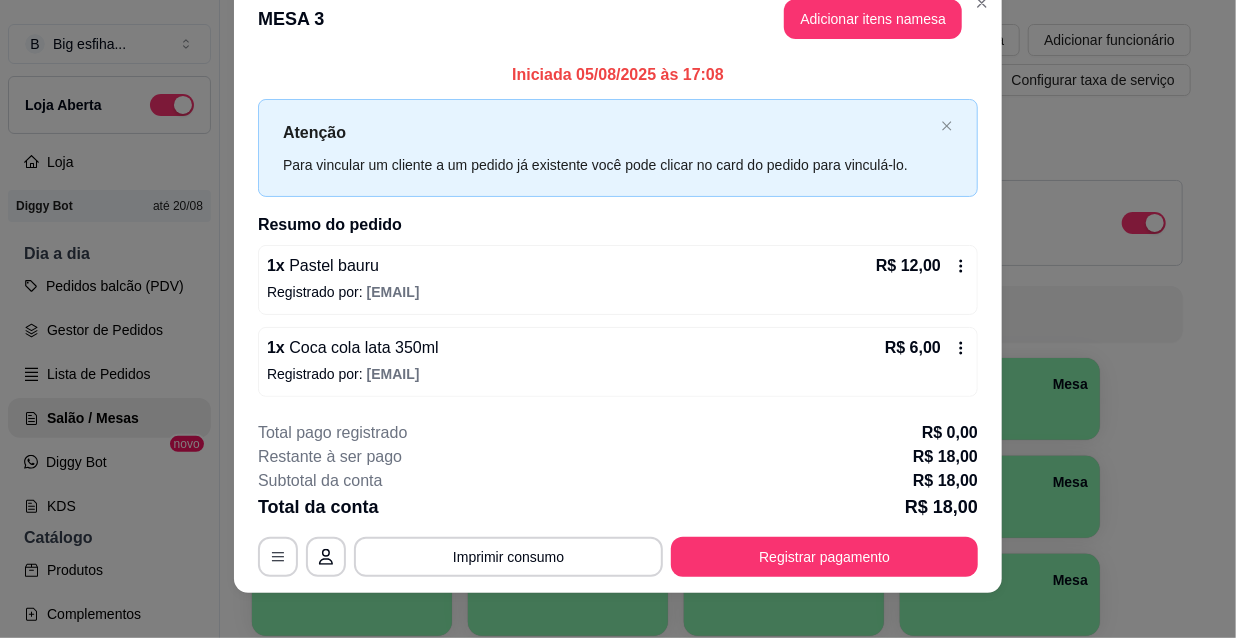 scroll, scrollTop: 49, scrollLeft: 0, axis: vertical 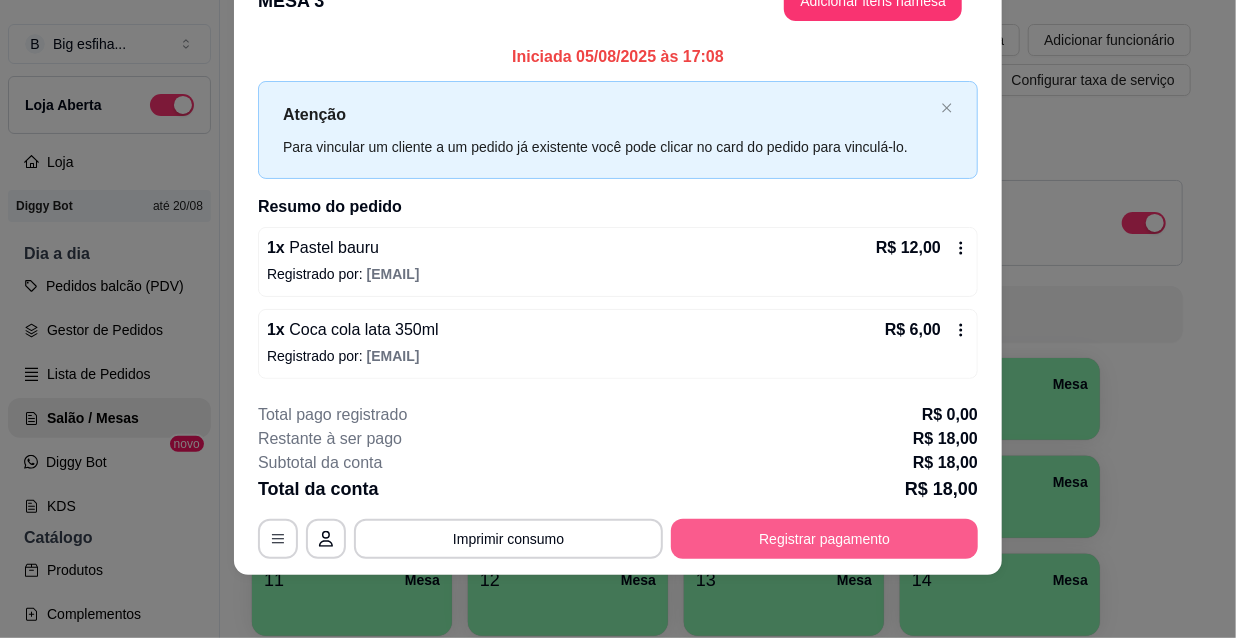 click on "Registrar pagamento" at bounding box center (824, 539) 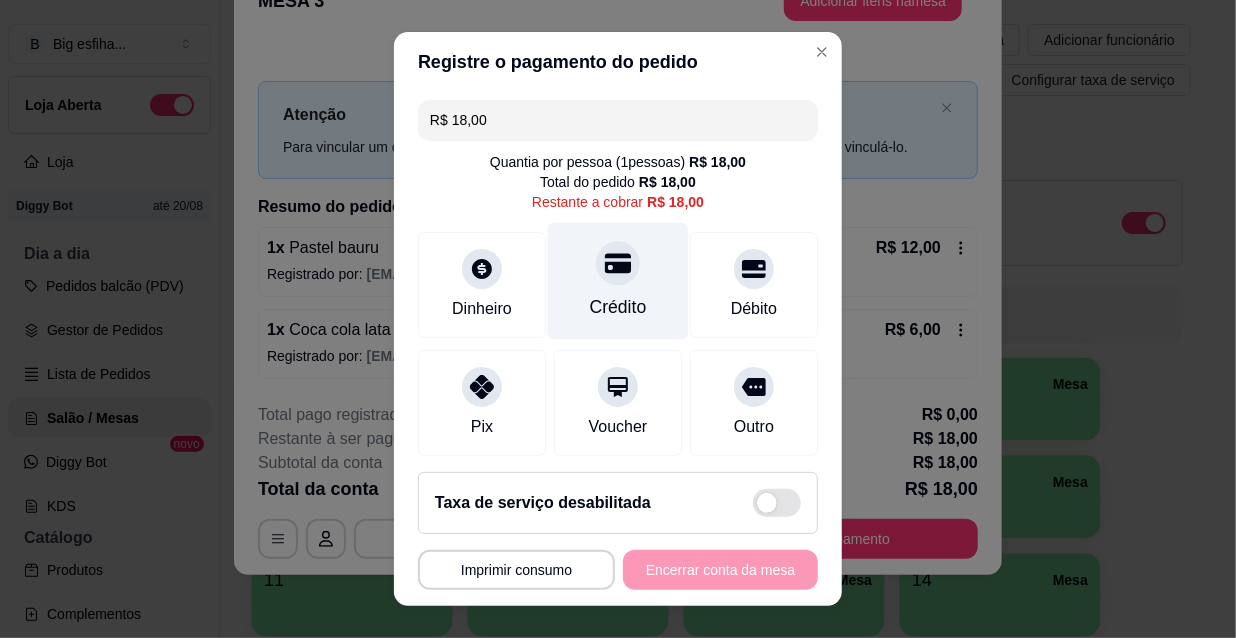 click on "Crédito" at bounding box center (618, 281) 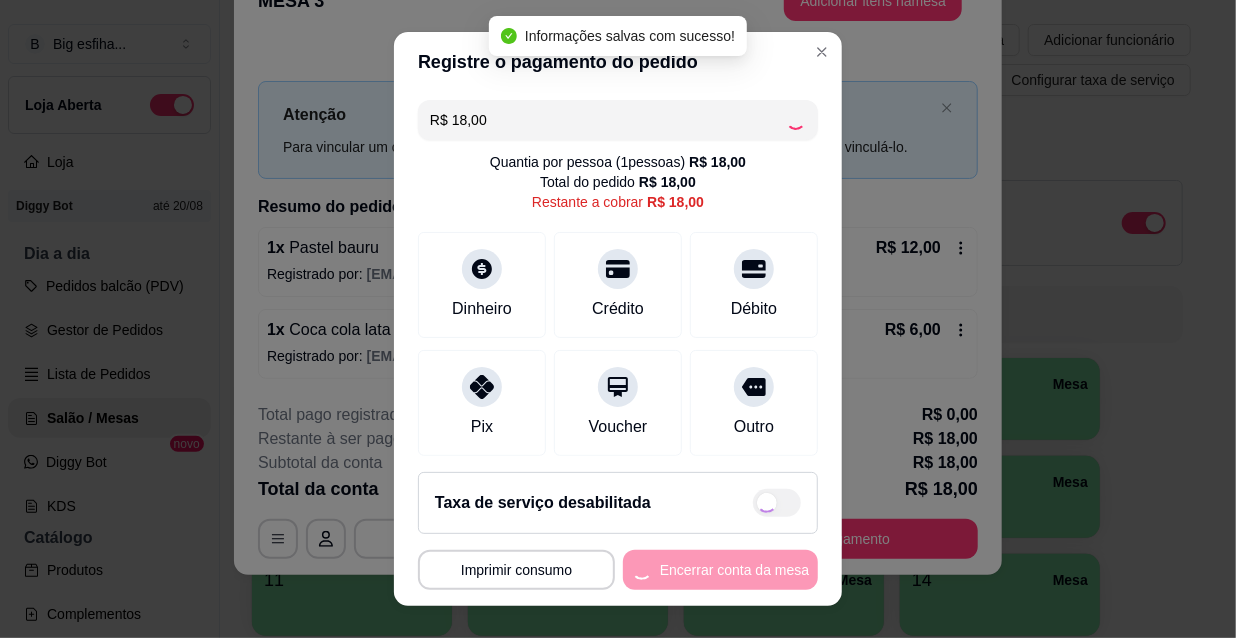 type on "R$ 0,00" 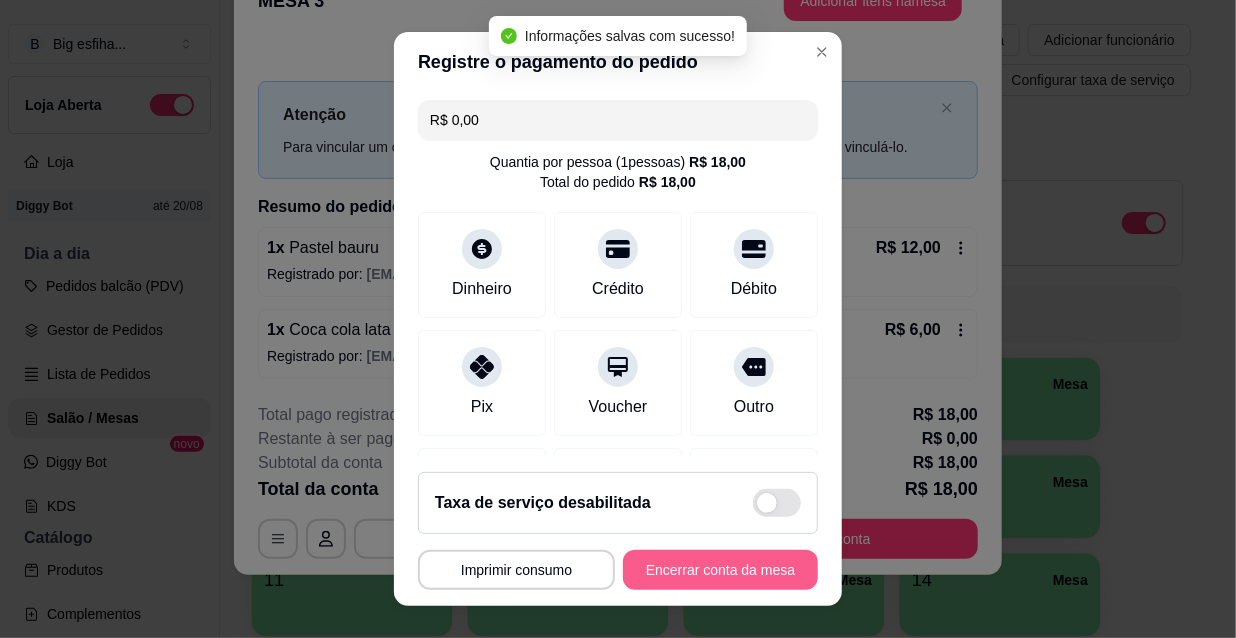 click on "Encerrar conta da mesa" at bounding box center (720, 570) 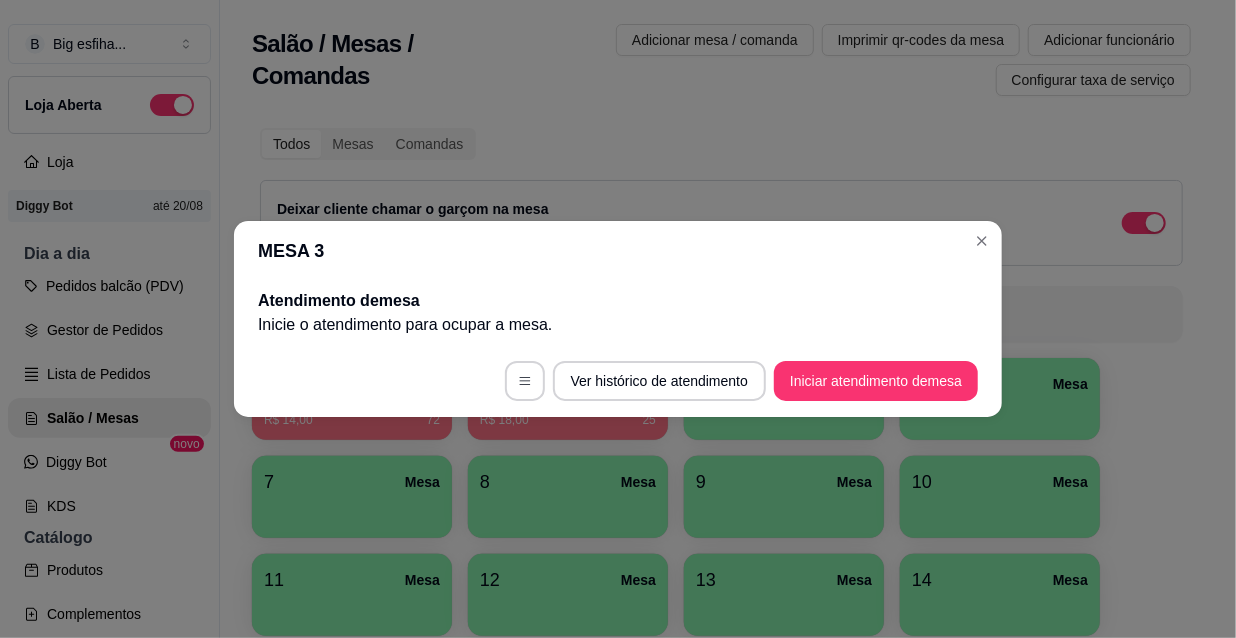 scroll, scrollTop: 0, scrollLeft: 0, axis: both 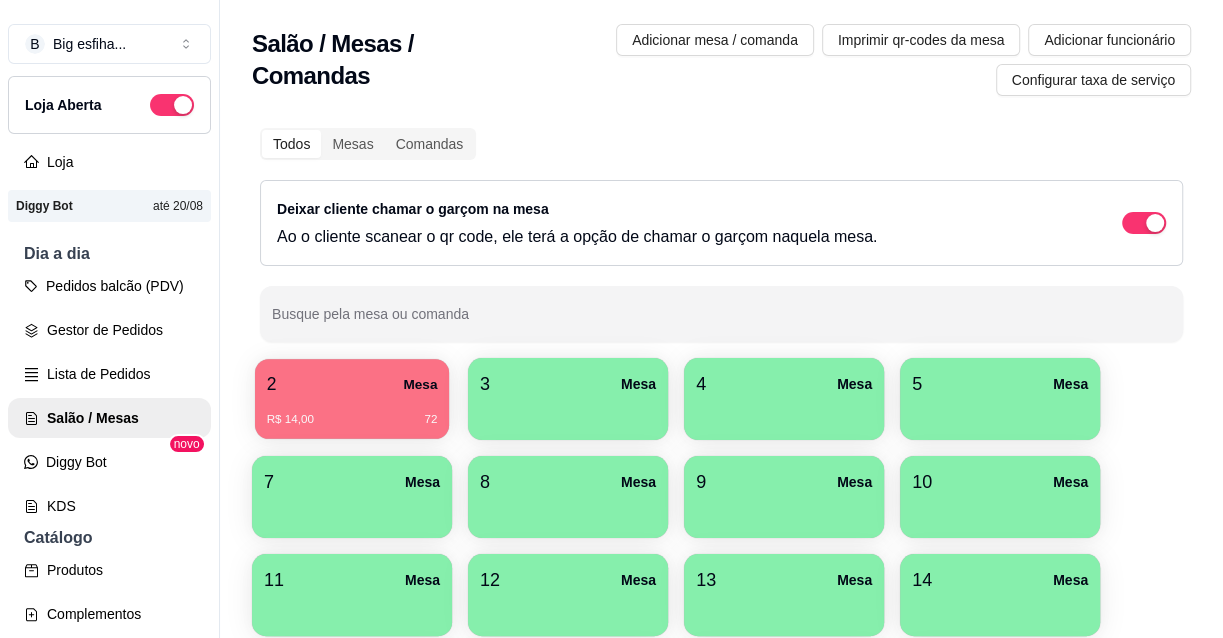 click on "2 Mesa" at bounding box center [352, 384] 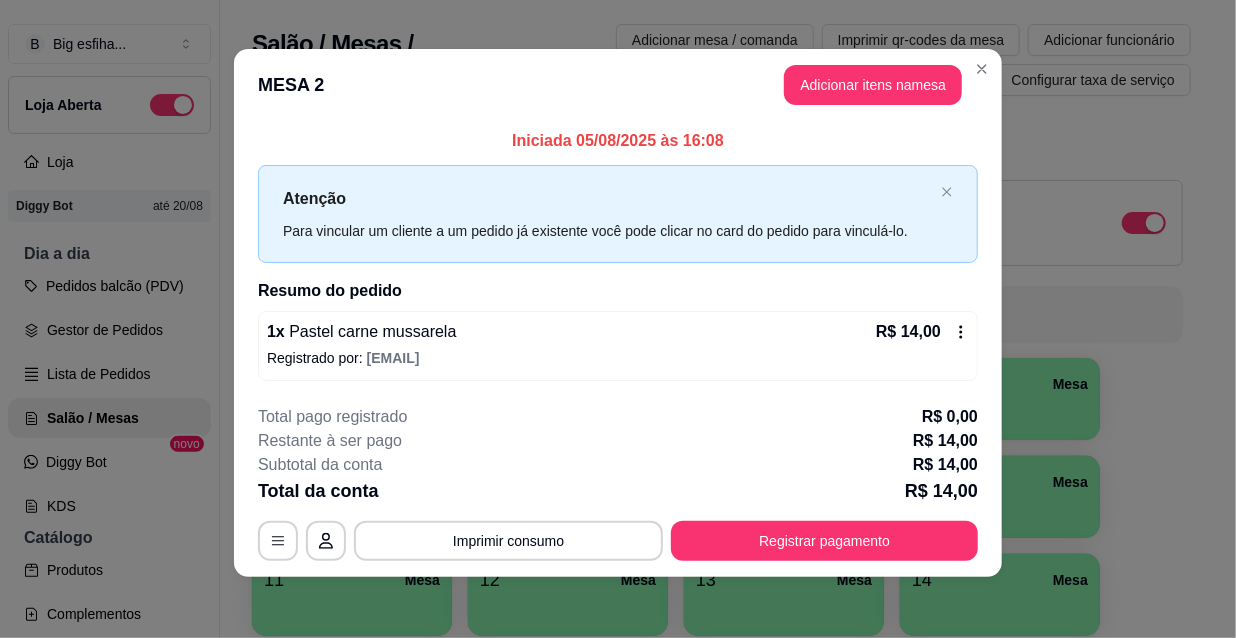 scroll, scrollTop: 8, scrollLeft: 0, axis: vertical 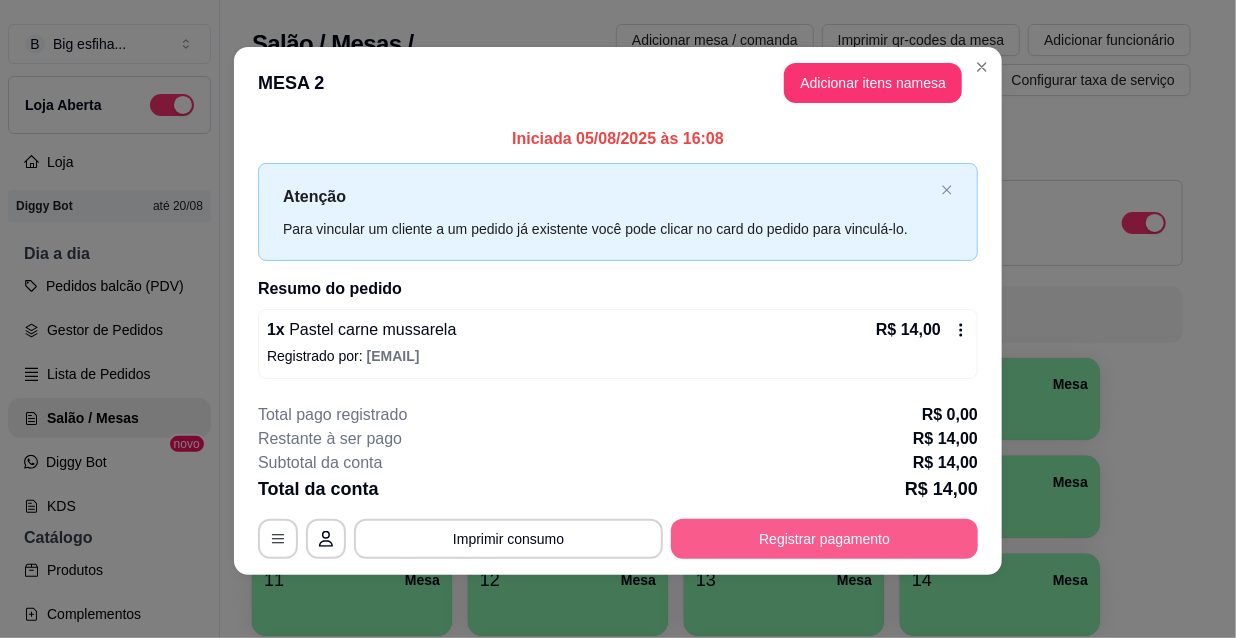 click on "Registrar pagamento" at bounding box center (824, 539) 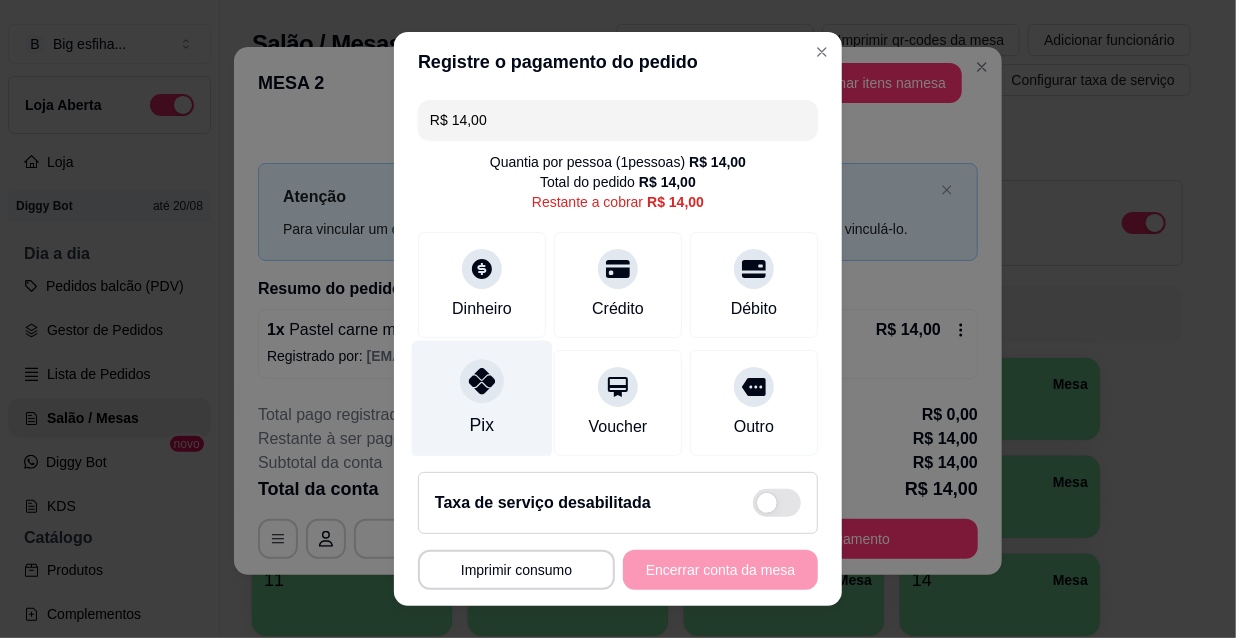 click on "Pix" at bounding box center [482, 399] 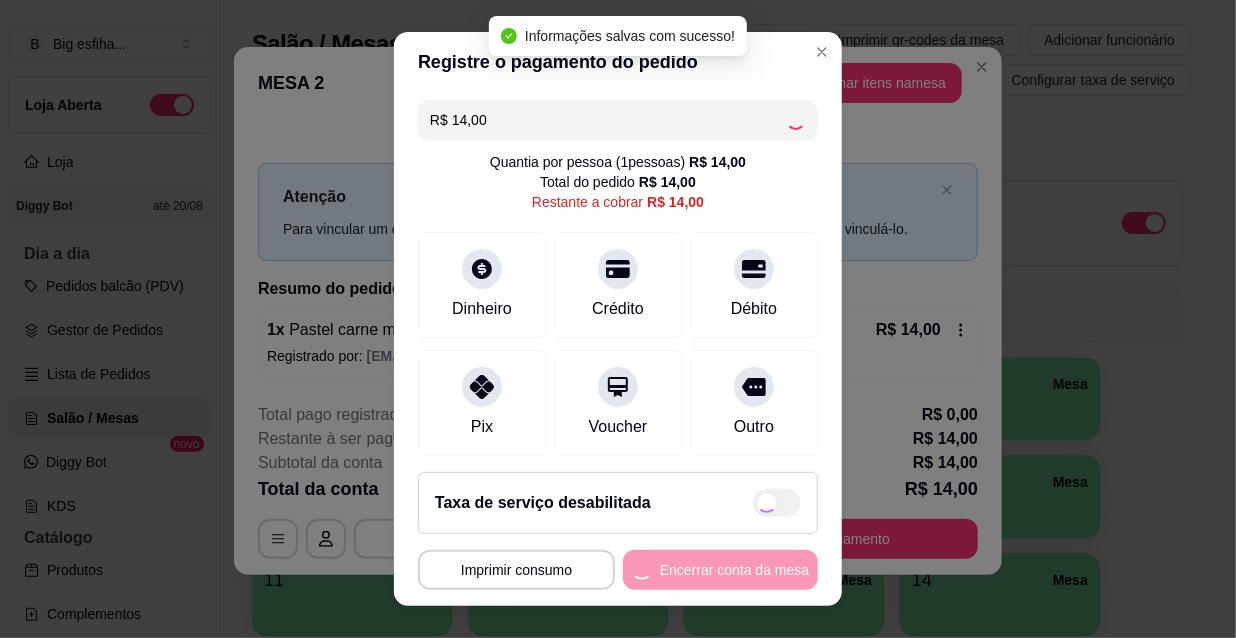 type on "R$ 0,00" 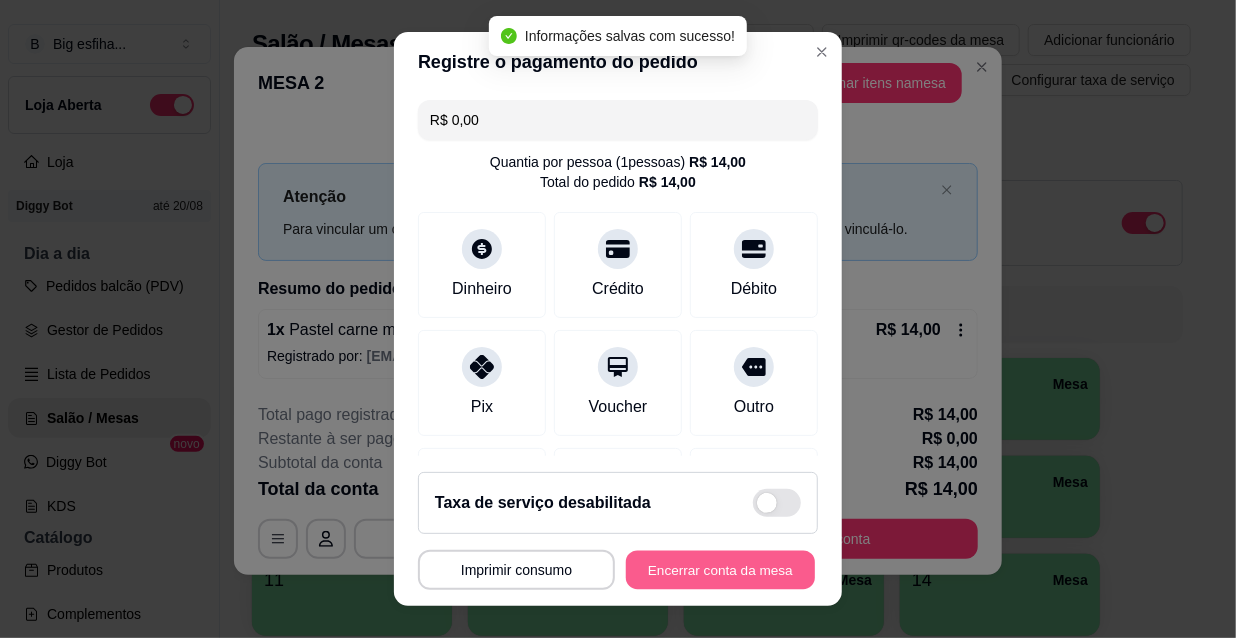 click on "Encerrar conta da mesa" at bounding box center (720, 570) 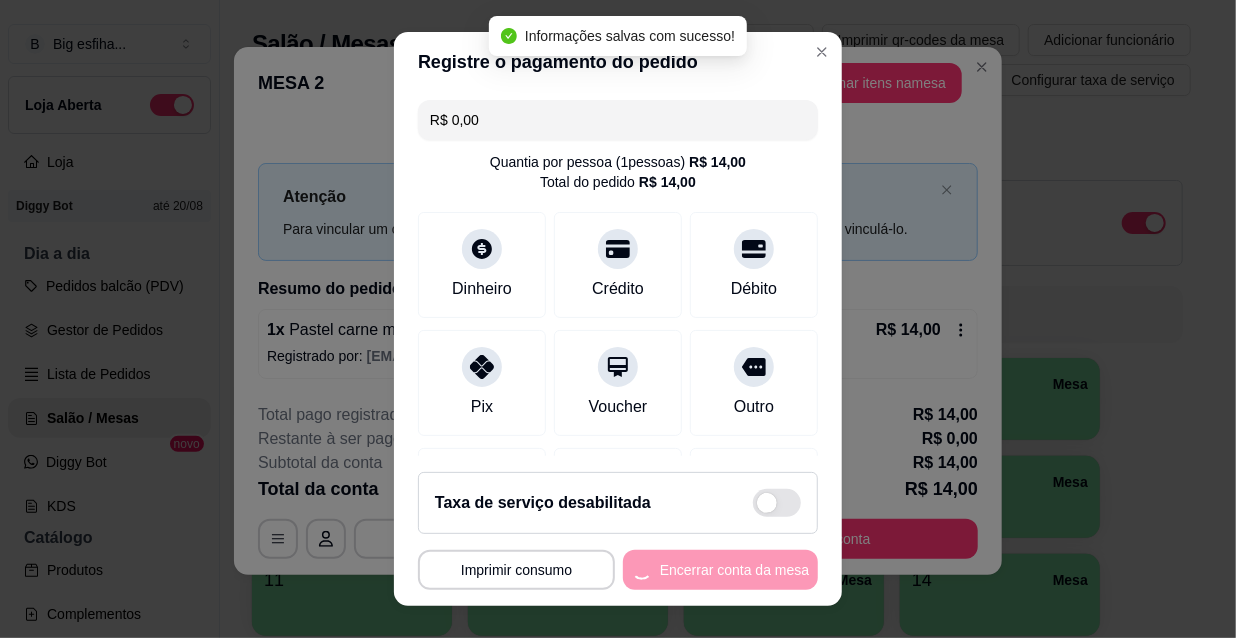 scroll, scrollTop: 0, scrollLeft: 0, axis: both 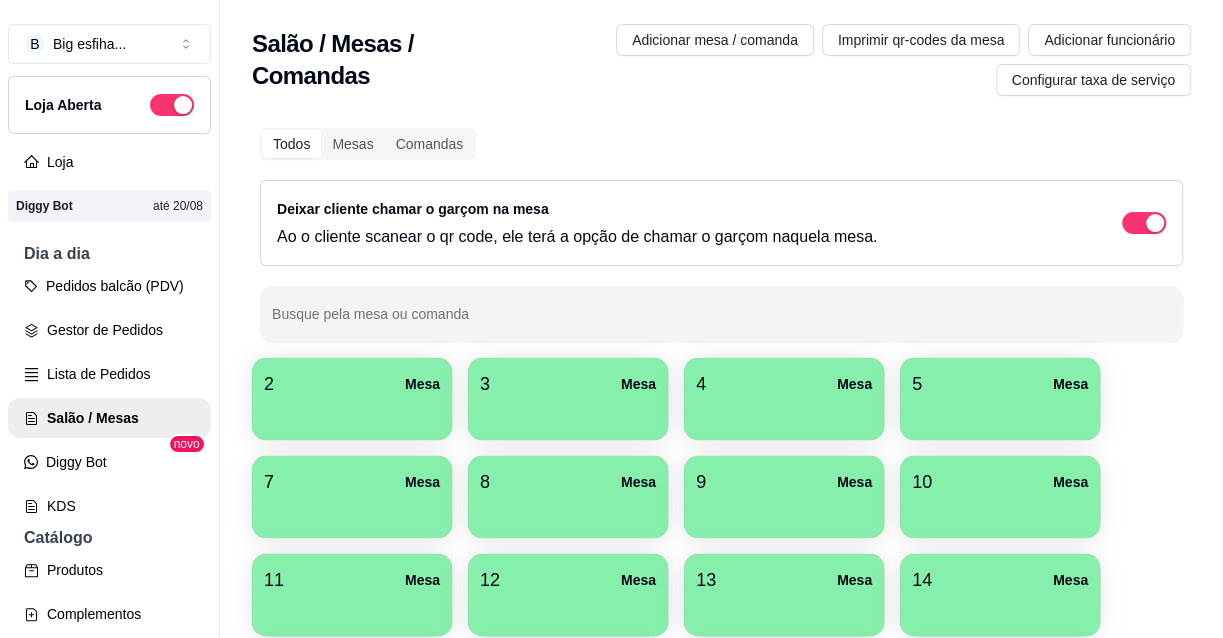 click on "2 Mesa" at bounding box center [352, 384] 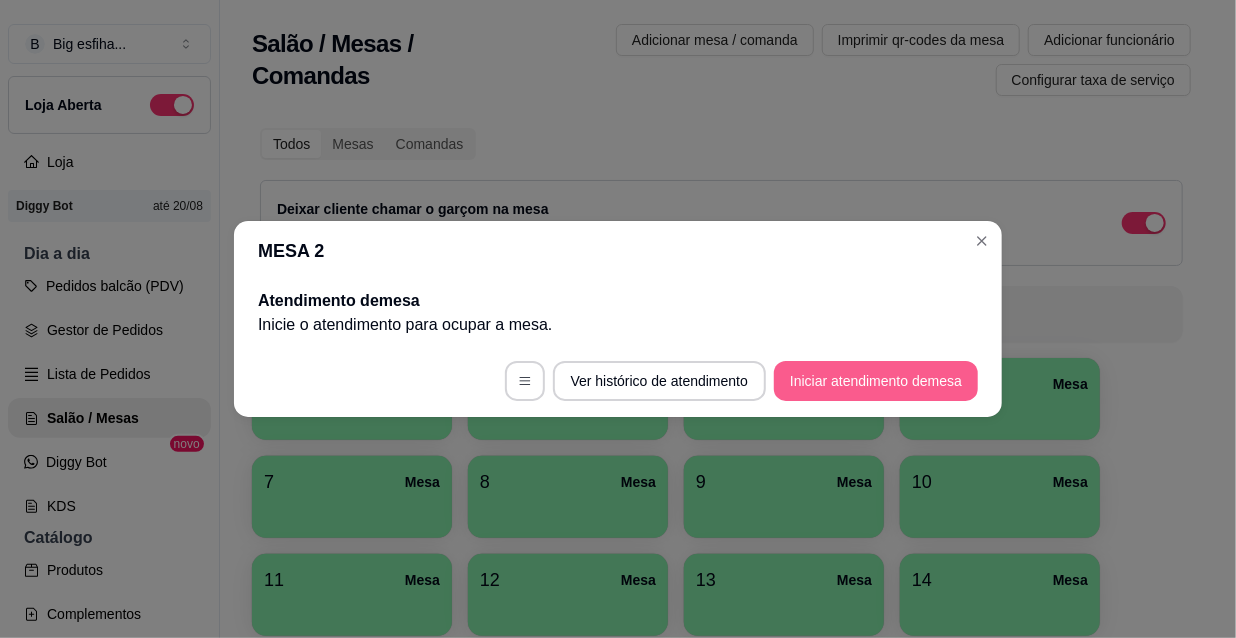 click on "Iniciar atendimento de  mesa" at bounding box center [876, 381] 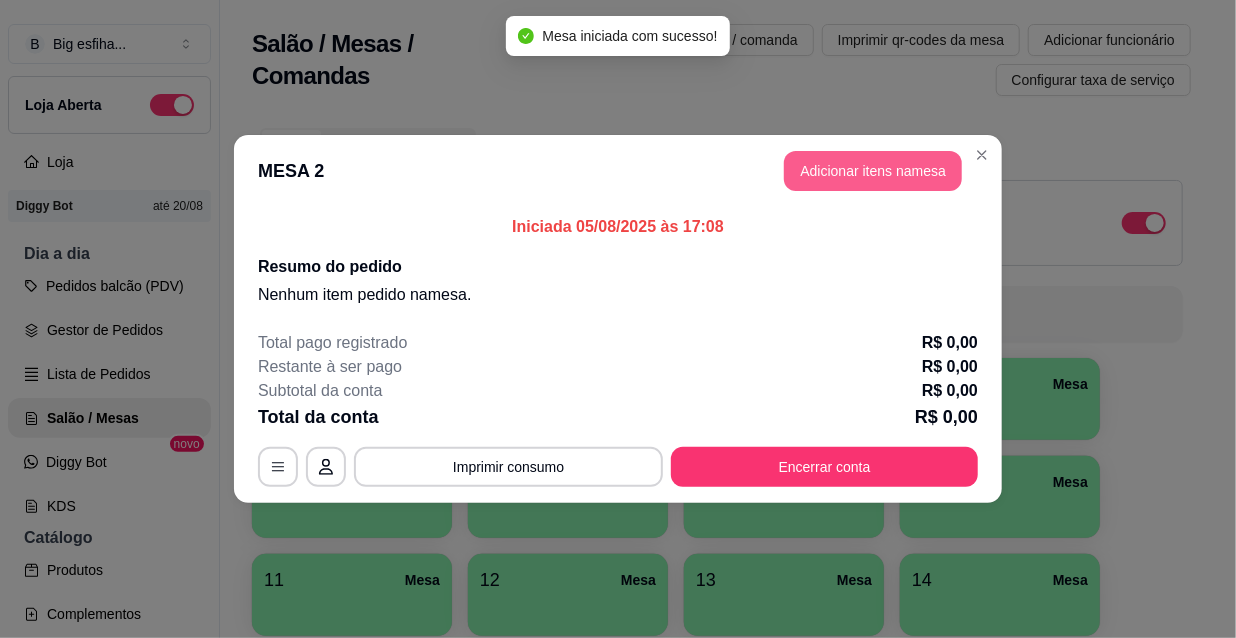 click on "Adicionar itens na  mesa" at bounding box center (873, 171) 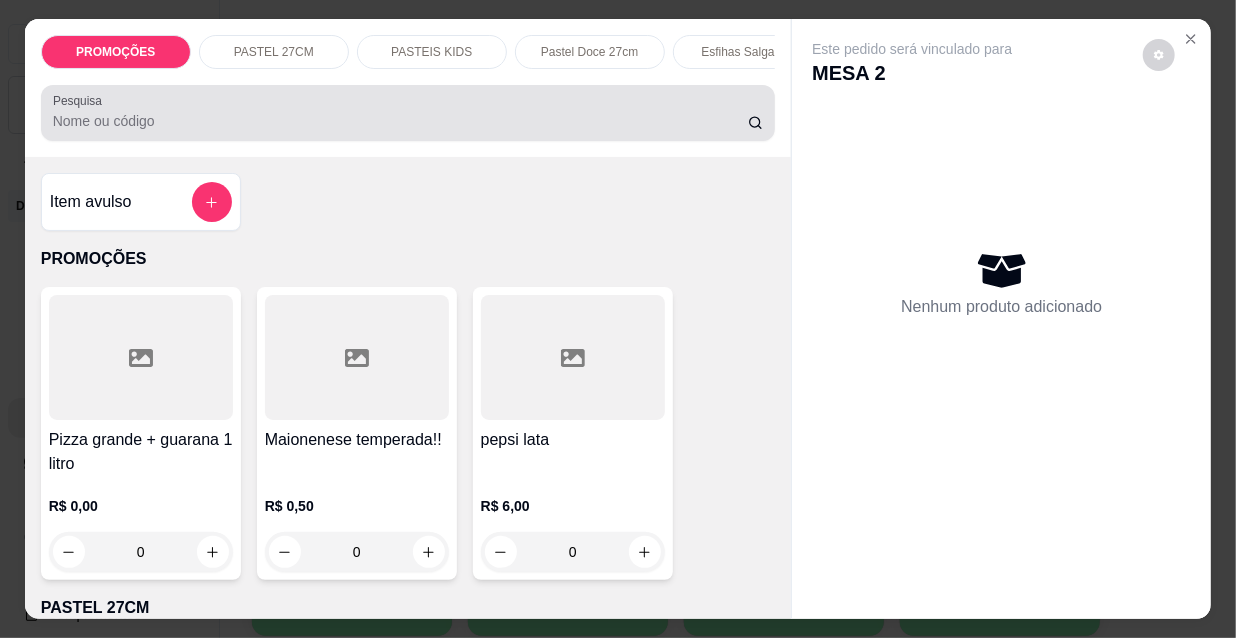 click on "Pesquisa" at bounding box center [400, 121] 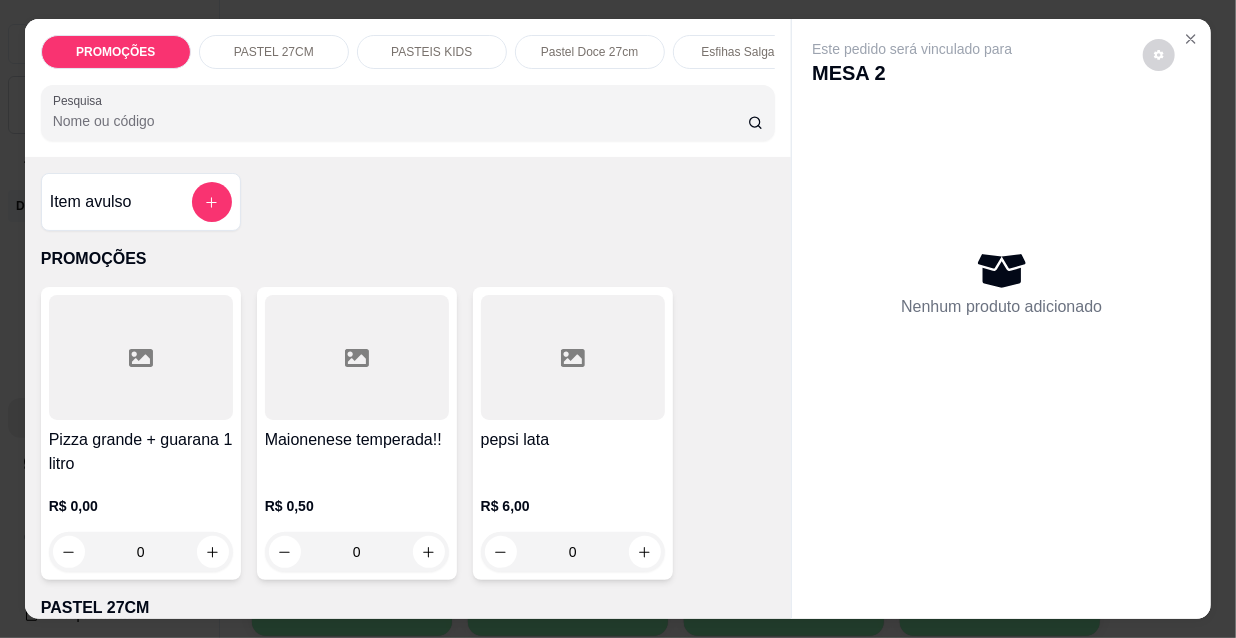 click on "Esfihas Salgadas" at bounding box center [747, 52] 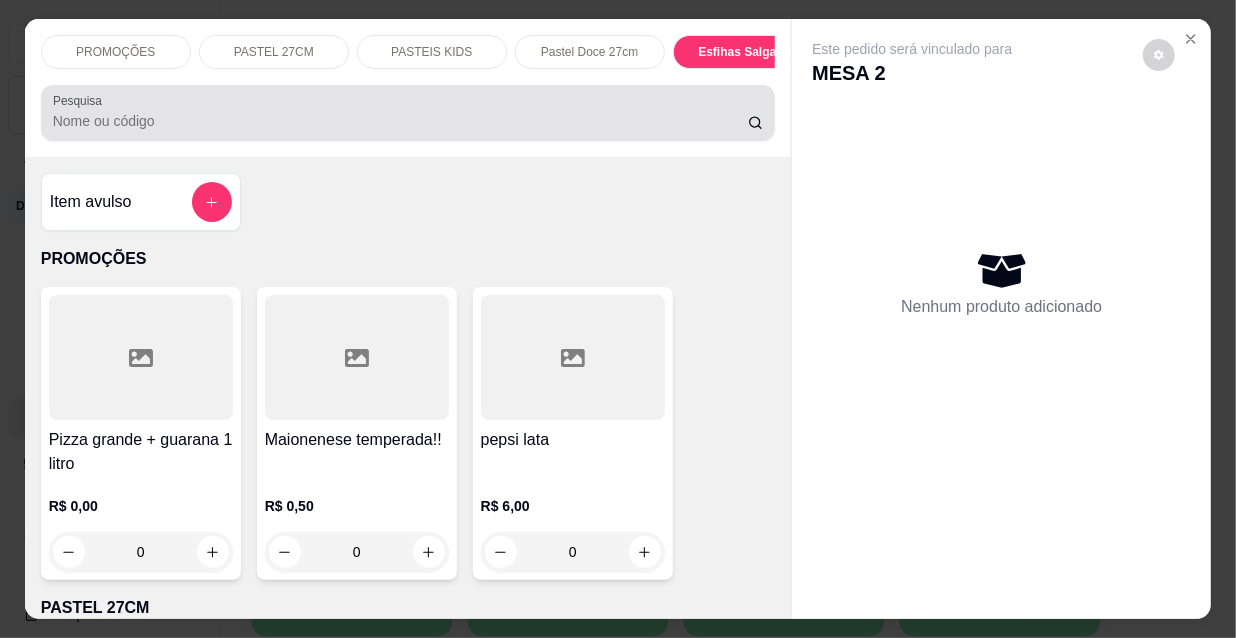 scroll, scrollTop: 9230, scrollLeft: 0, axis: vertical 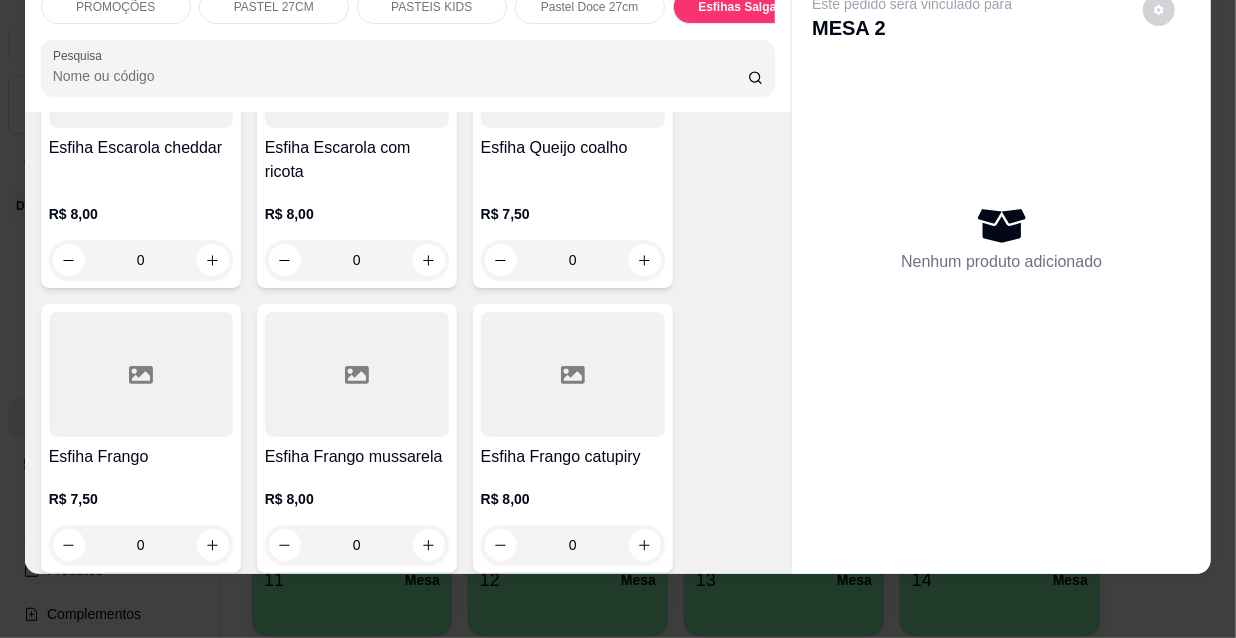 click on "Esfiha Frango" at bounding box center [141, 457] 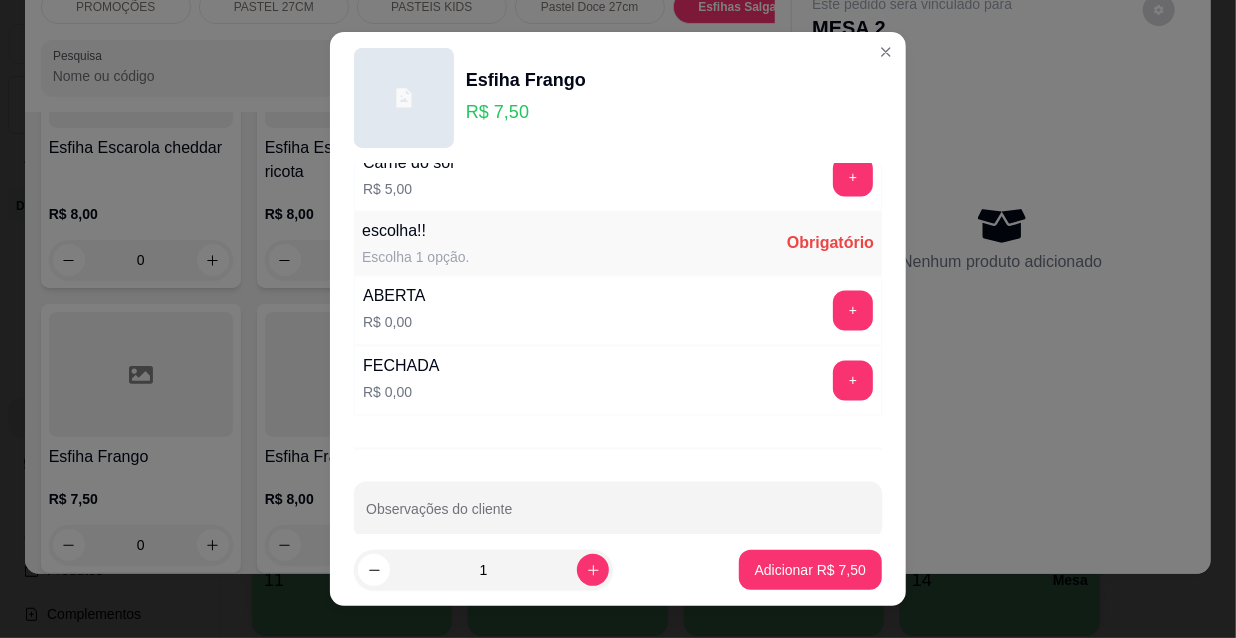 scroll, scrollTop: 1661, scrollLeft: 0, axis: vertical 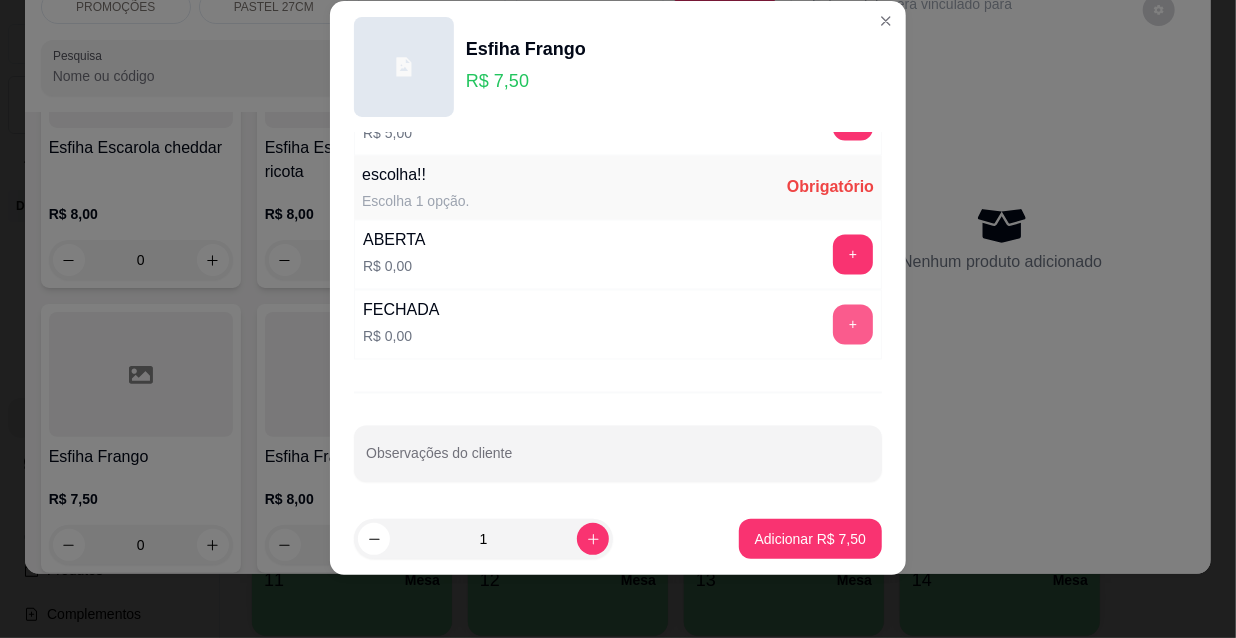 click on "+" at bounding box center [853, 325] 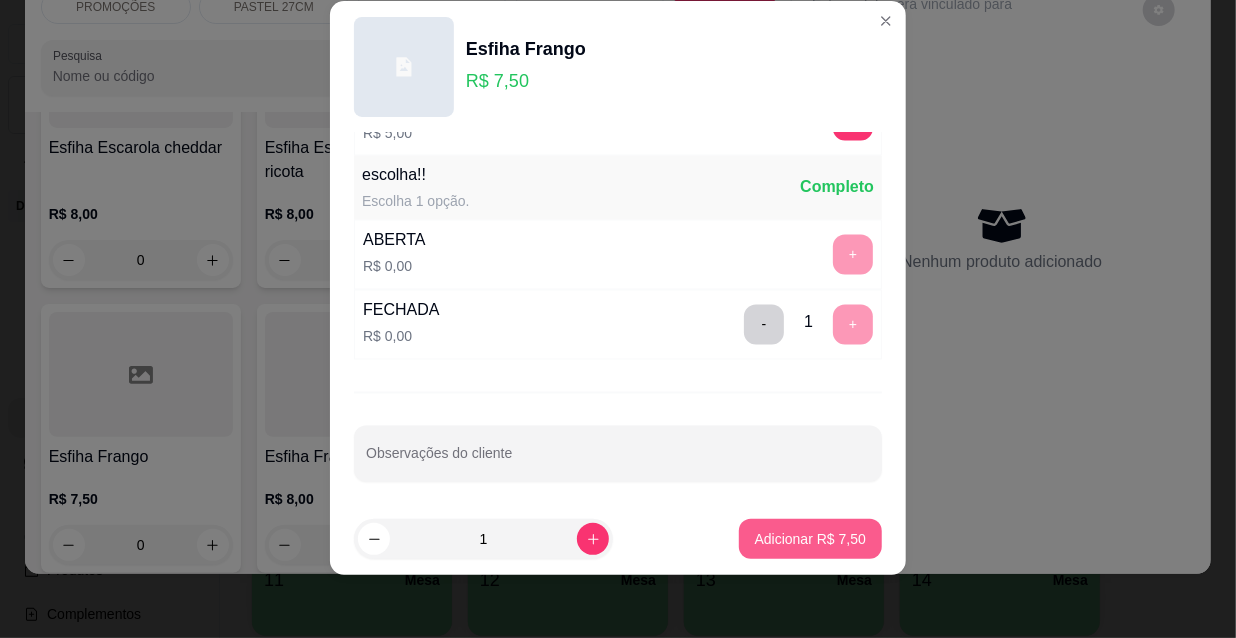 click on "Adicionar   R$ 7,50" at bounding box center (810, 539) 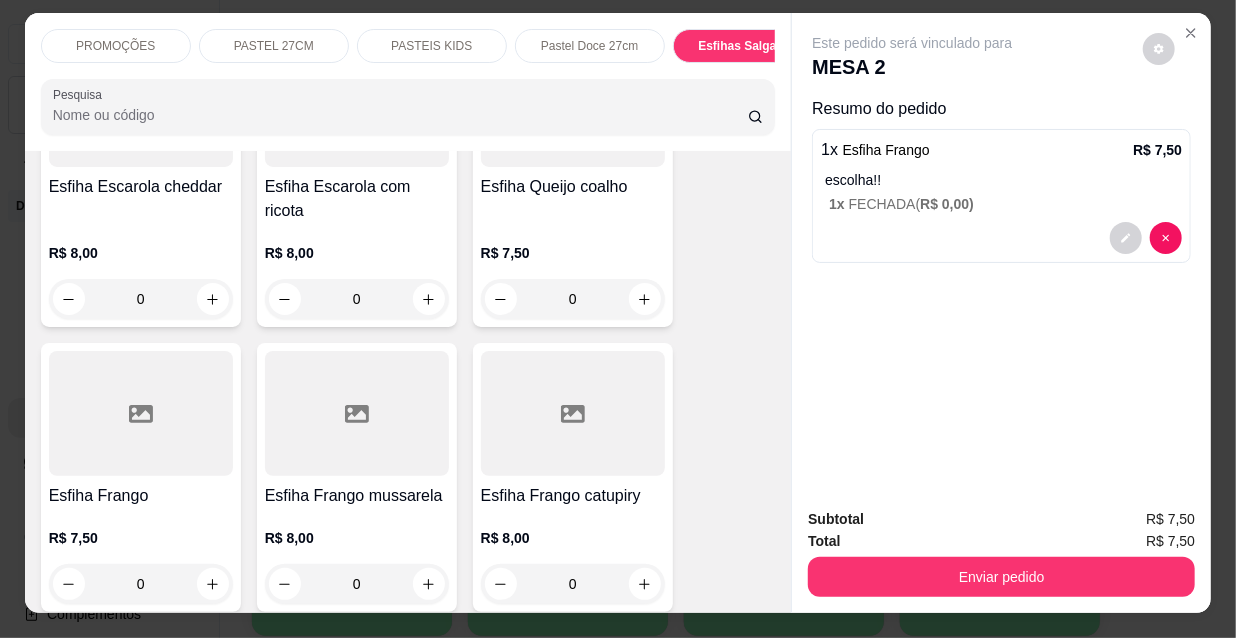 scroll, scrollTop: 0, scrollLeft: 0, axis: both 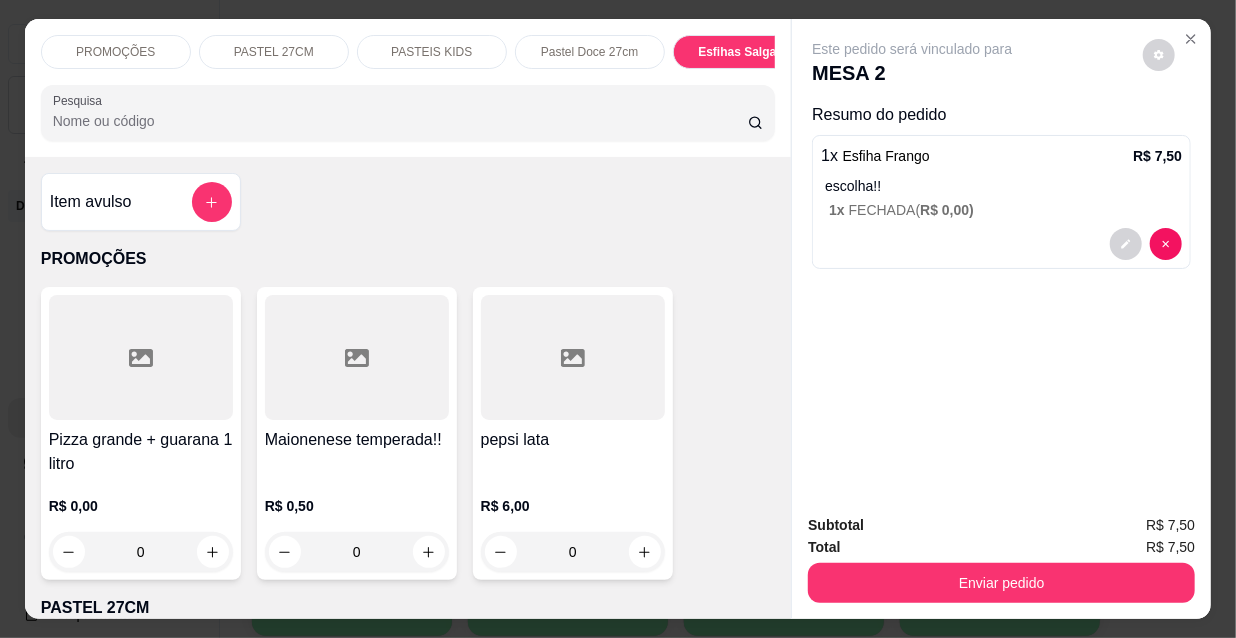 click on "Enviar pedido" at bounding box center [1001, 583] 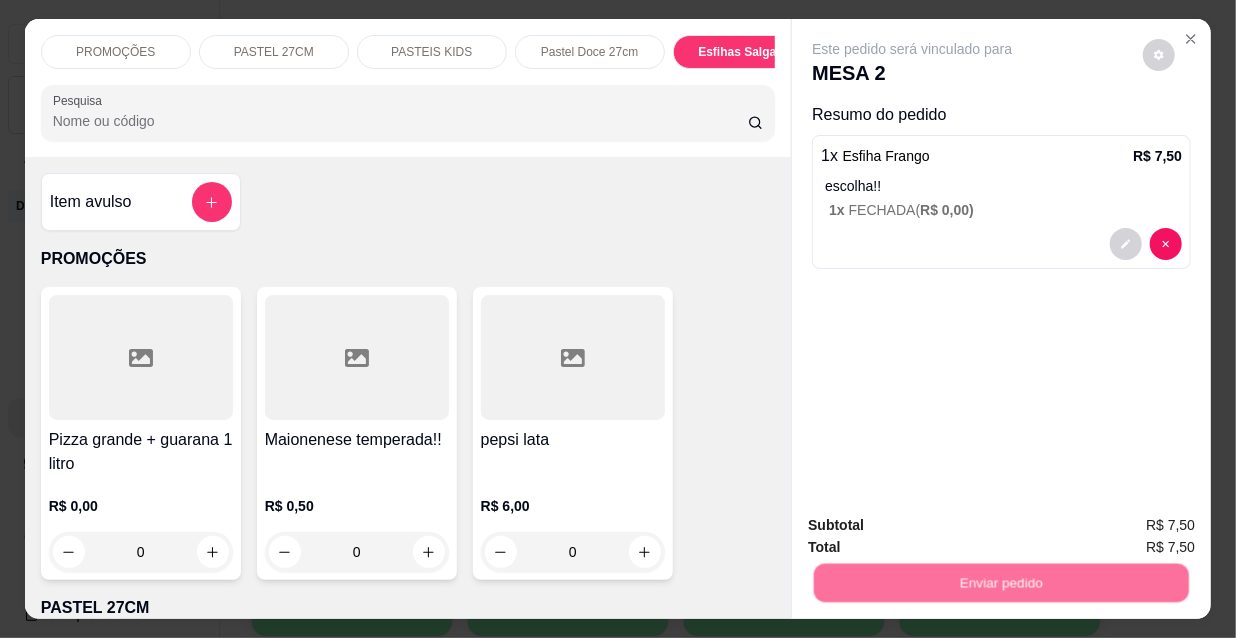 click on "Não registrar e enviar pedido" at bounding box center (937, 526) 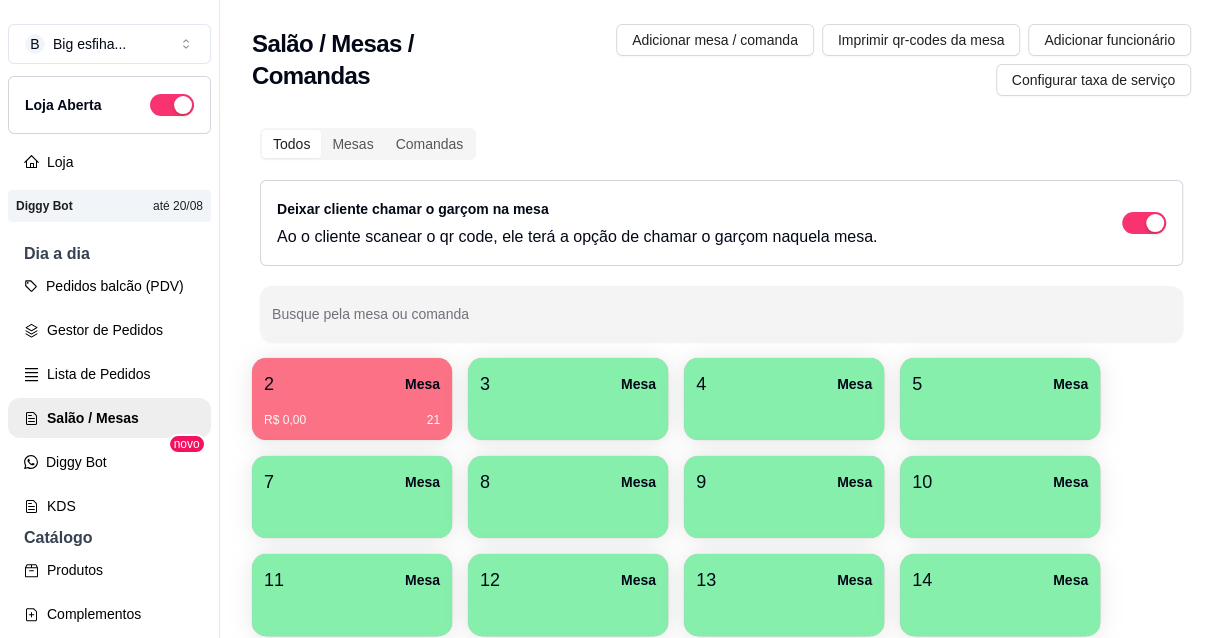 click on "3 Mesa" at bounding box center (568, 384) 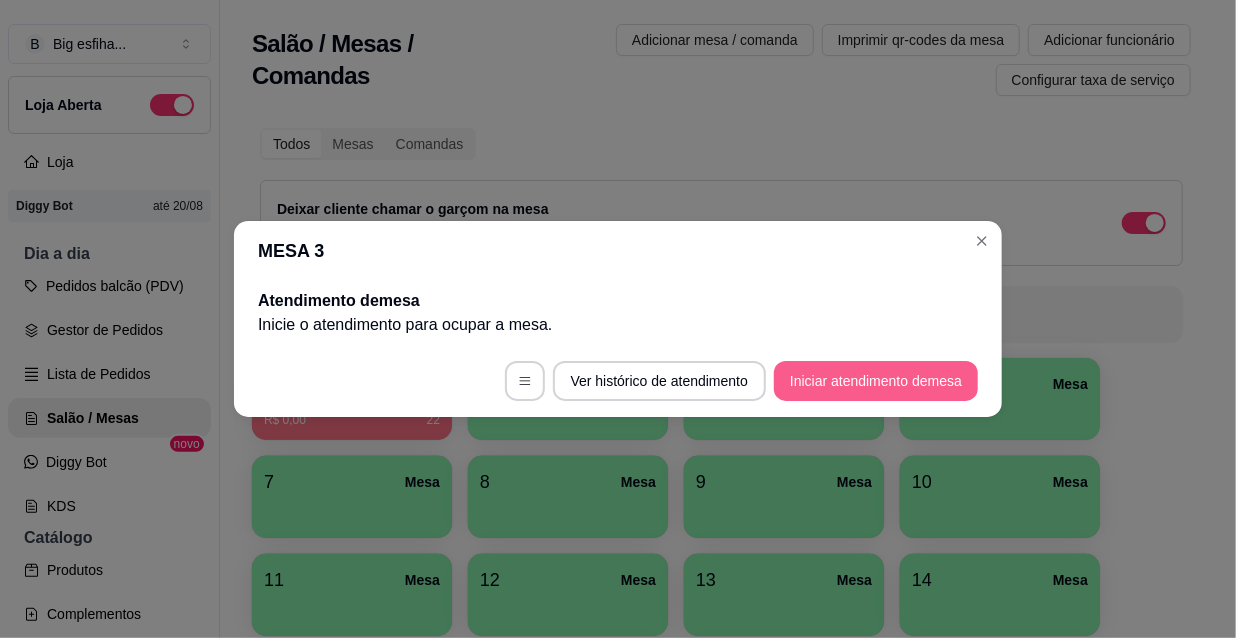 click on "Iniciar atendimento de  mesa" at bounding box center [876, 381] 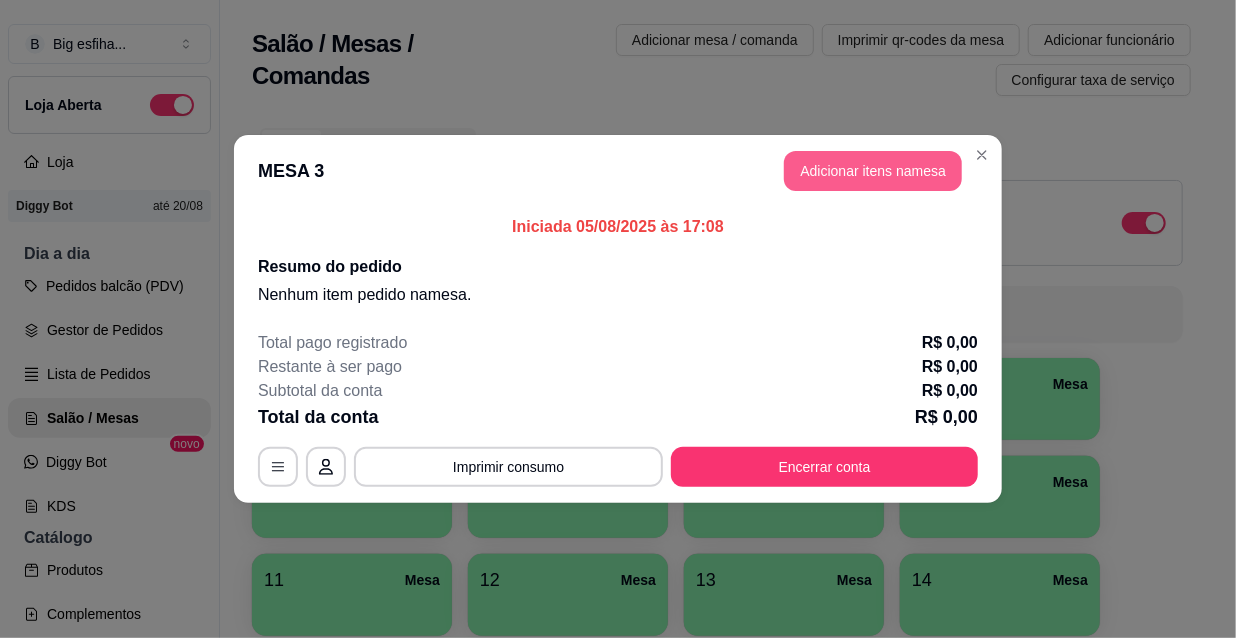 click on "Adicionar itens na  mesa" at bounding box center (873, 171) 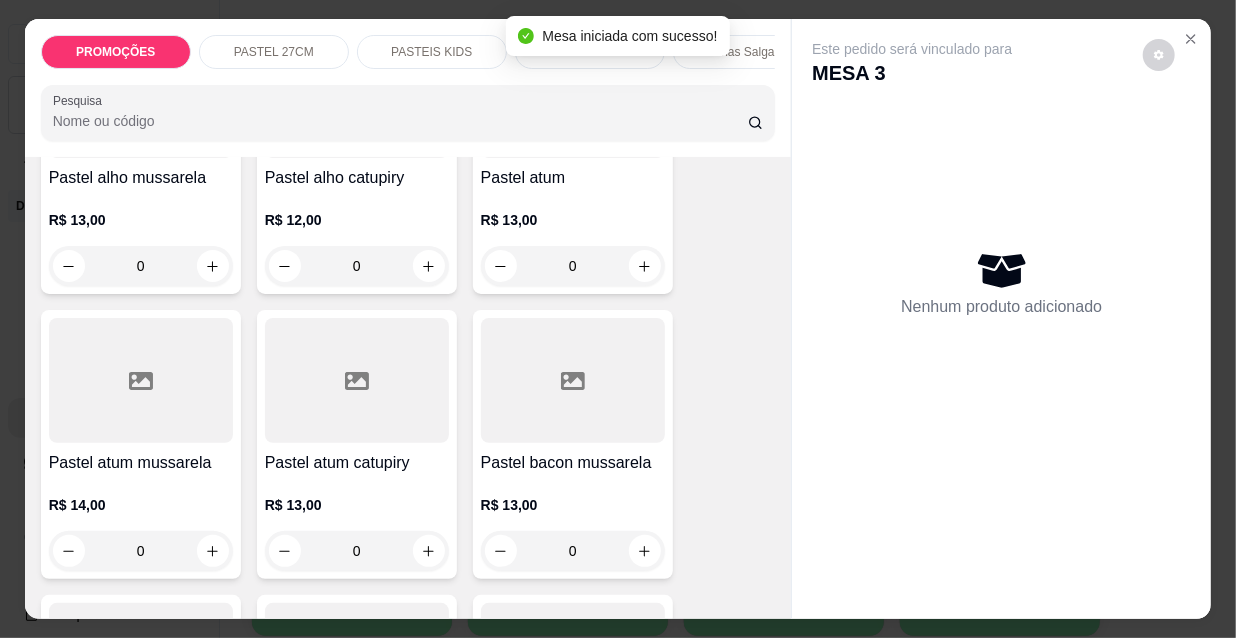 click on "Esfihas Salgadas" at bounding box center [747, 52] 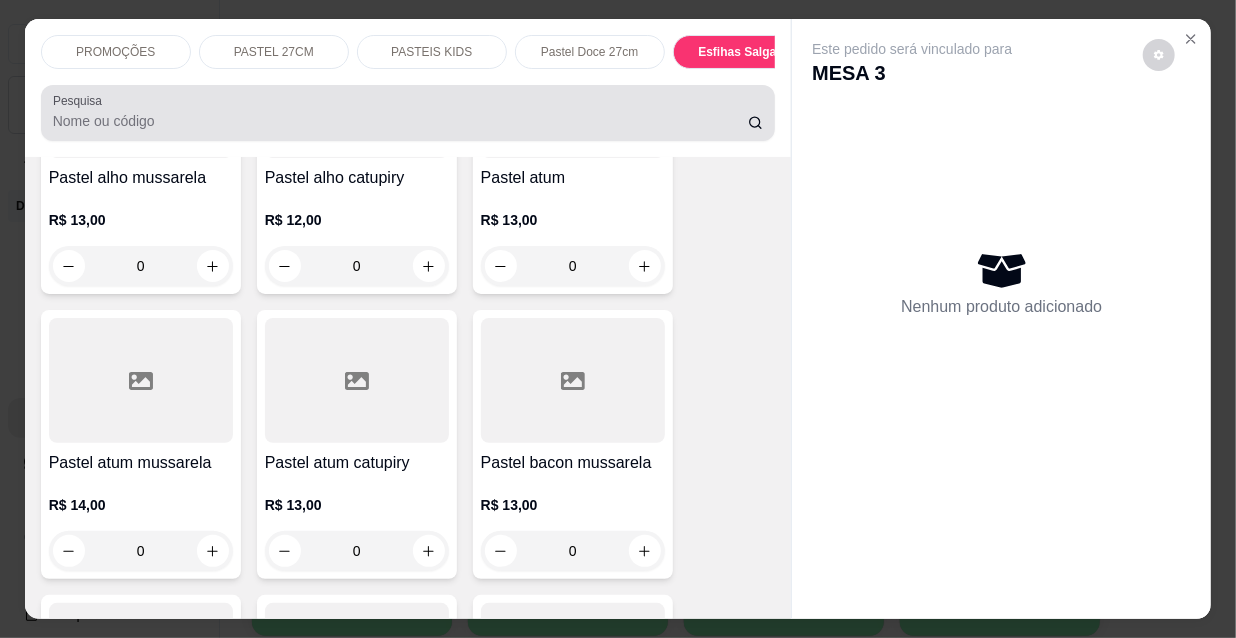 scroll, scrollTop: 9230, scrollLeft: 0, axis: vertical 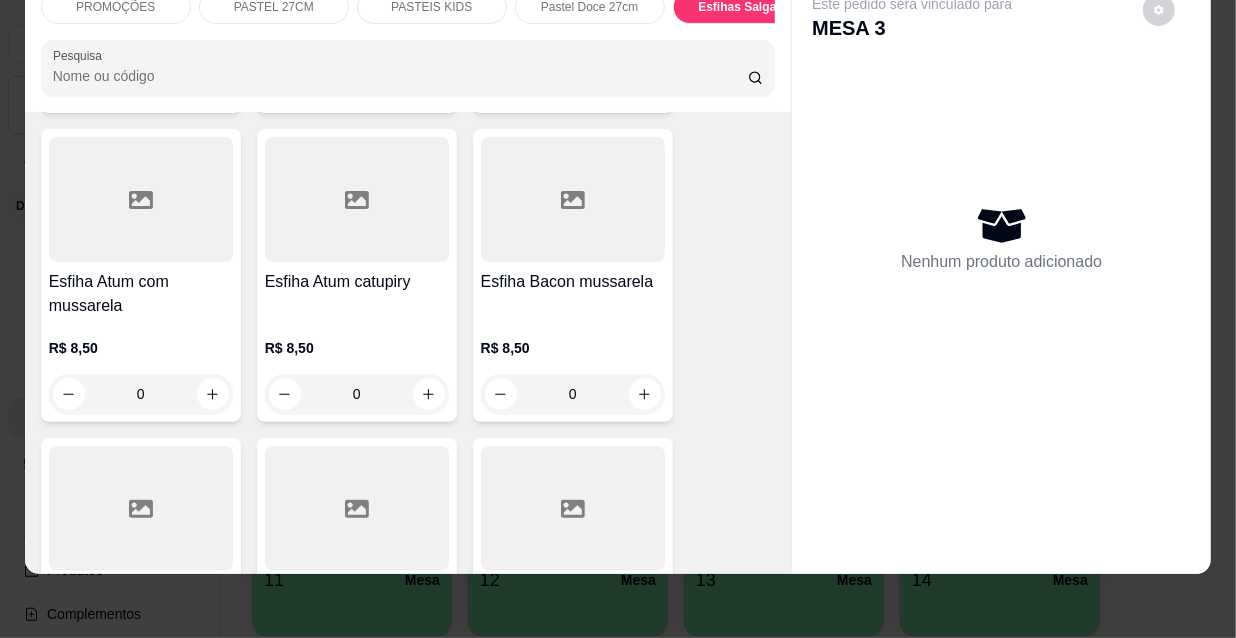 click on "R$ 8,50 0" at bounding box center (573, 376) 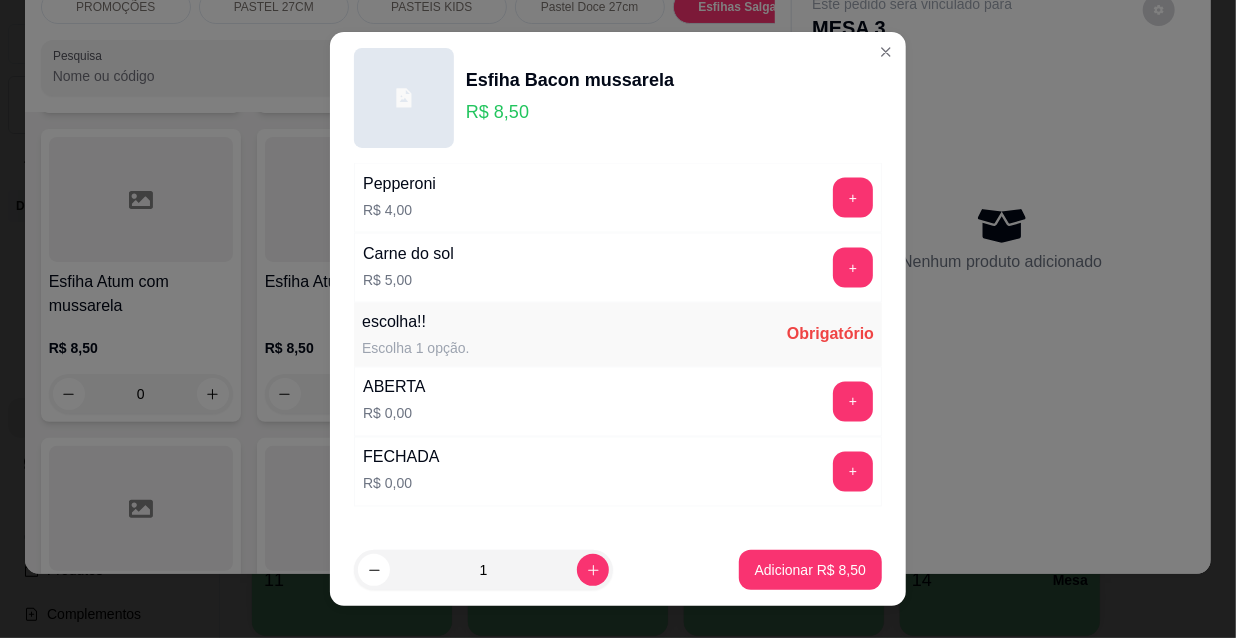 scroll, scrollTop: 1661, scrollLeft: 0, axis: vertical 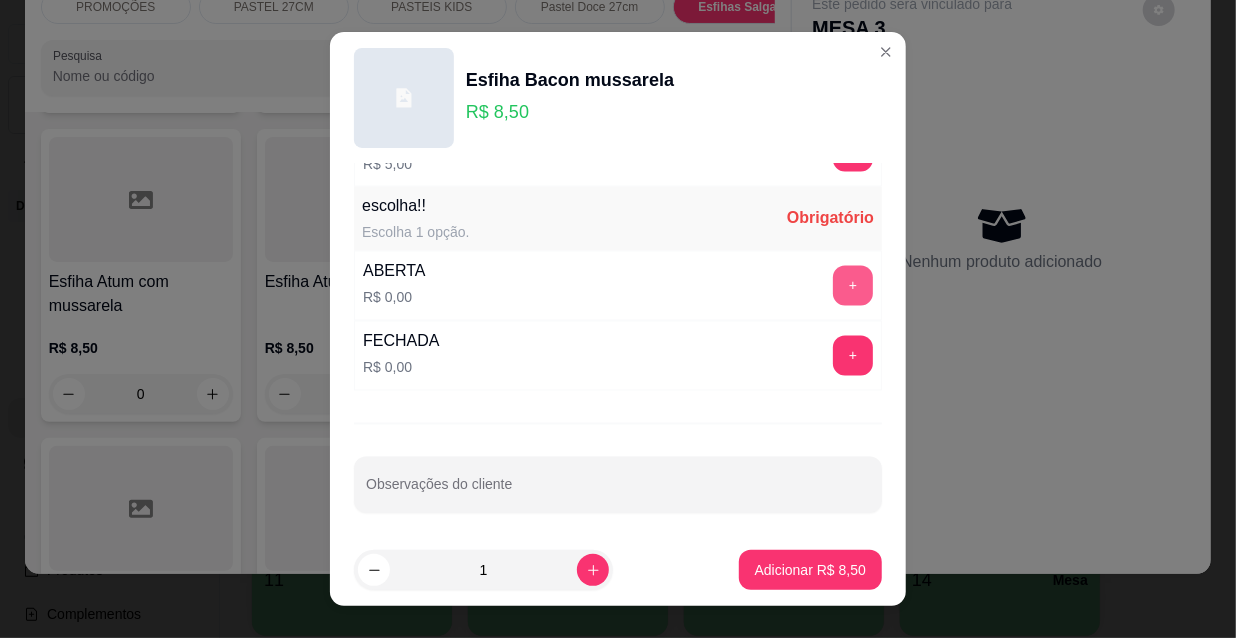 click on "+" at bounding box center (853, 286) 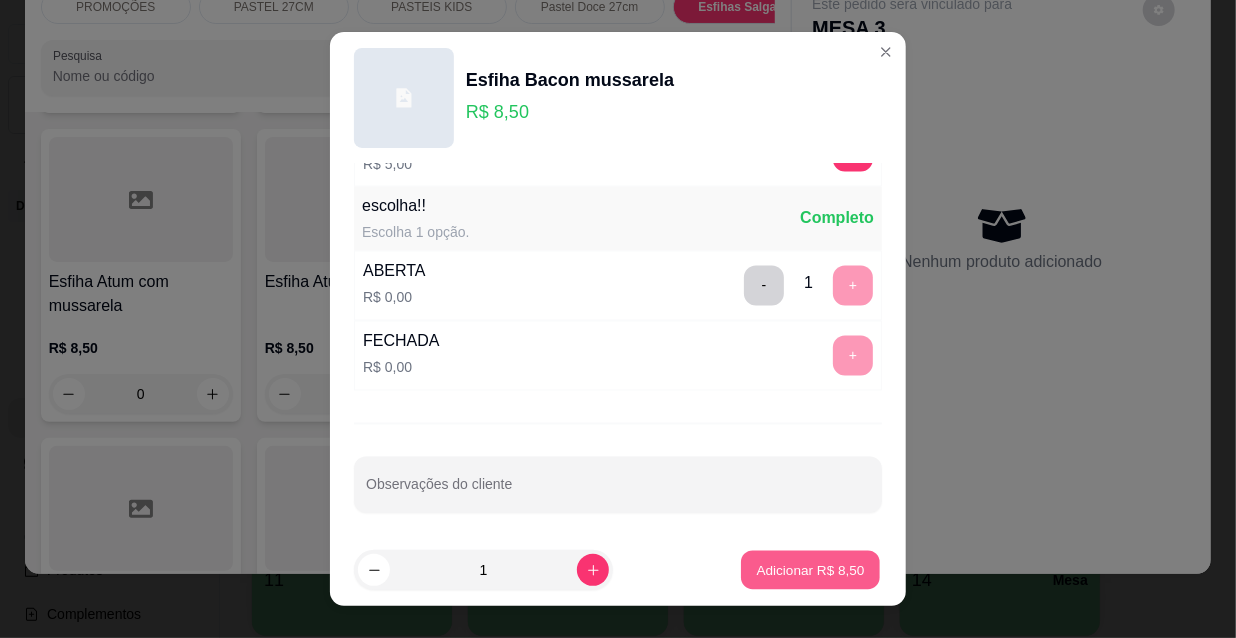 click on "Adicionar   R$ 8,50" at bounding box center [810, 569] 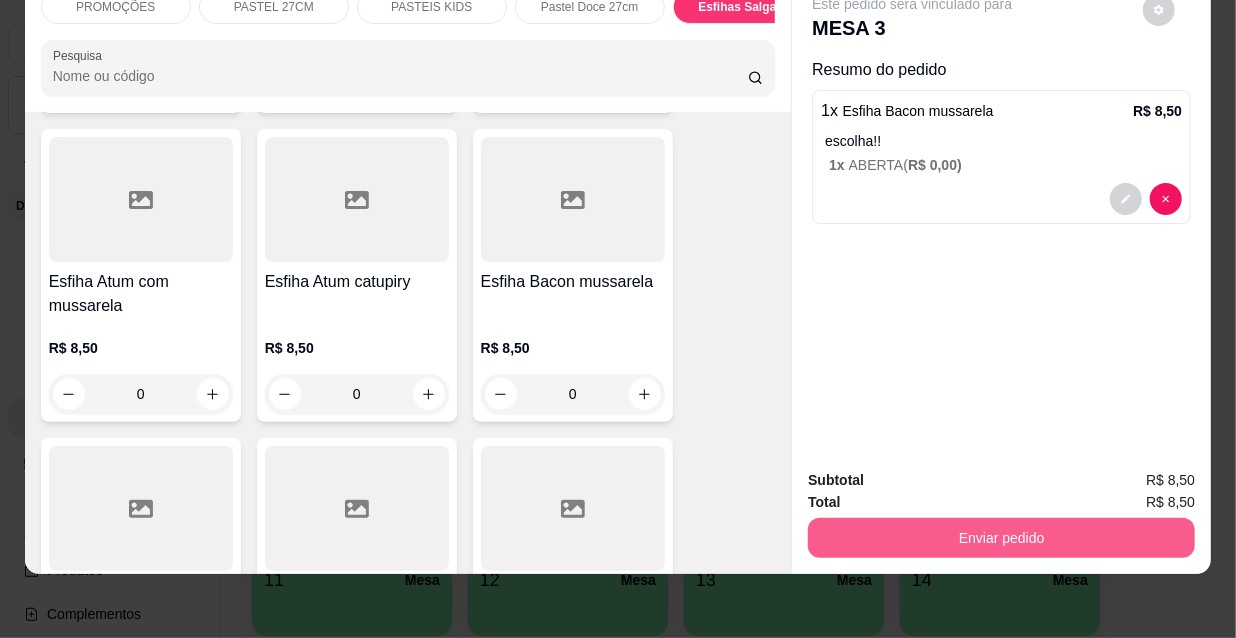 click on "Enviar pedido" at bounding box center [1001, 538] 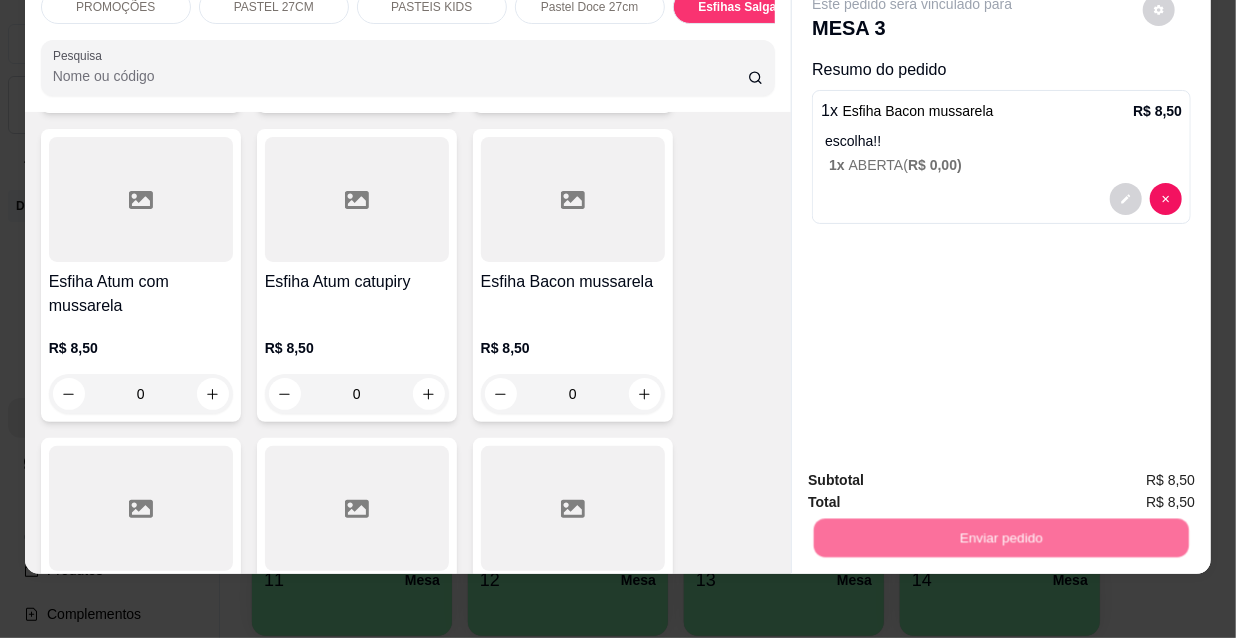 click on "Não registrar e enviar pedido" at bounding box center (937, 474) 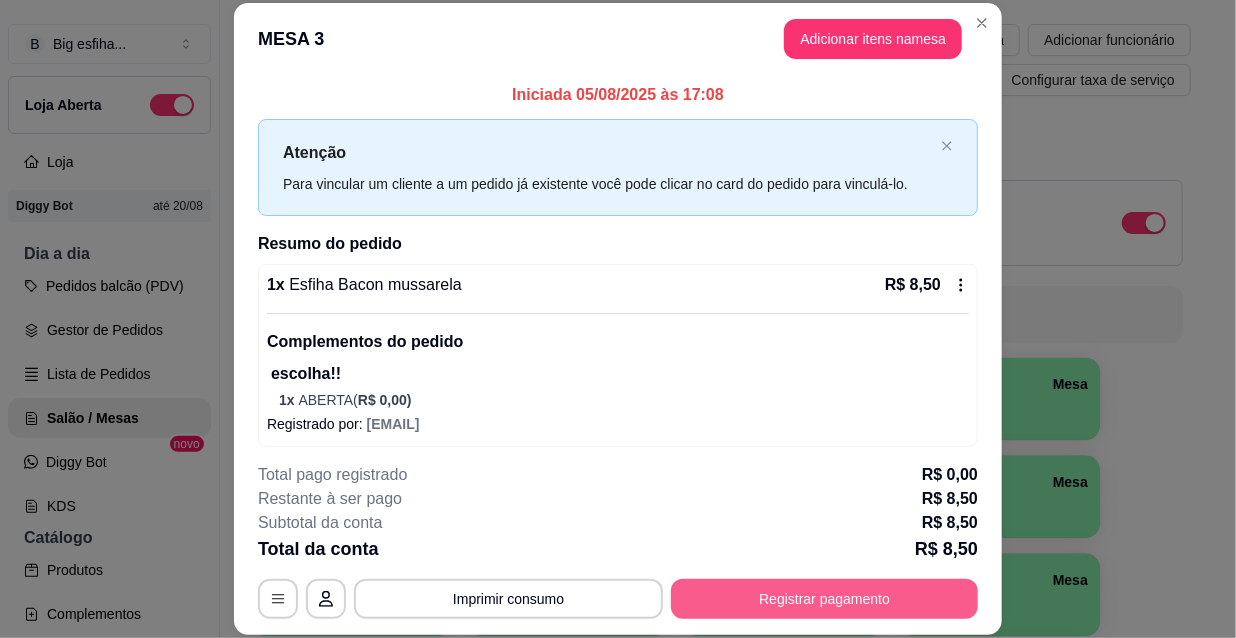 click on "Registrar pagamento" at bounding box center (824, 599) 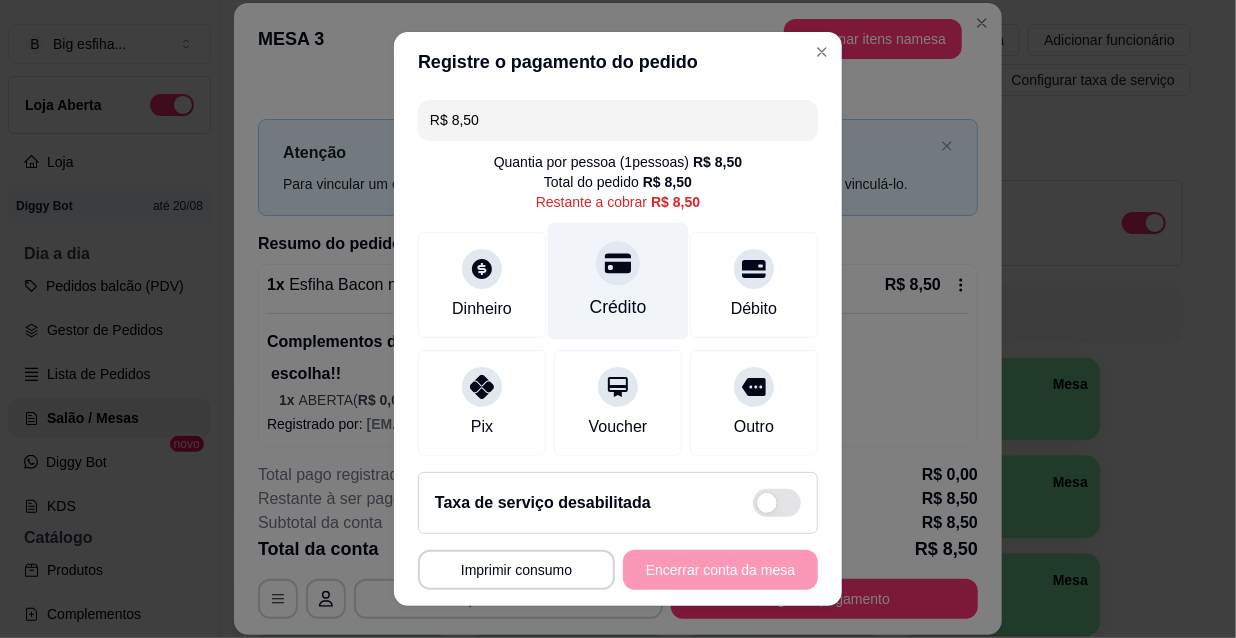 click on "Crédito" at bounding box center [618, 307] 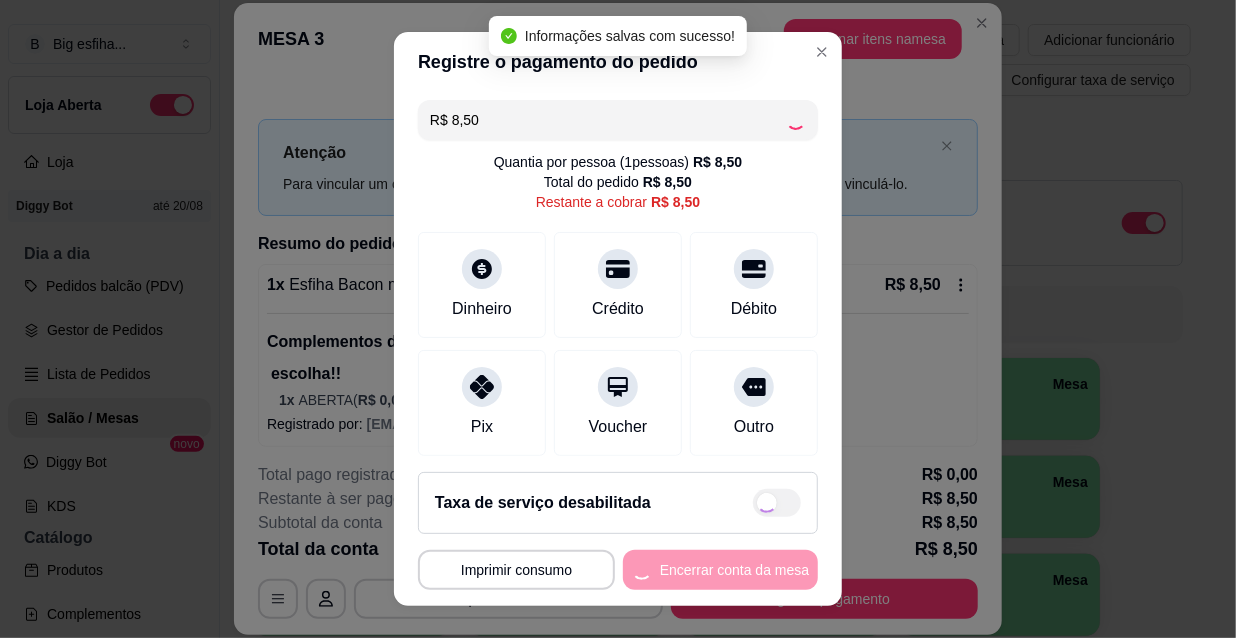 type on "R$ 0,00" 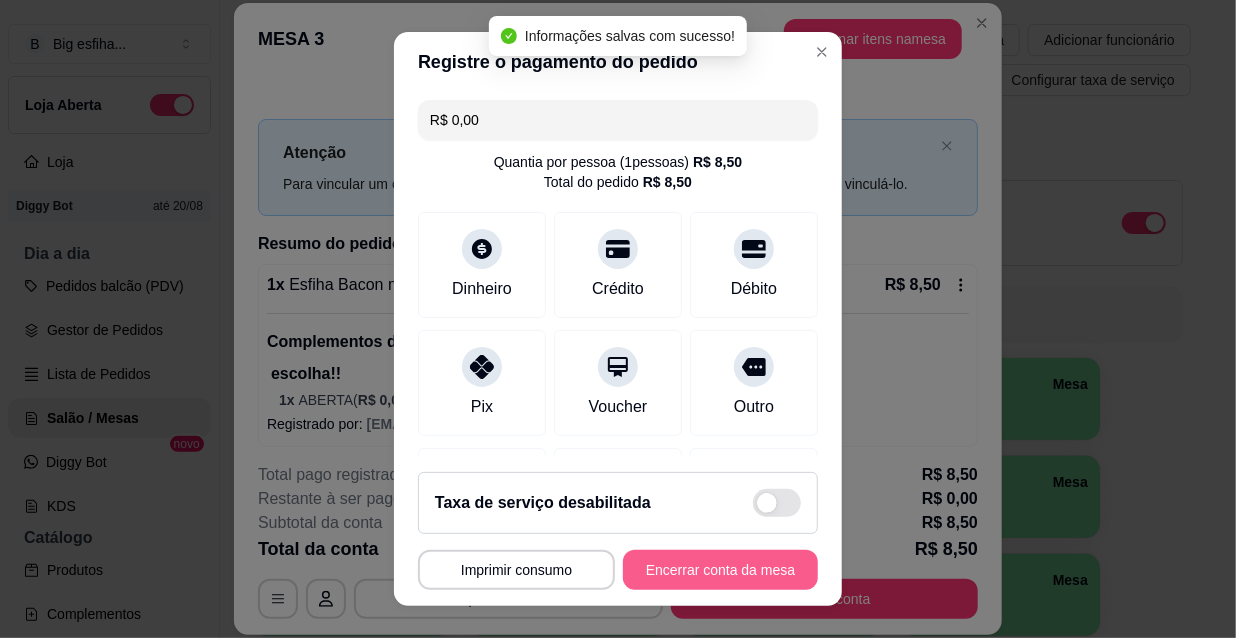 click on "Encerrar conta da mesa" at bounding box center (720, 570) 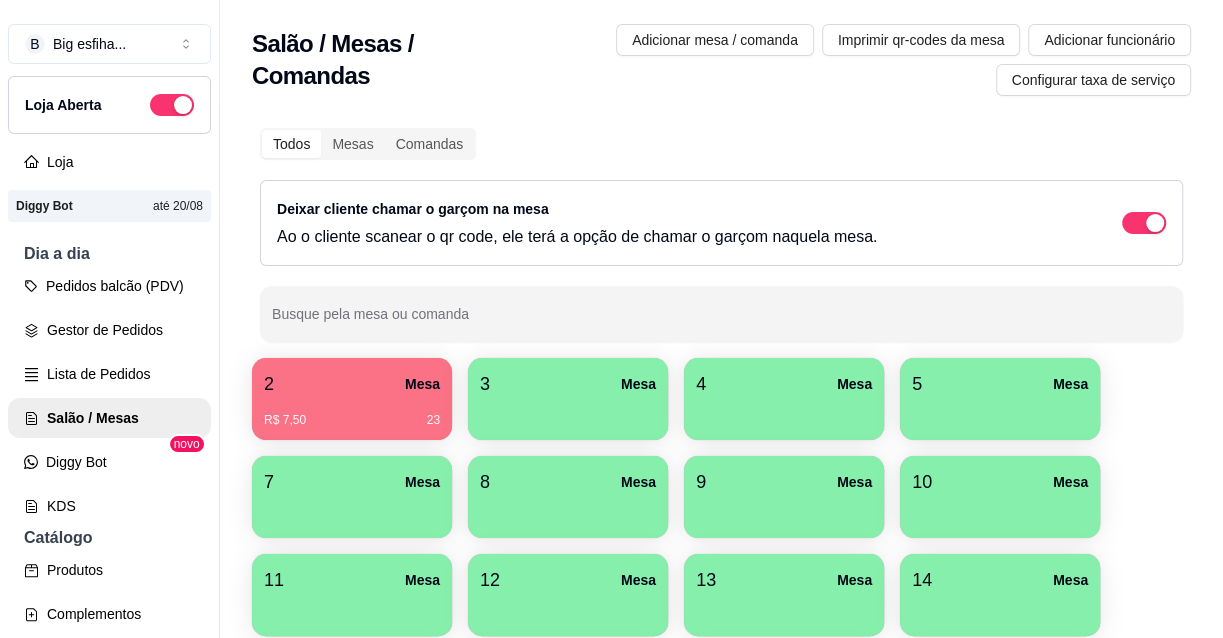 click on "3 Mesa" at bounding box center (568, 384) 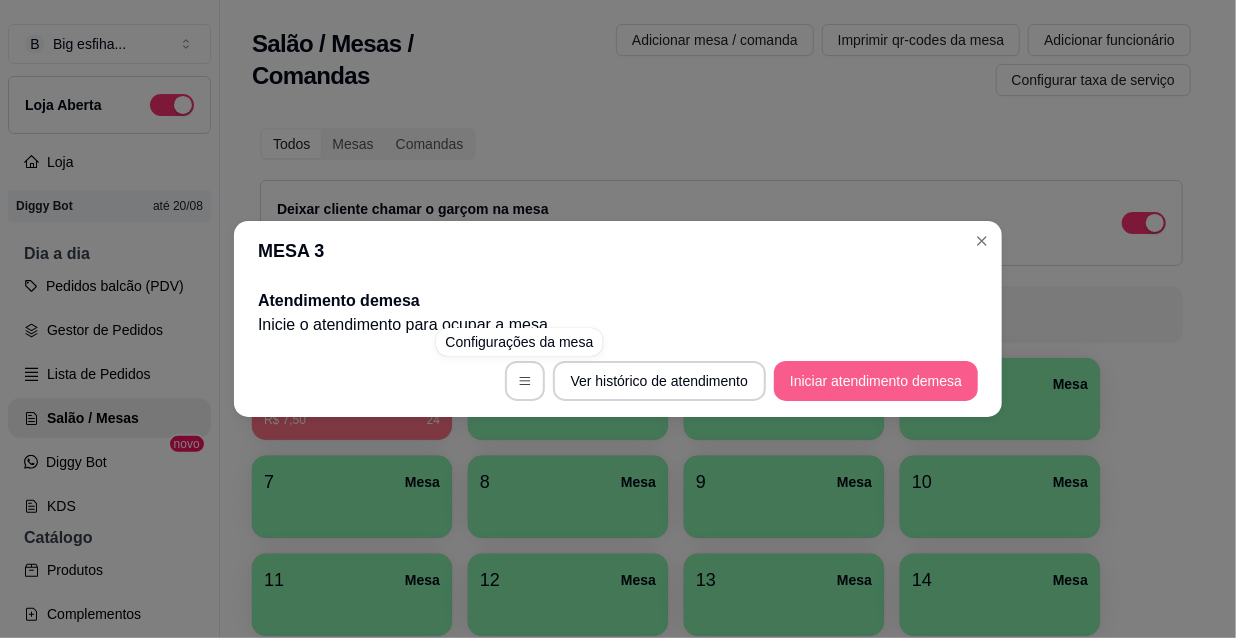 click on "Iniciar atendimento de  mesa" at bounding box center (876, 381) 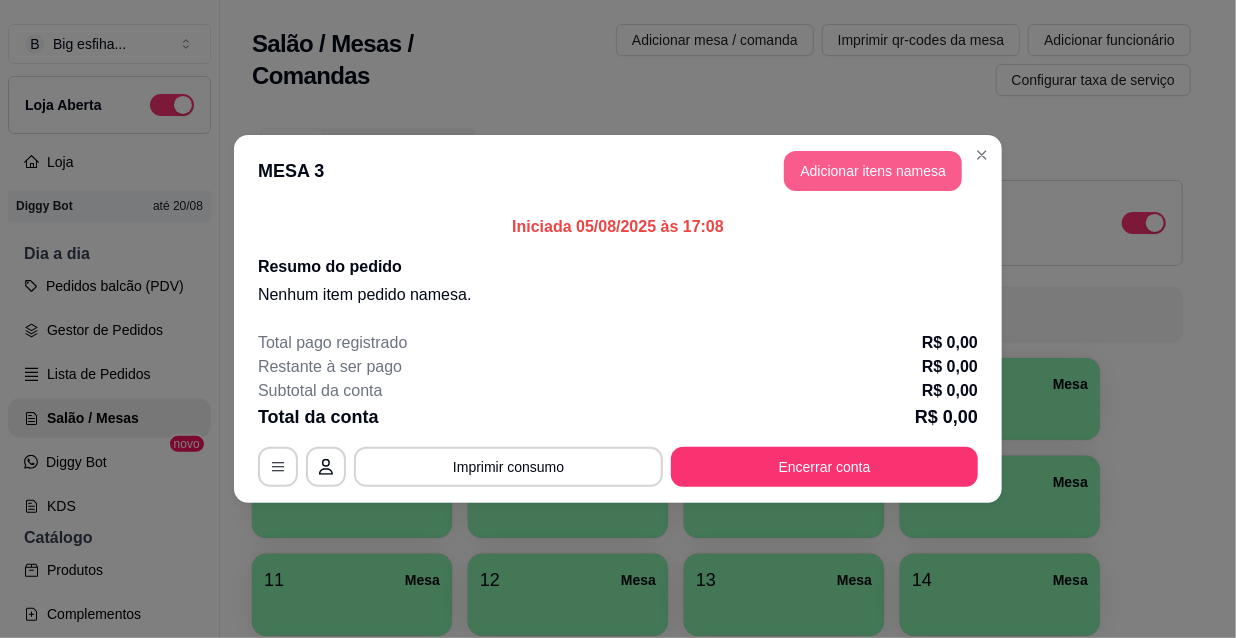 click on "MESA 3 Adicionar itens na  mesa" at bounding box center [618, 171] 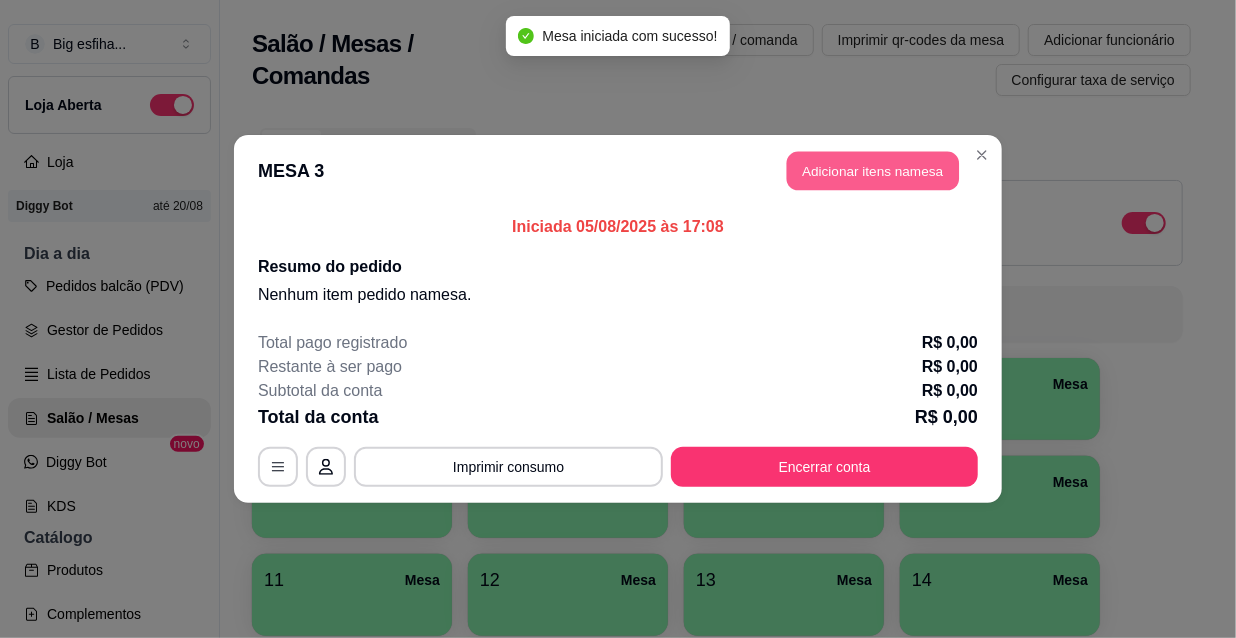 click on "Adicionar itens na  mesa" at bounding box center [873, 171] 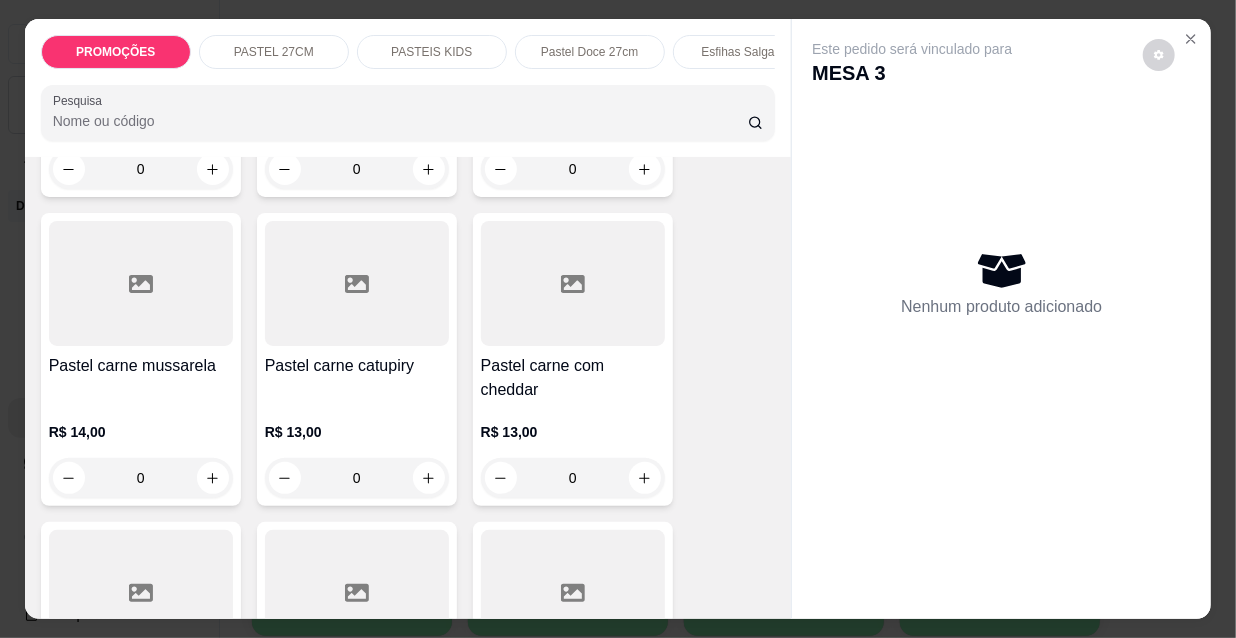 scroll, scrollTop: 2272, scrollLeft: 0, axis: vertical 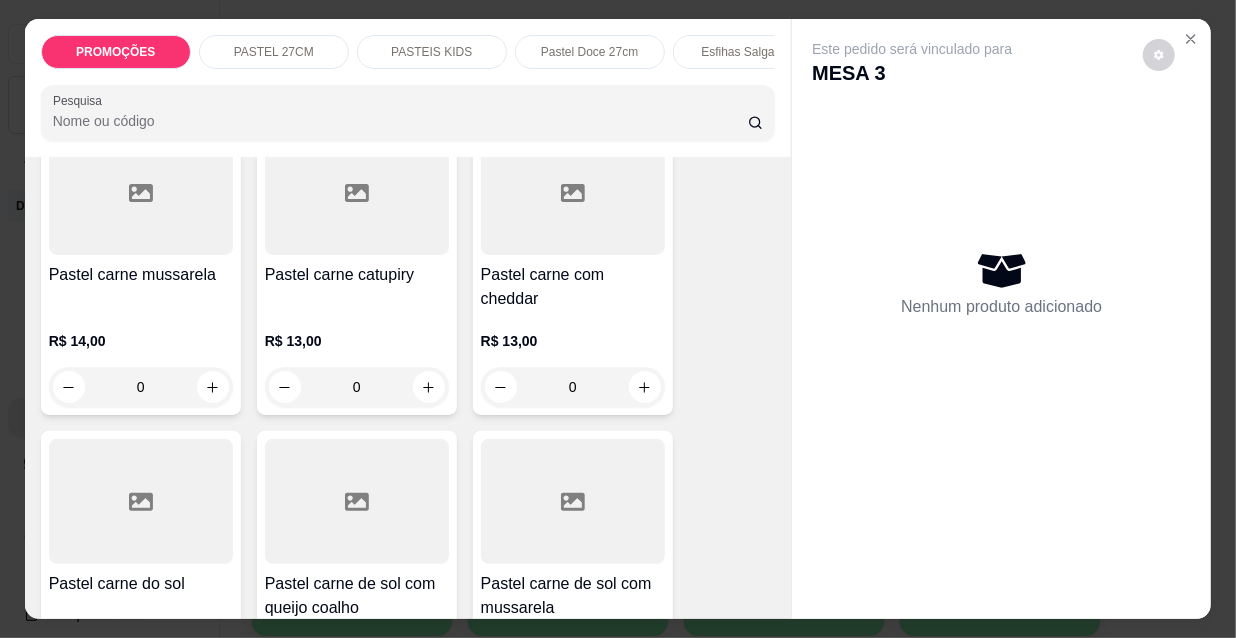 click on "Pastel carne mussarela" at bounding box center (141, 275) 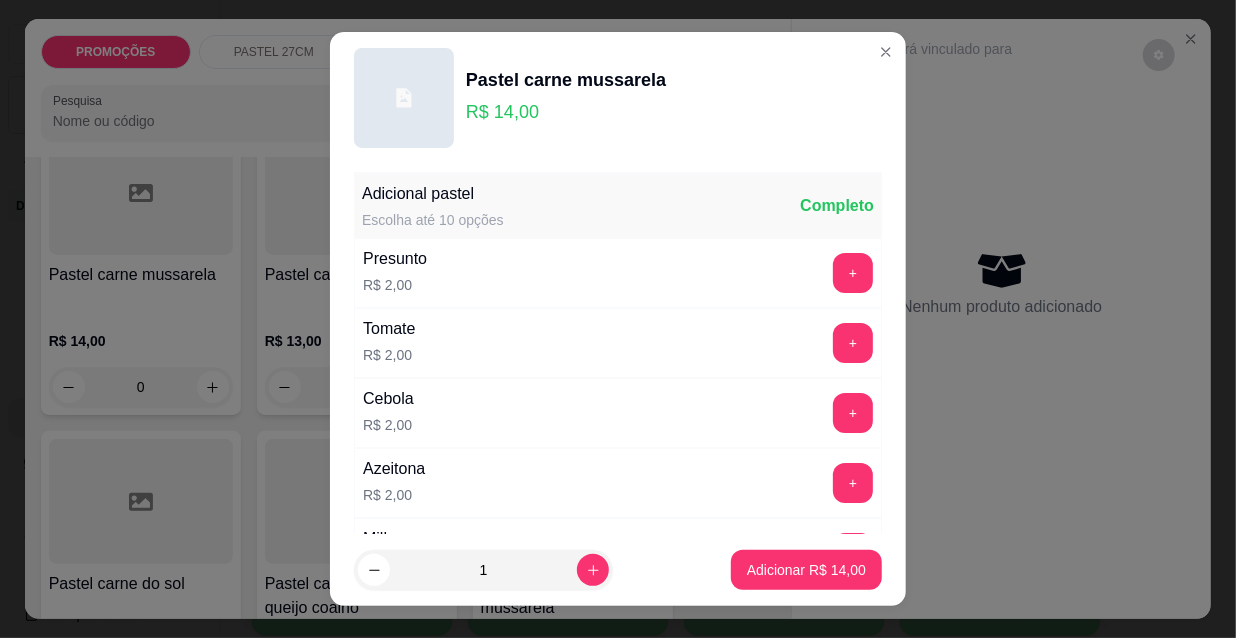 click on "1 Adicionar   R$ 14,00" at bounding box center [618, 570] 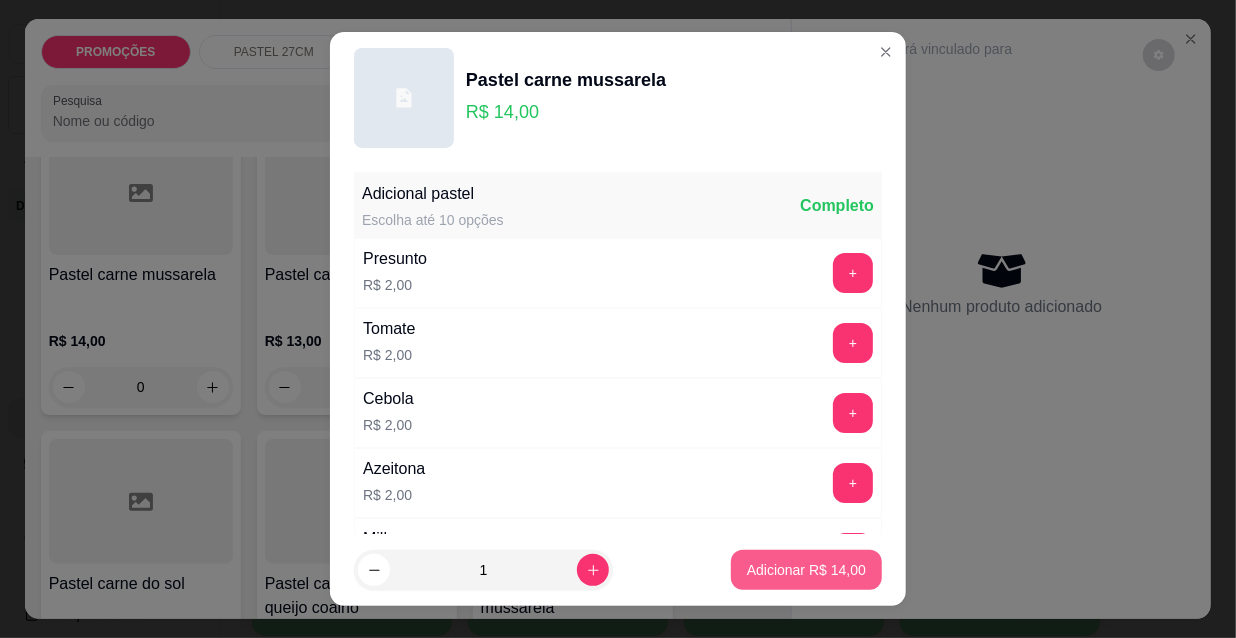 click on "Adicionar   R$ 14,00" at bounding box center (806, 570) 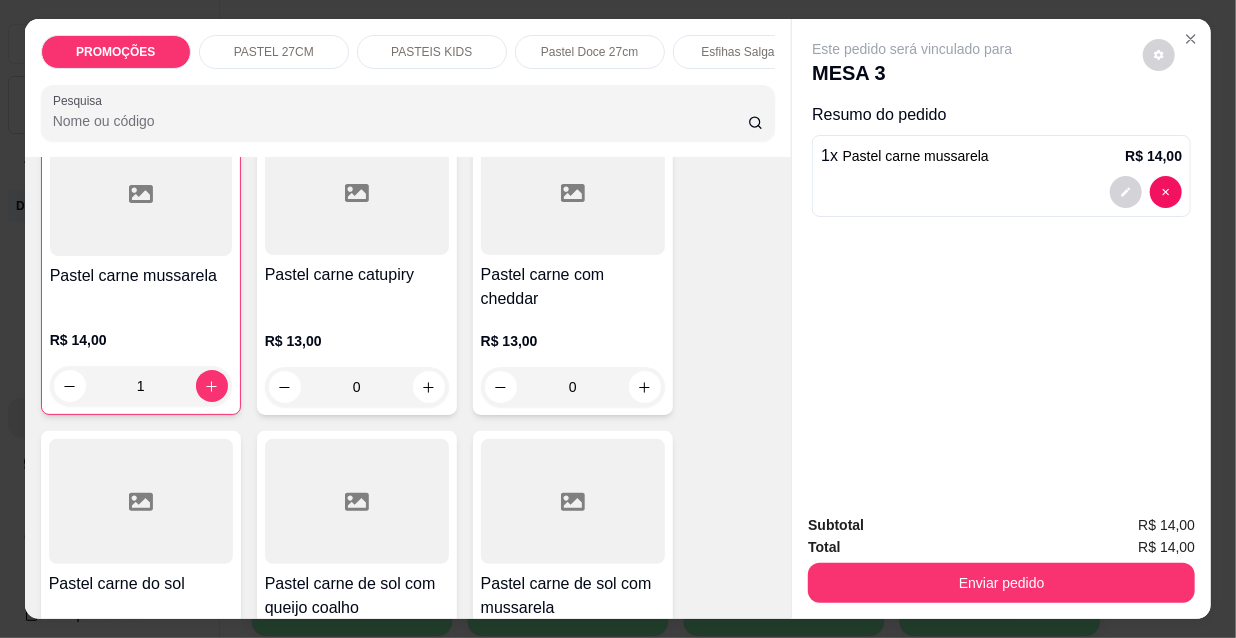 type on "1" 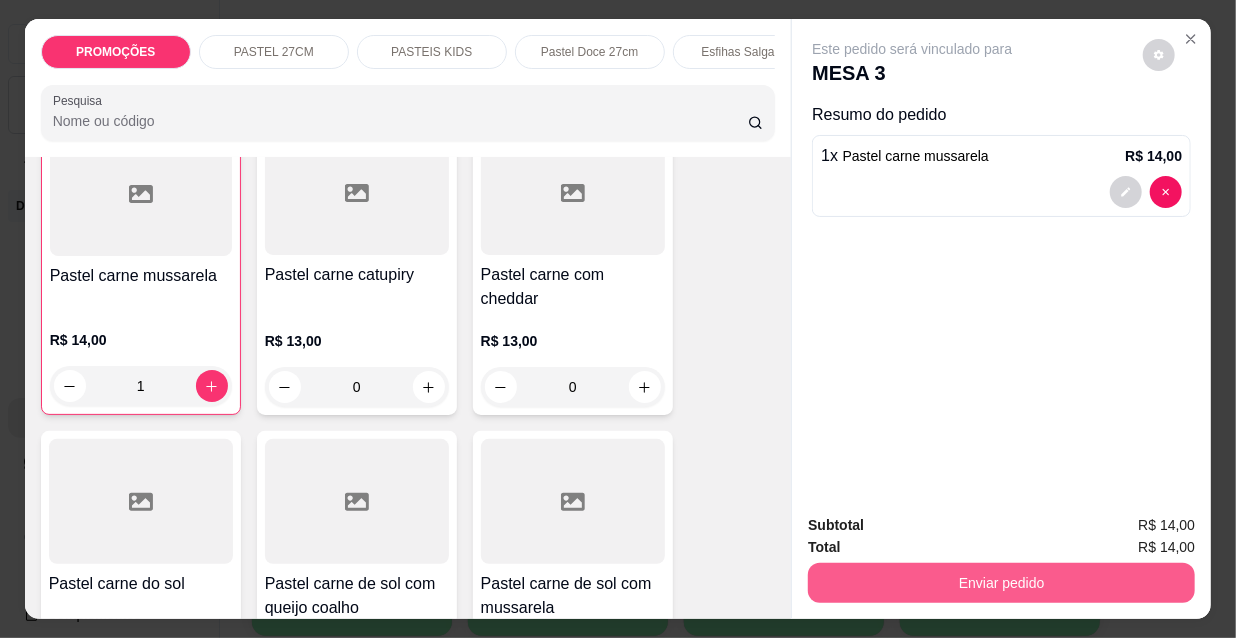 scroll, scrollTop: 2273, scrollLeft: 0, axis: vertical 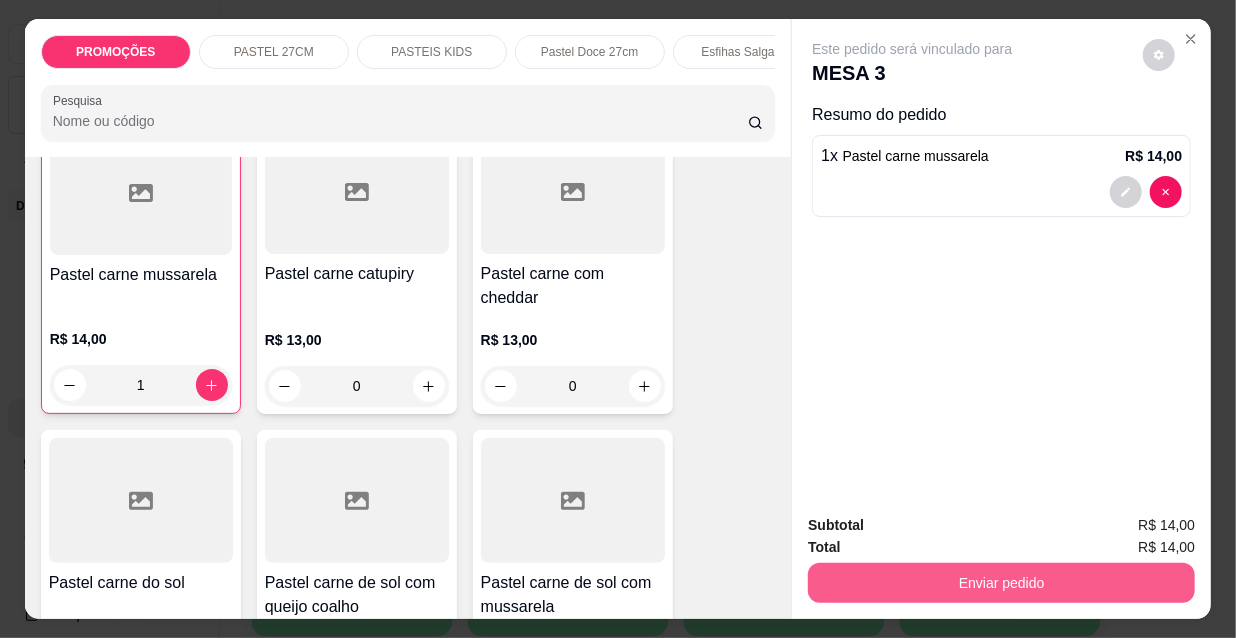 click on "Enviar pedido" at bounding box center [1001, 583] 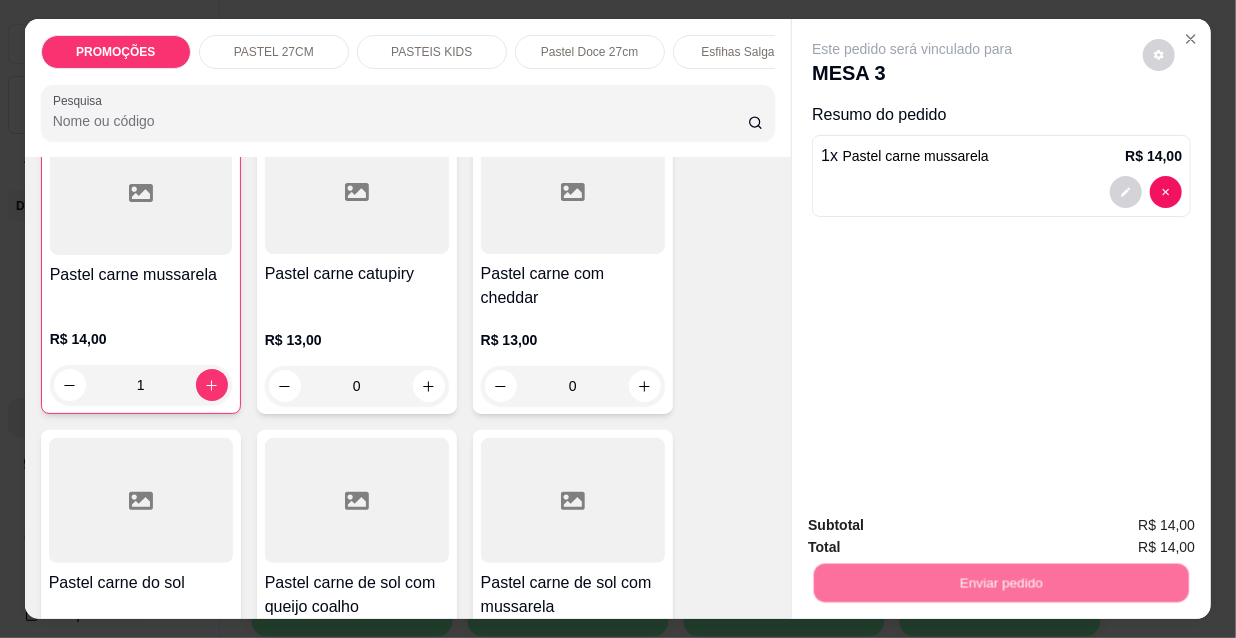 click on "Não registrar e enviar pedido" at bounding box center (937, 527) 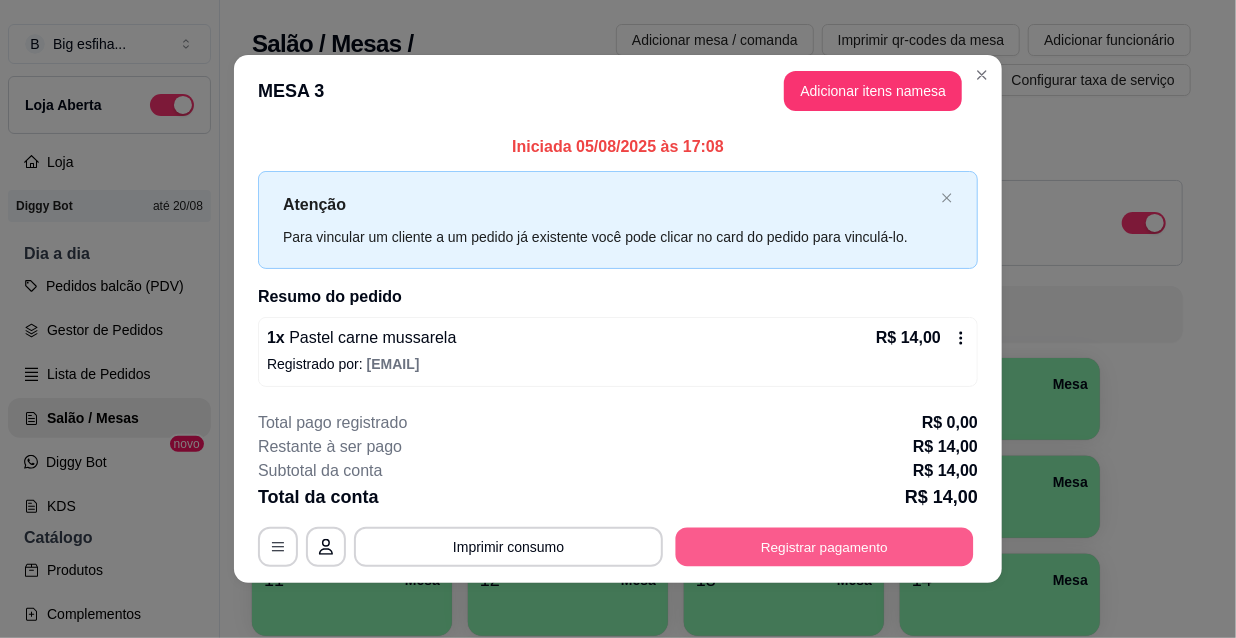 click on "Registrar pagamento" at bounding box center [825, 546] 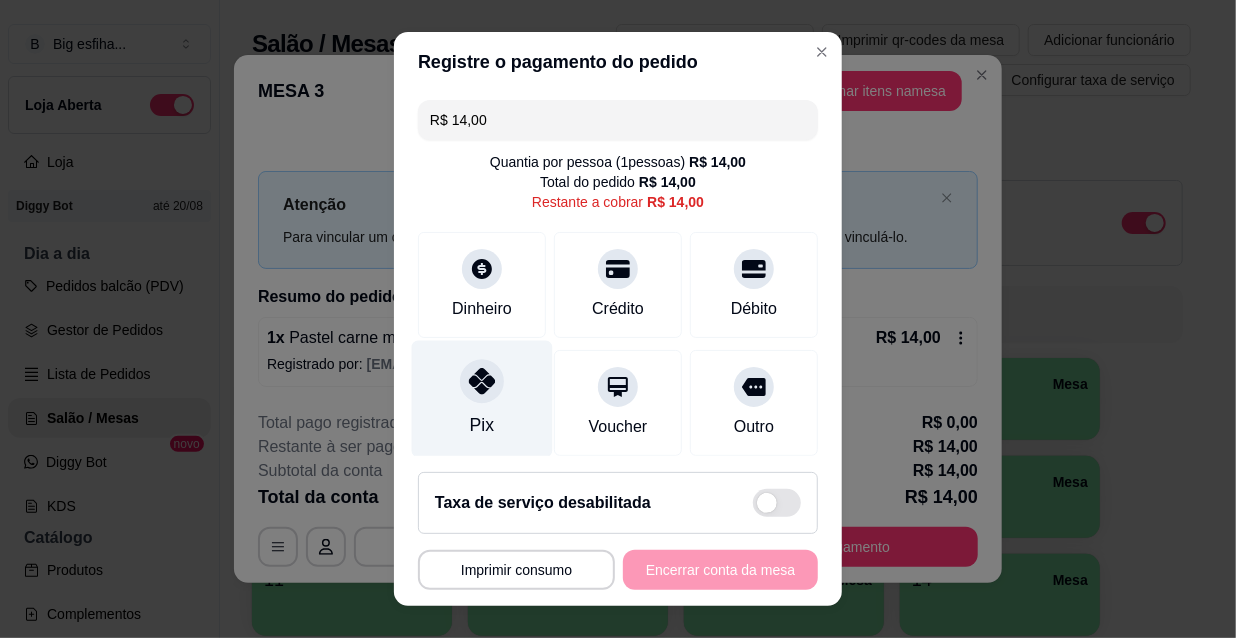 click 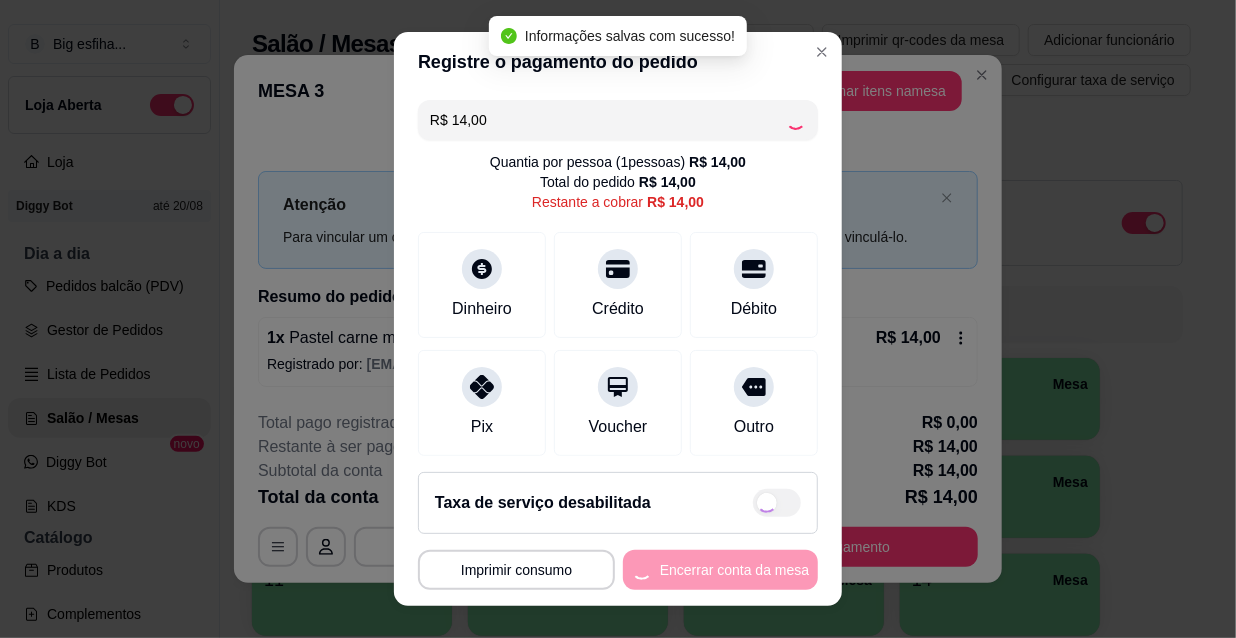 type on "R$ 0,00" 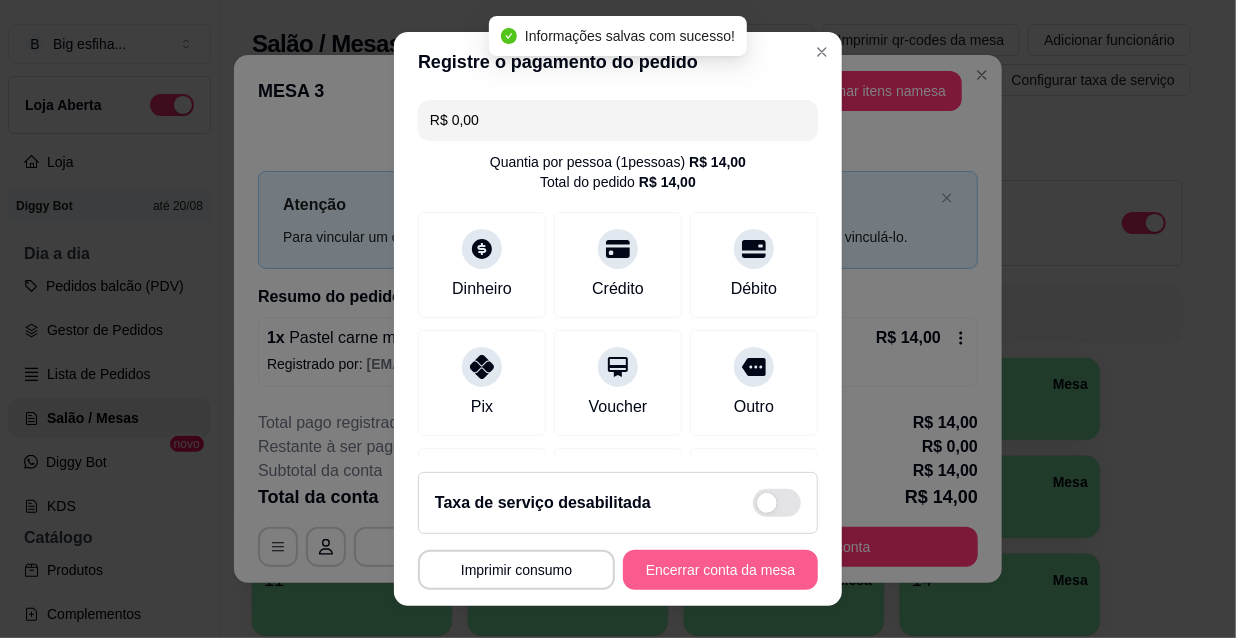 click on "Encerrar conta da mesa" at bounding box center [720, 570] 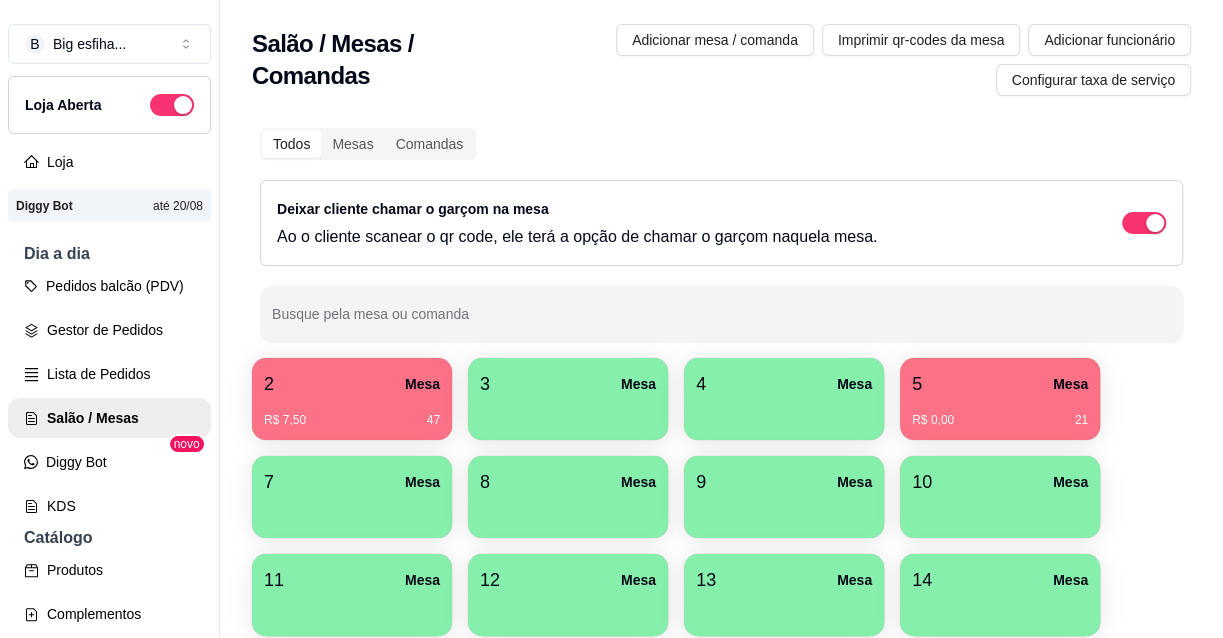 click at bounding box center (568, 413) 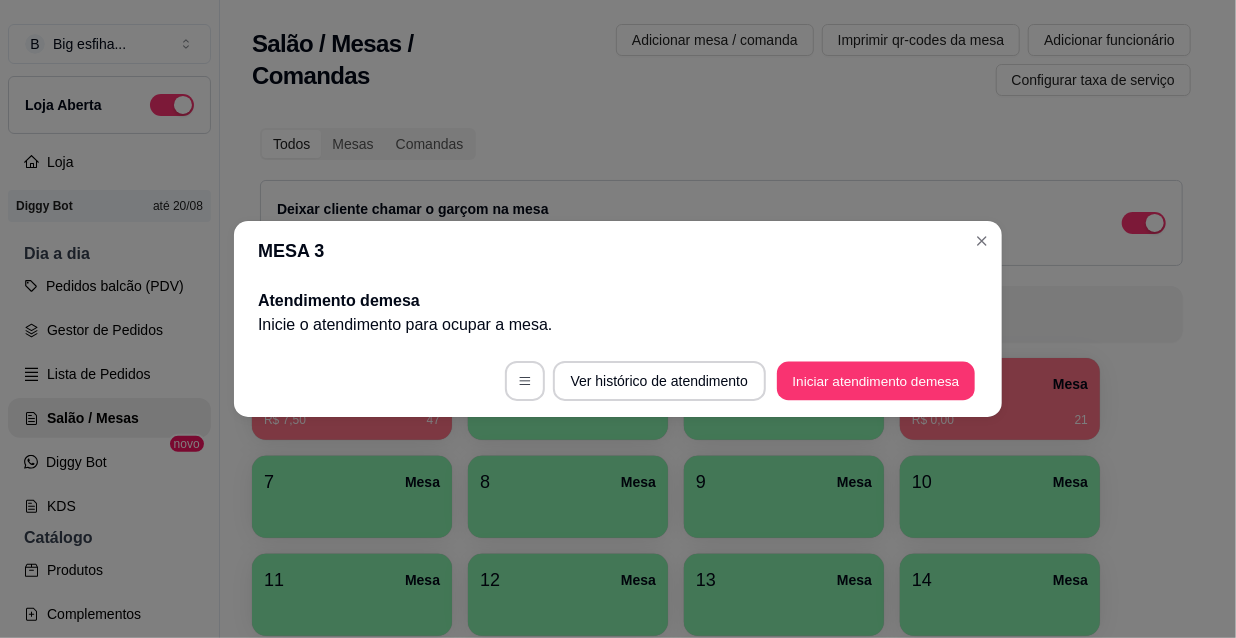 click on "Iniciar atendimento de  mesa" at bounding box center (876, 381) 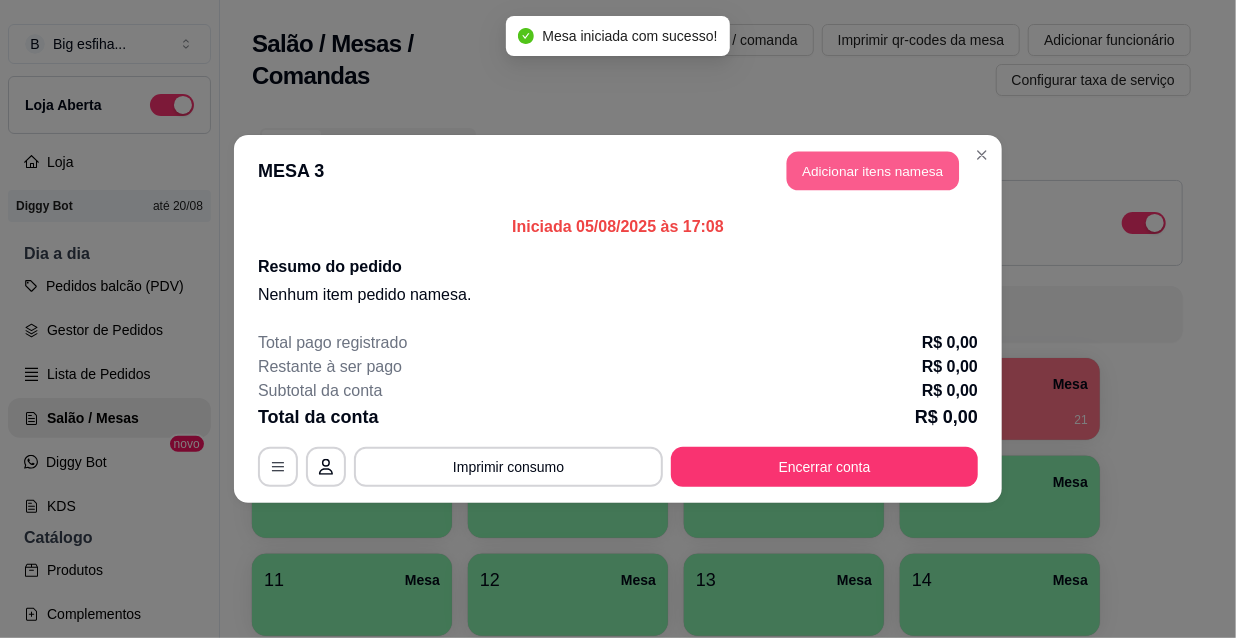 click on "Adicionar itens na  mesa" at bounding box center [873, 171] 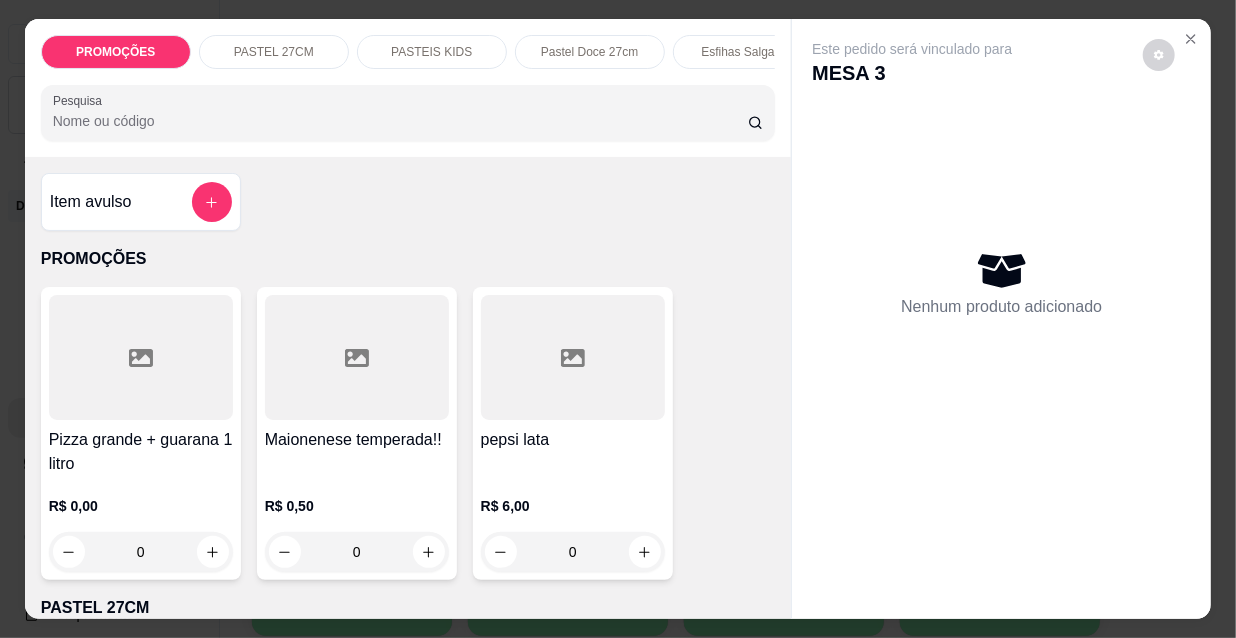 click on "PROMOÇÕES PASTEL 27CM PASTEIS KIDS Pastel Doce 27cm Esfihas Salgadas Esfihas doce Kibes Pizzas tradicionais Pizza doce Beirutes Refrigerante Suco Pesquisa" at bounding box center (408, 88) 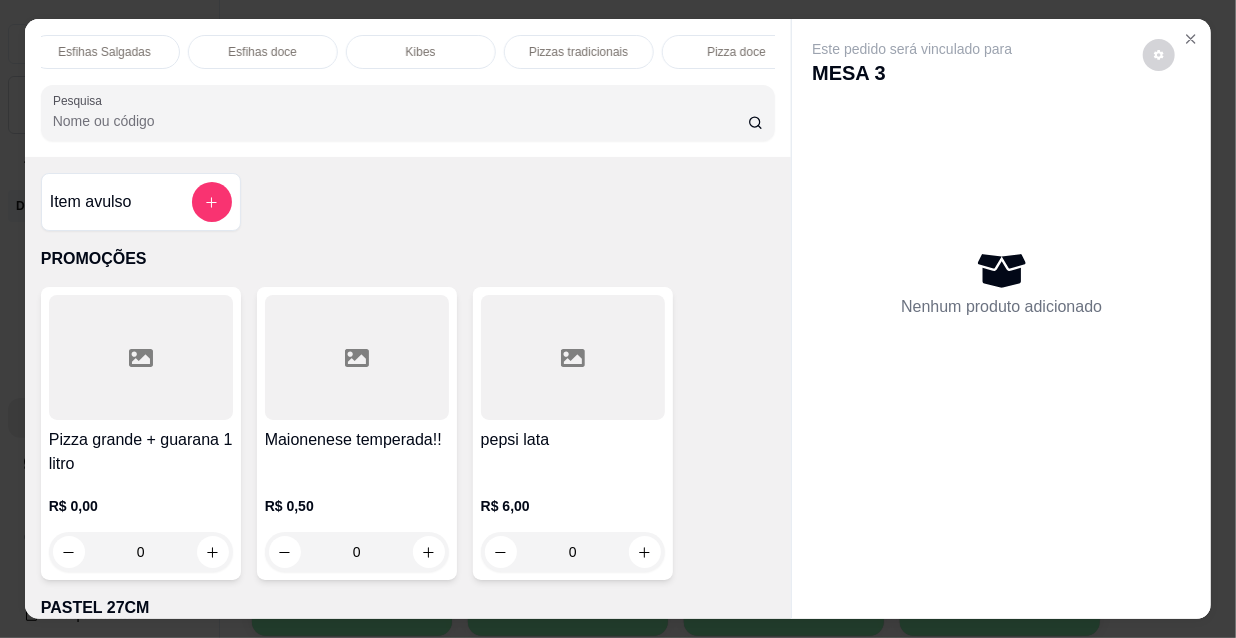 click on "Pizzas tradicionais" at bounding box center (578, 52) 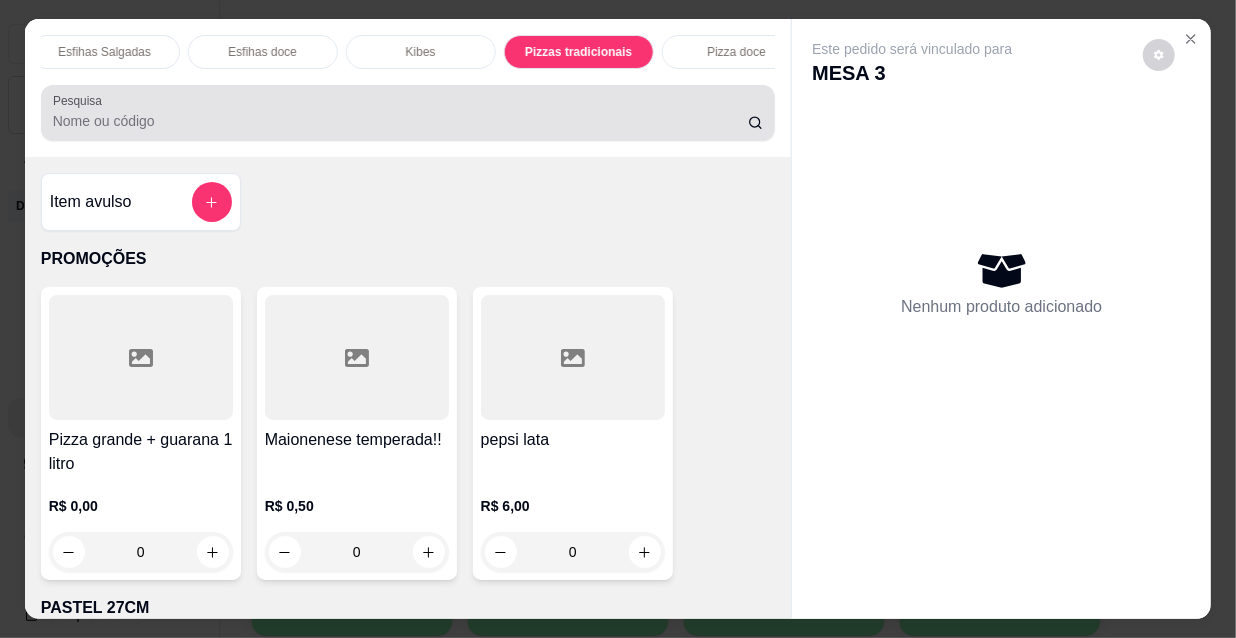 scroll, scrollTop: 16501, scrollLeft: 0, axis: vertical 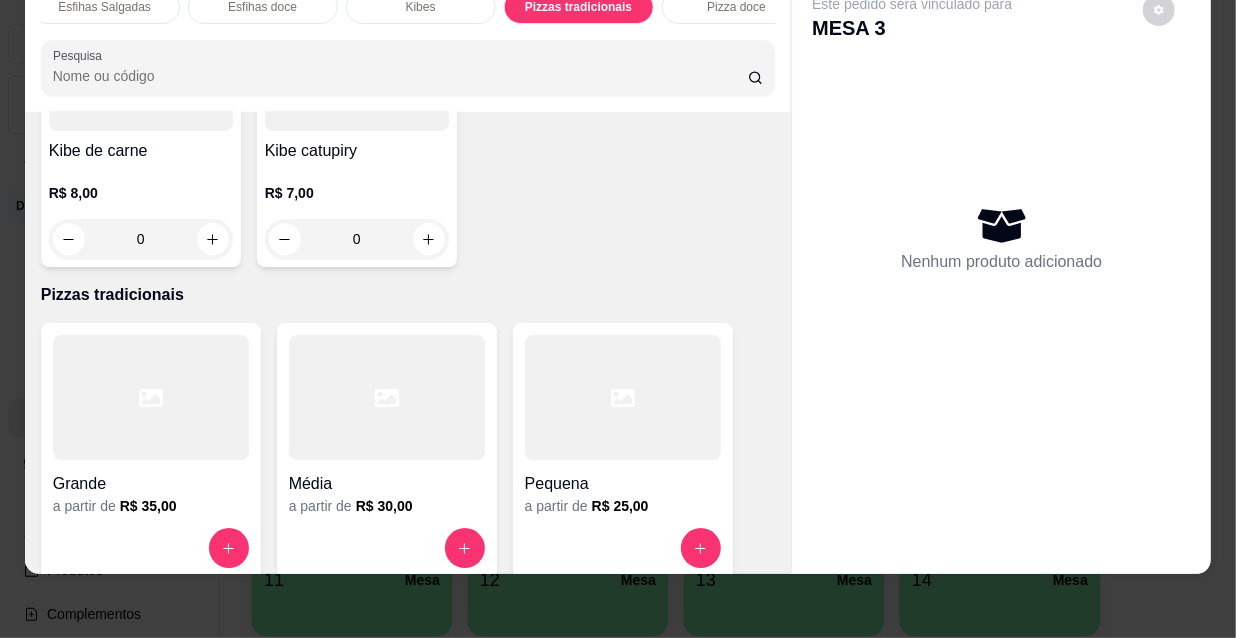 click at bounding box center (151, 397) 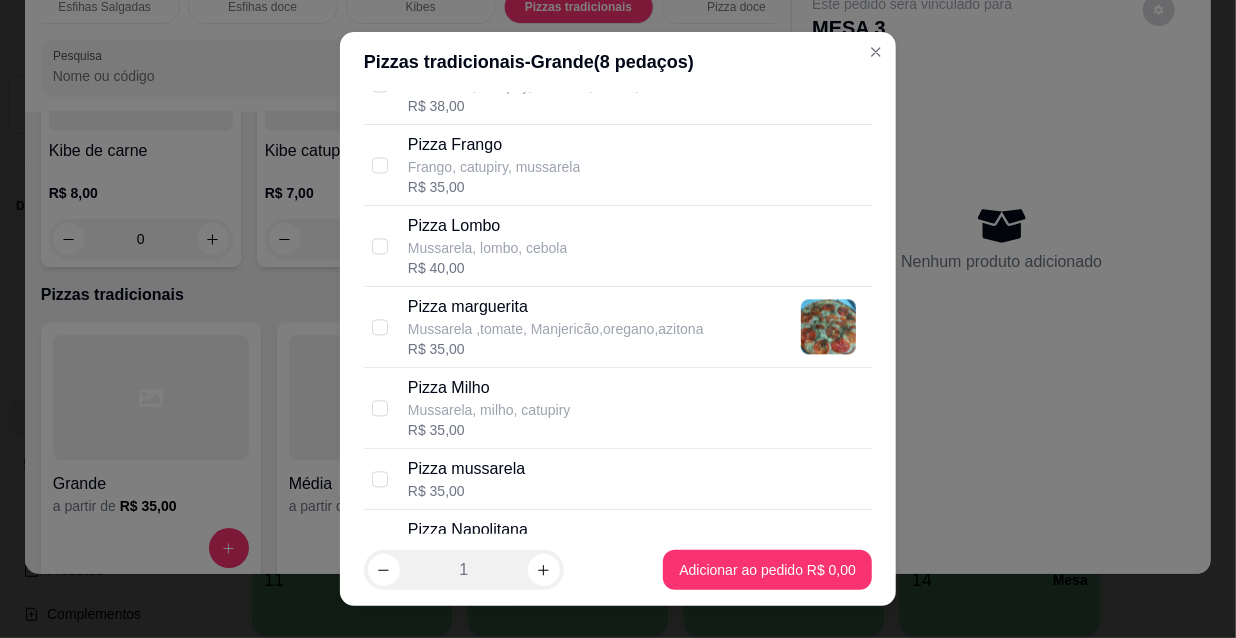 scroll, scrollTop: 2000, scrollLeft: 0, axis: vertical 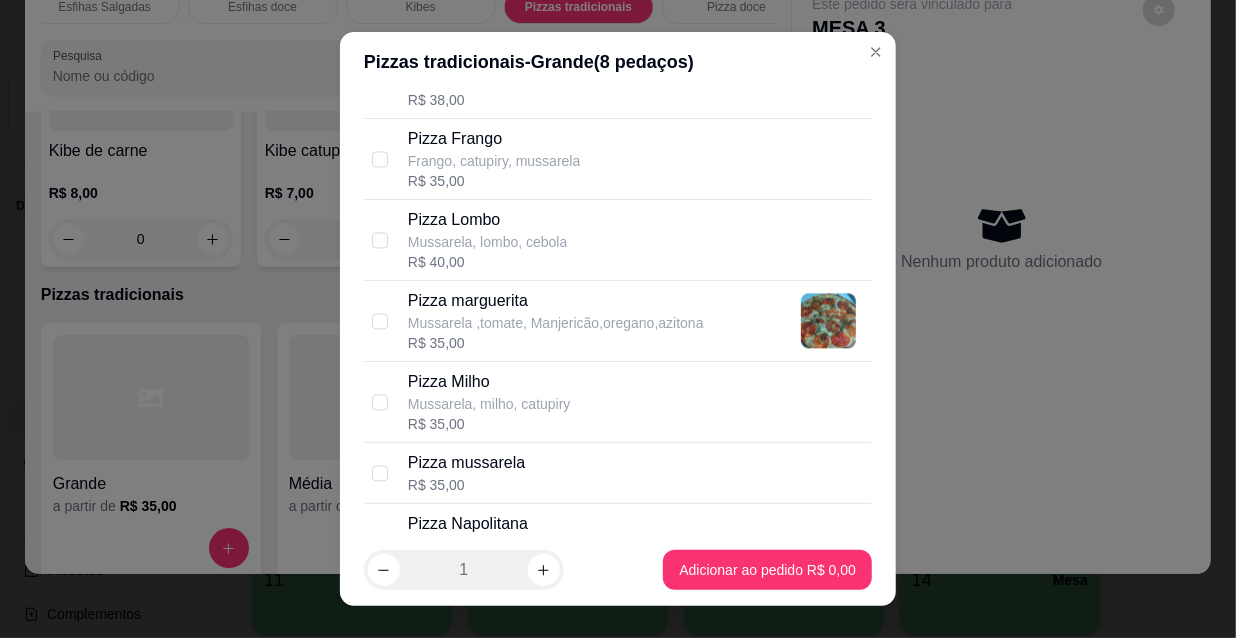 click on "Pizza marguerita" at bounding box center (556, 301) 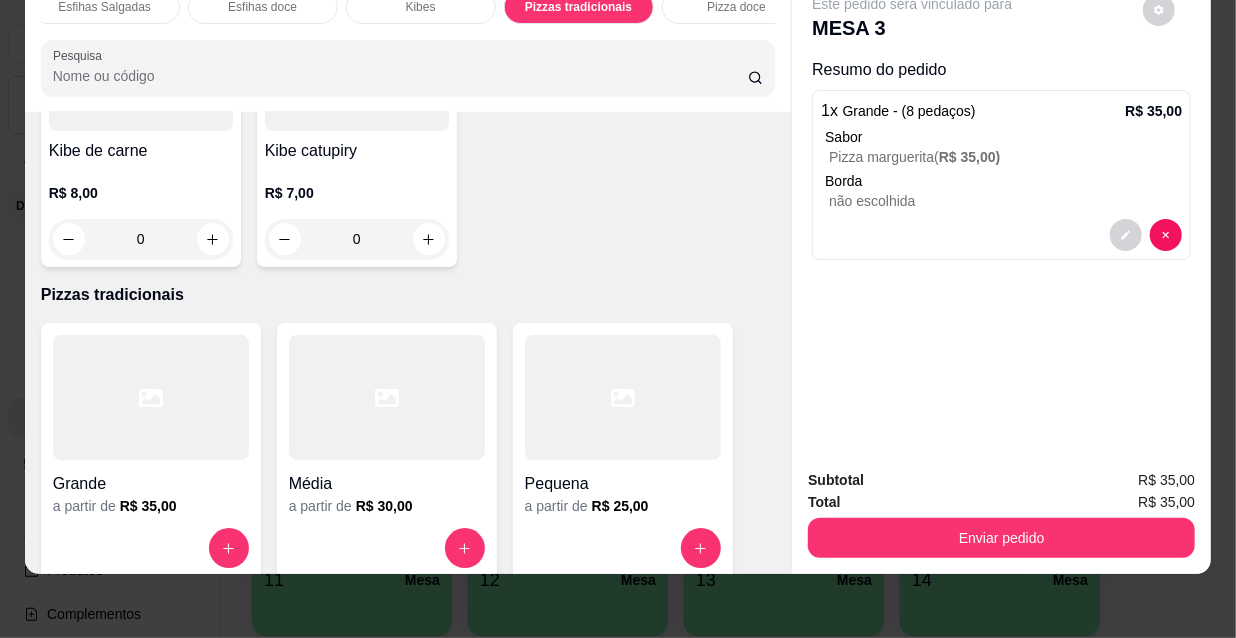 click at bounding box center (623, 397) 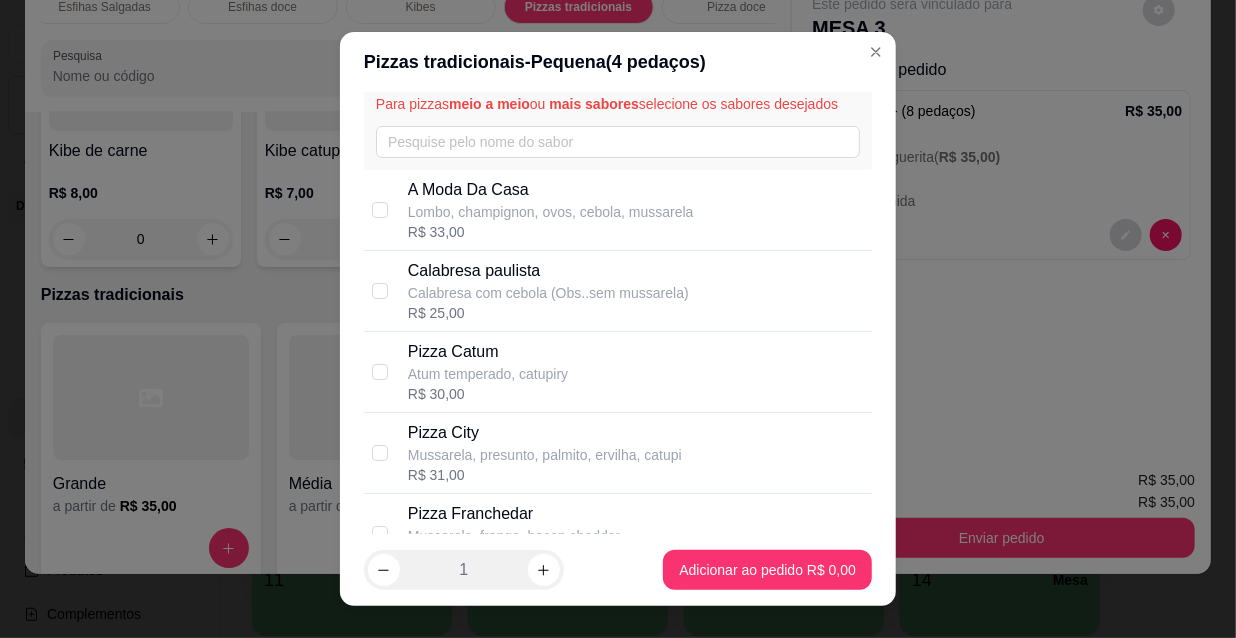 scroll, scrollTop: 90, scrollLeft: 0, axis: vertical 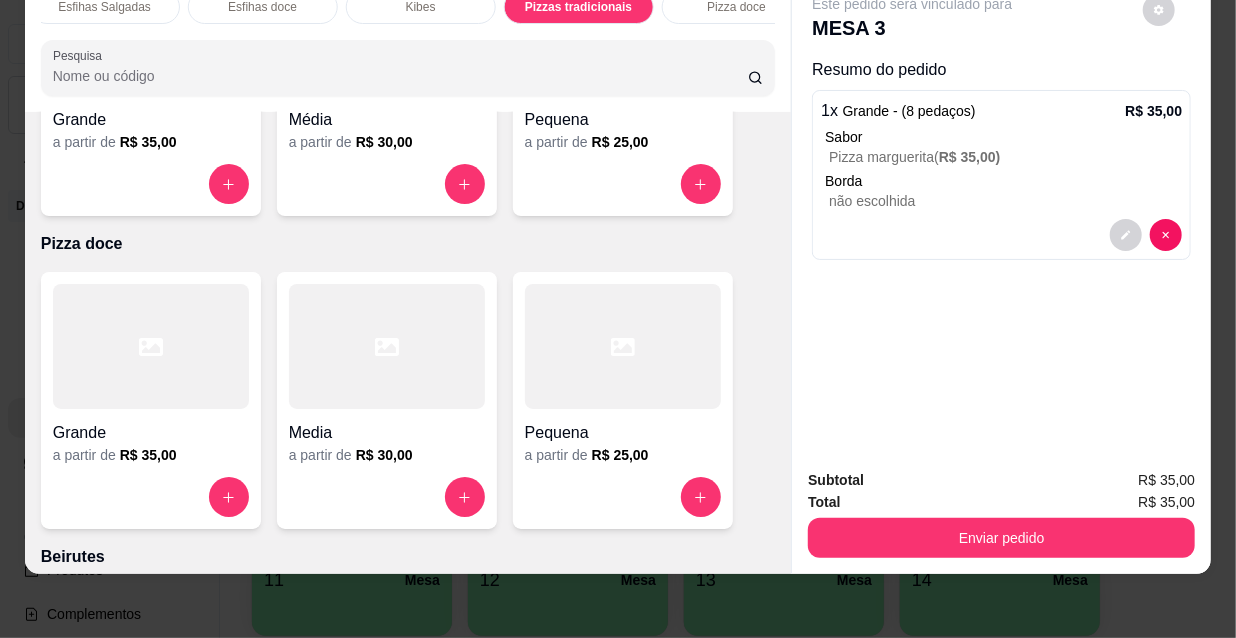 click on "R$ 25,00" at bounding box center [620, 455] 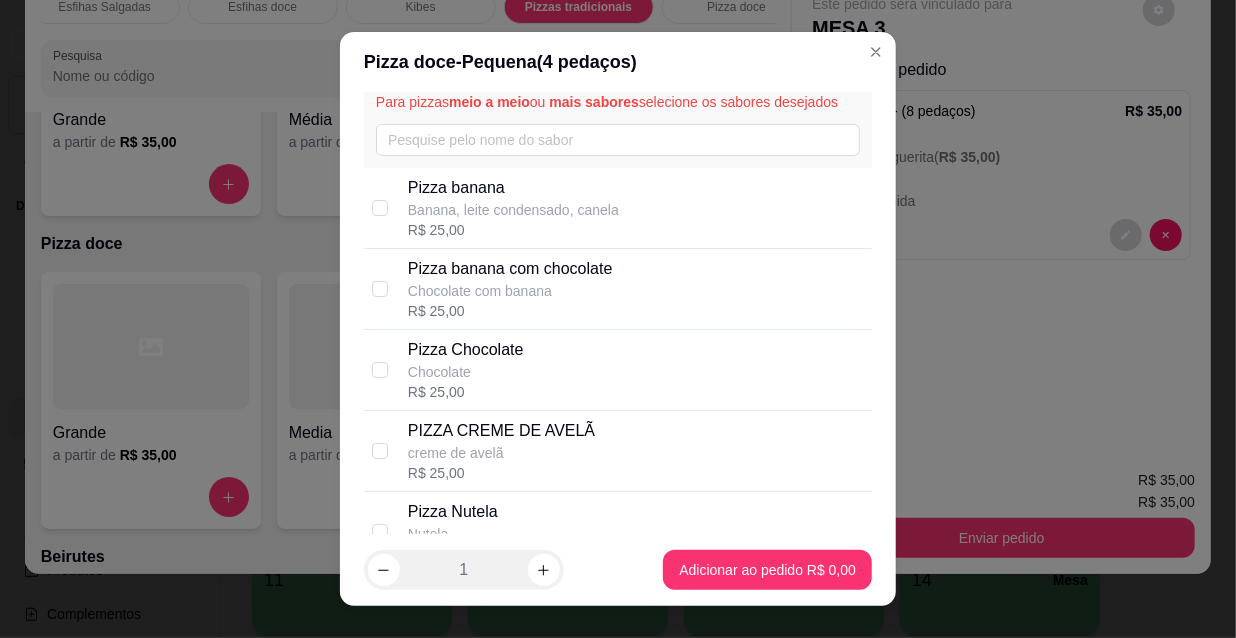scroll, scrollTop: 90, scrollLeft: 0, axis: vertical 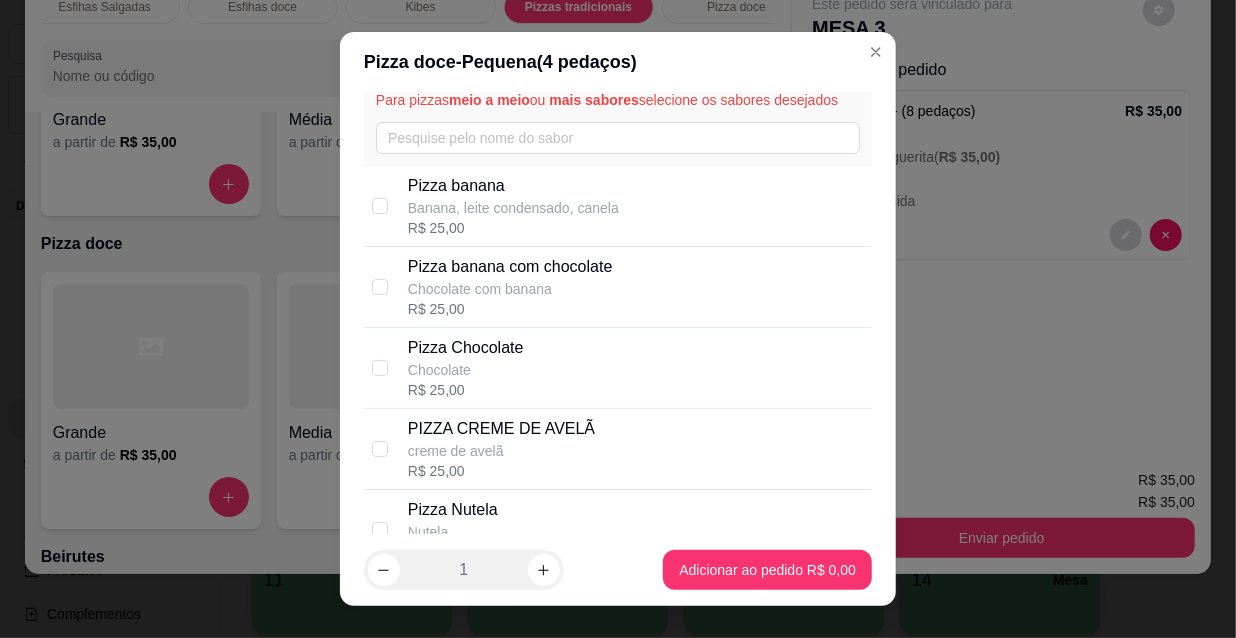 click on "Pizza Chocolate Chocolate R$ 25,00" at bounding box center (636, 368) 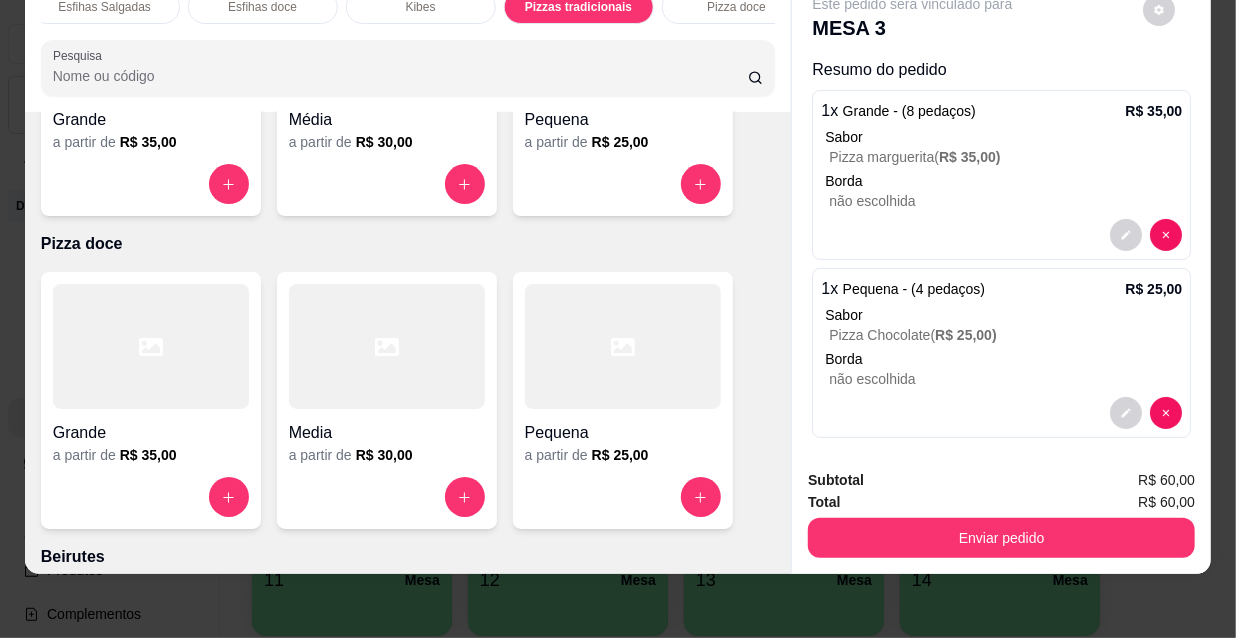 scroll, scrollTop: 12, scrollLeft: 0, axis: vertical 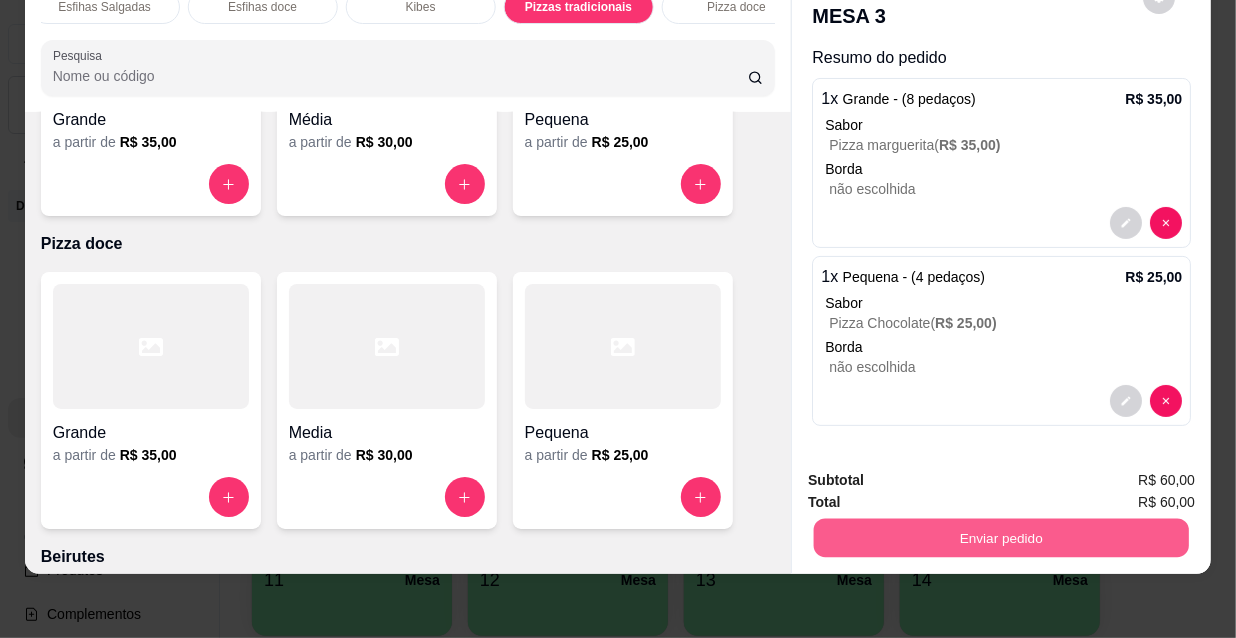 click on "Enviar pedido" at bounding box center [1001, 537] 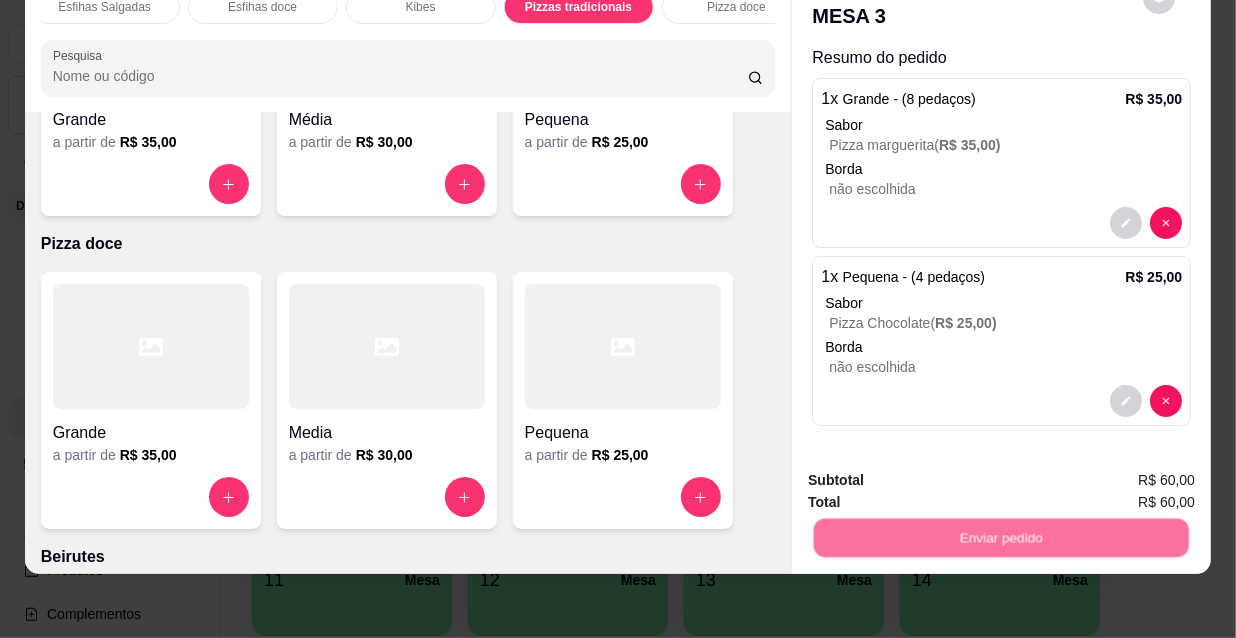 click on "Não registrar e enviar pedido" at bounding box center (937, 474) 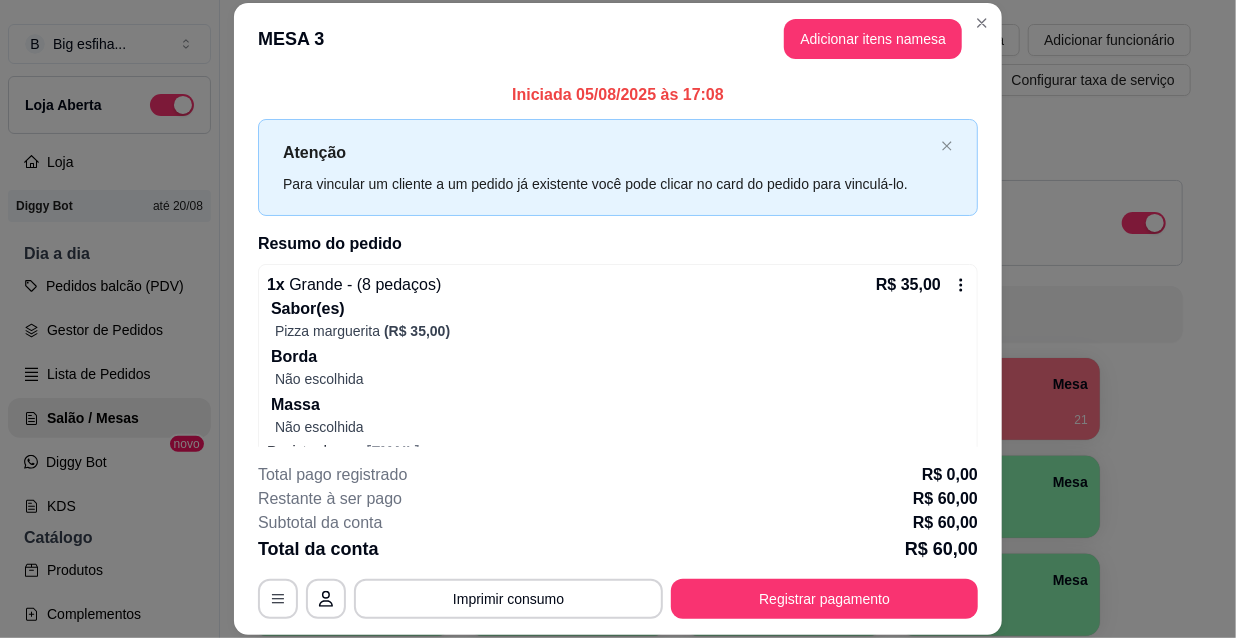 drag, startPoint x: 860, startPoint y: 565, endPoint x: 857, endPoint y: 579, distance: 14.3178215 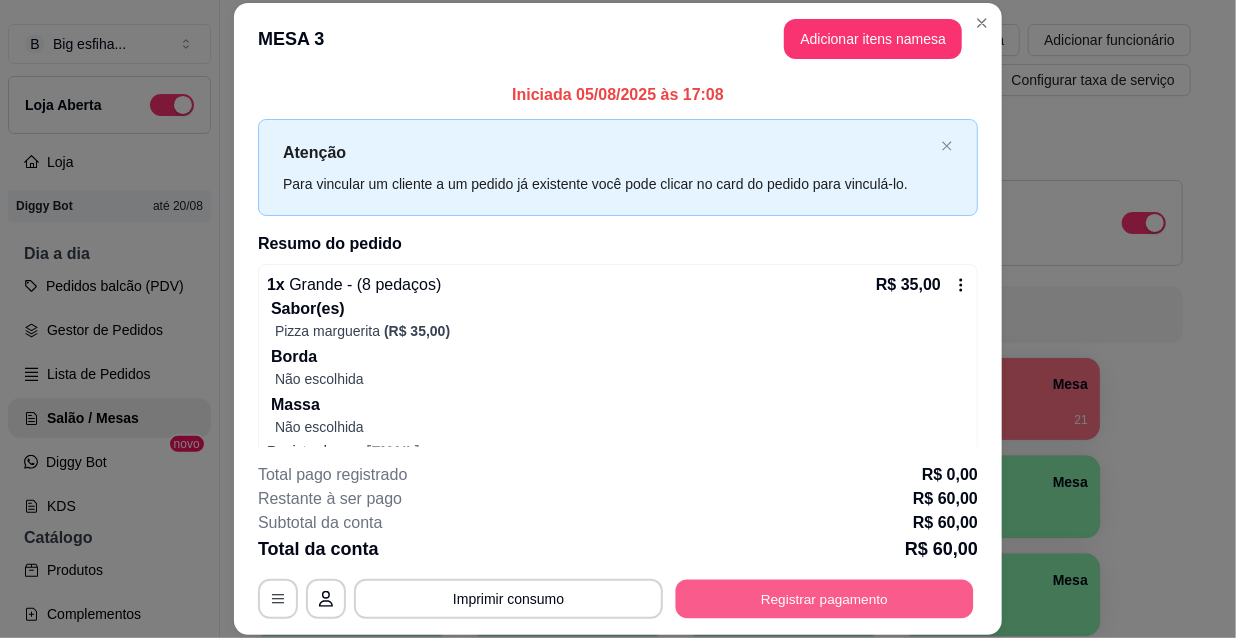 click on "Registrar pagamento" at bounding box center [825, 598] 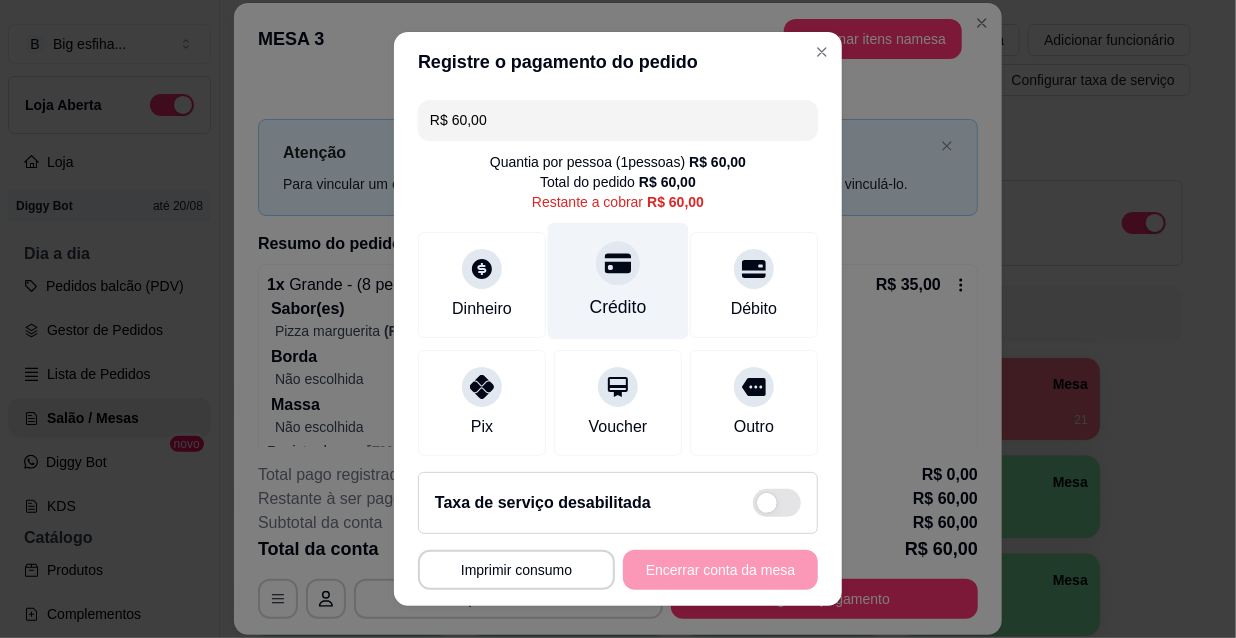 click at bounding box center [618, 263] 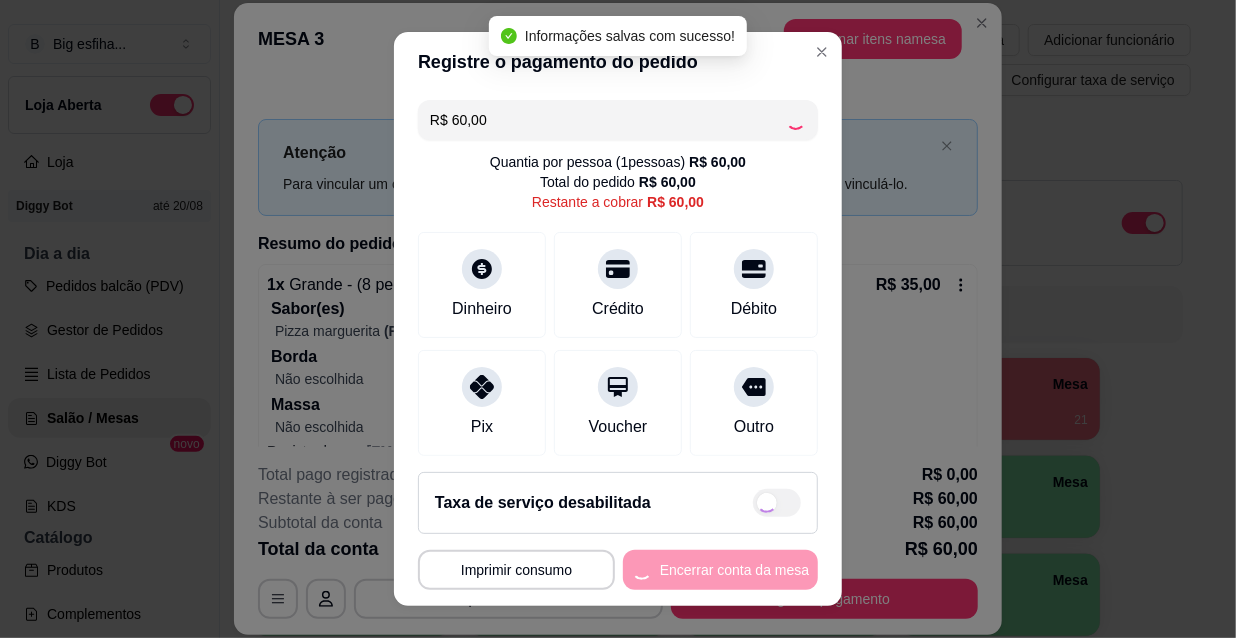 type on "R$ 0,00" 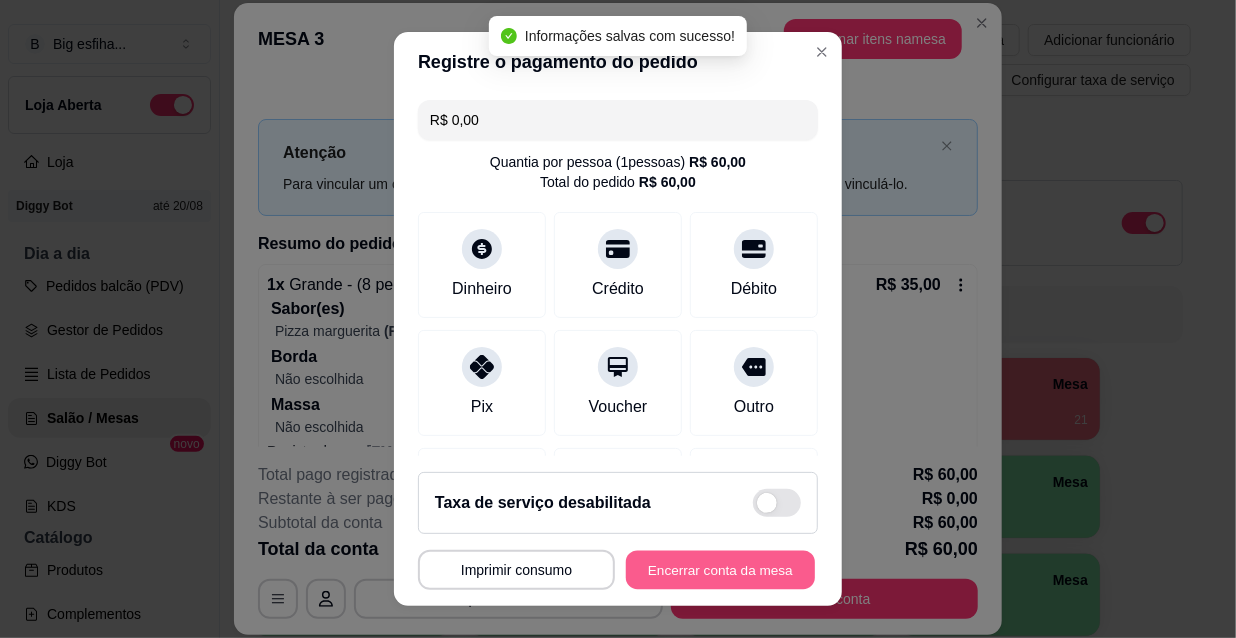 click on "Encerrar conta da mesa" at bounding box center [720, 570] 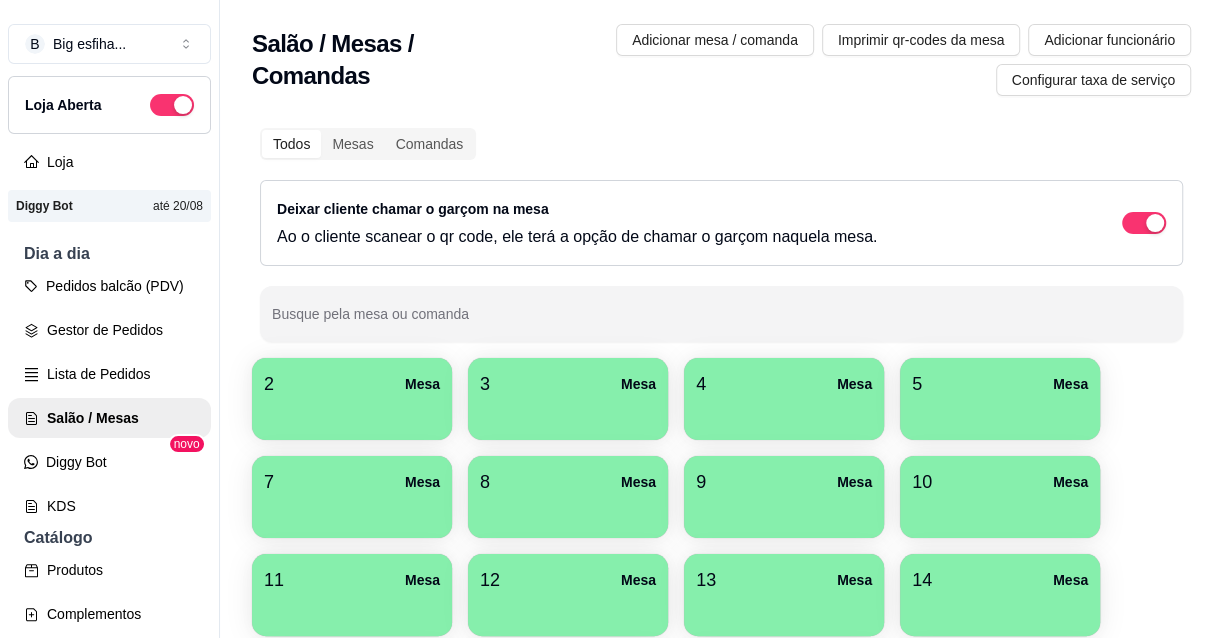 click at bounding box center (352, 413) 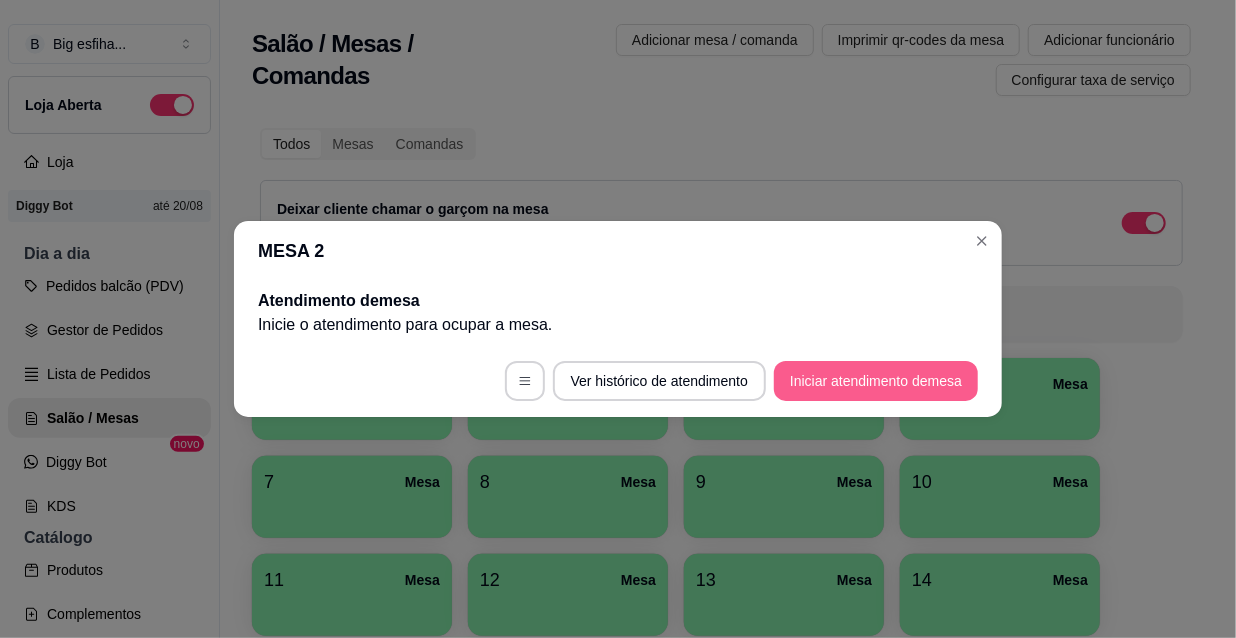 click on "Iniciar atendimento de  mesa" at bounding box center [876, 381] 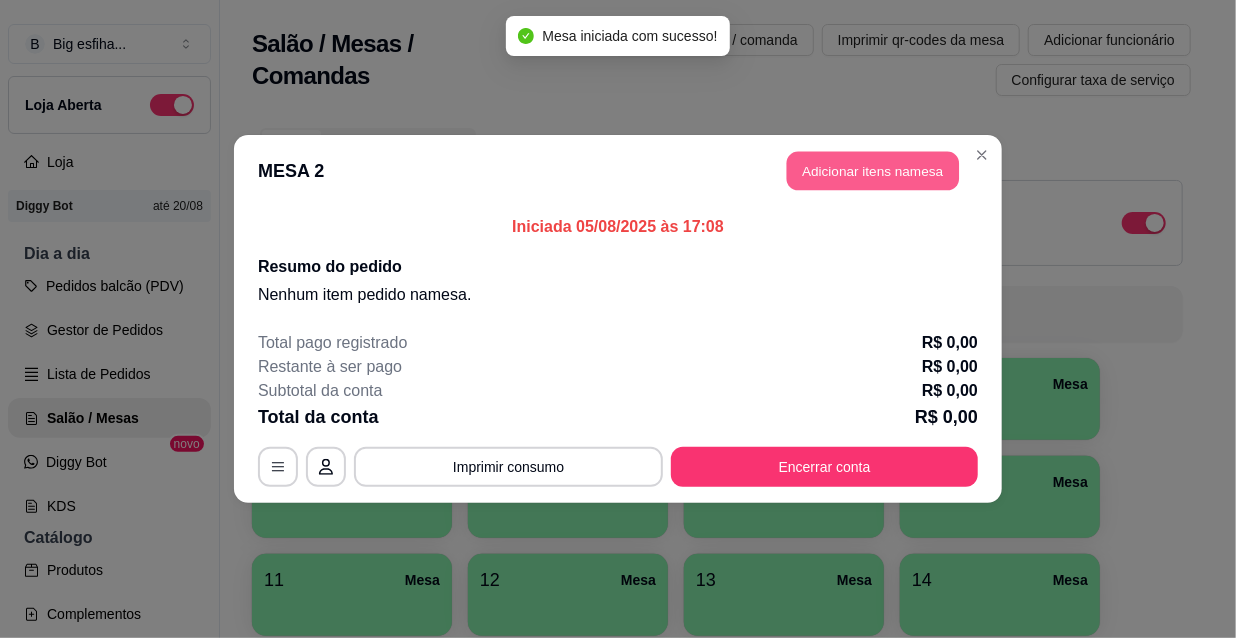 click on "Adicionar itens na  mesa" at bounding box center (873, 171) 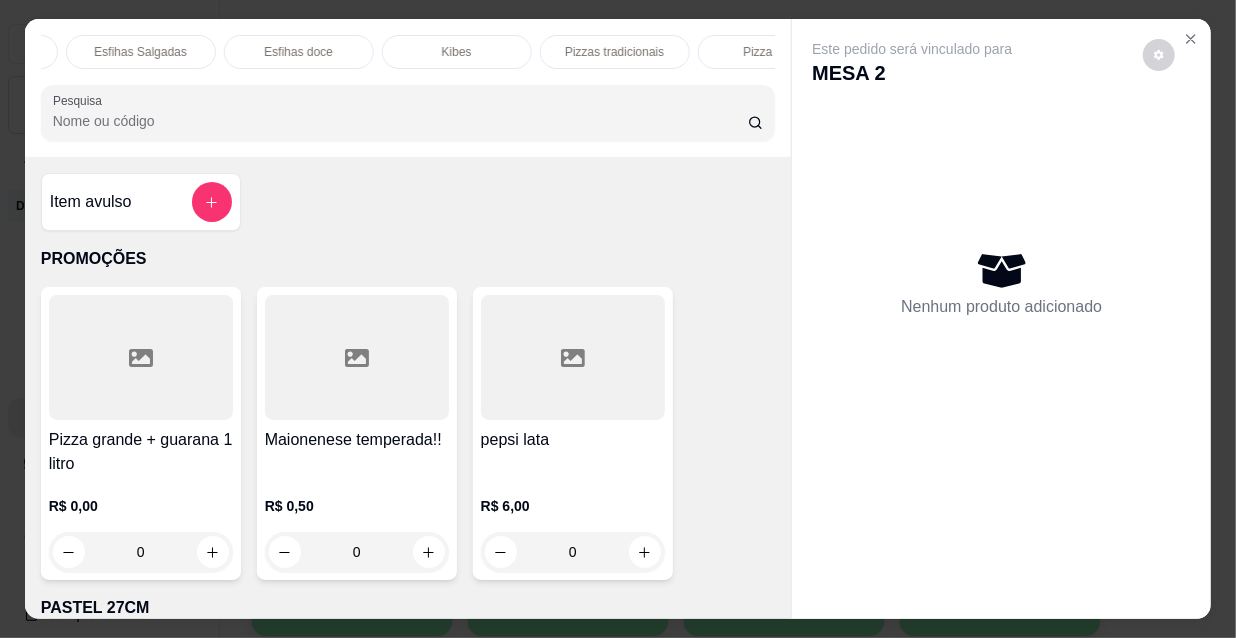 scroll, scrollTop: 0, scrollLeft: 643, axis: horizontal 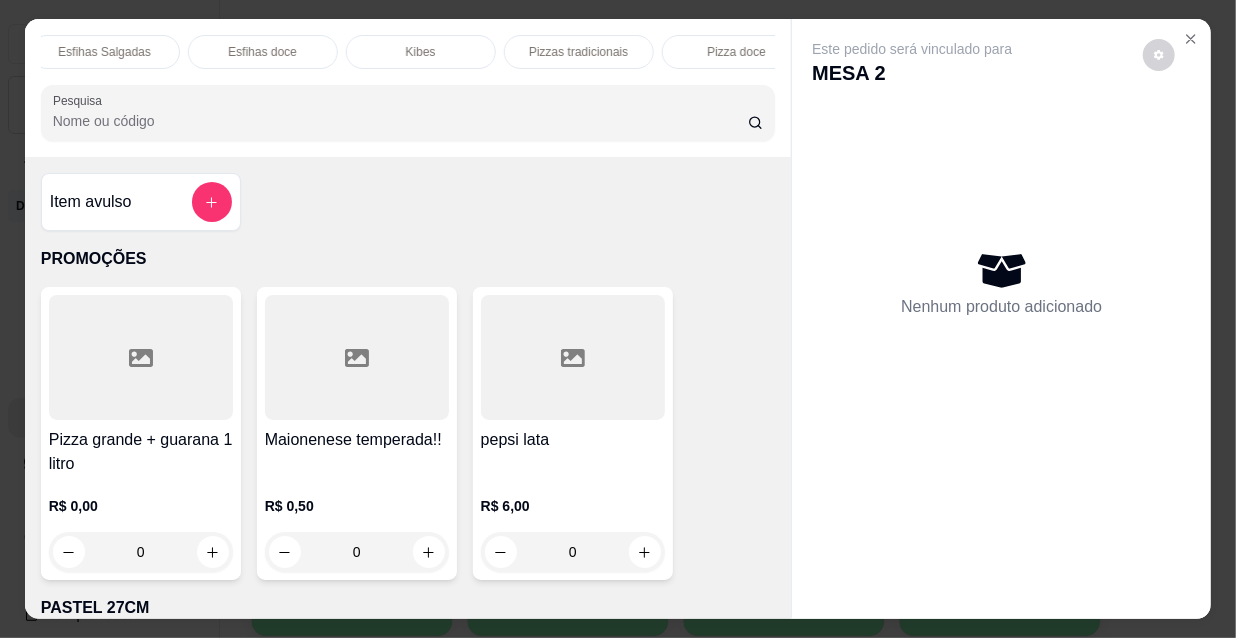 click on "PROMOÇÕES PASTEL 27CM PASTEIS KIDS Pastel Doce 27cm Esfihas Salgadas Esfihas doce Kibes Pizzas tradicionais Pizza doce Beirutes Refrigerante Suco" at bounding box center [408, 52] 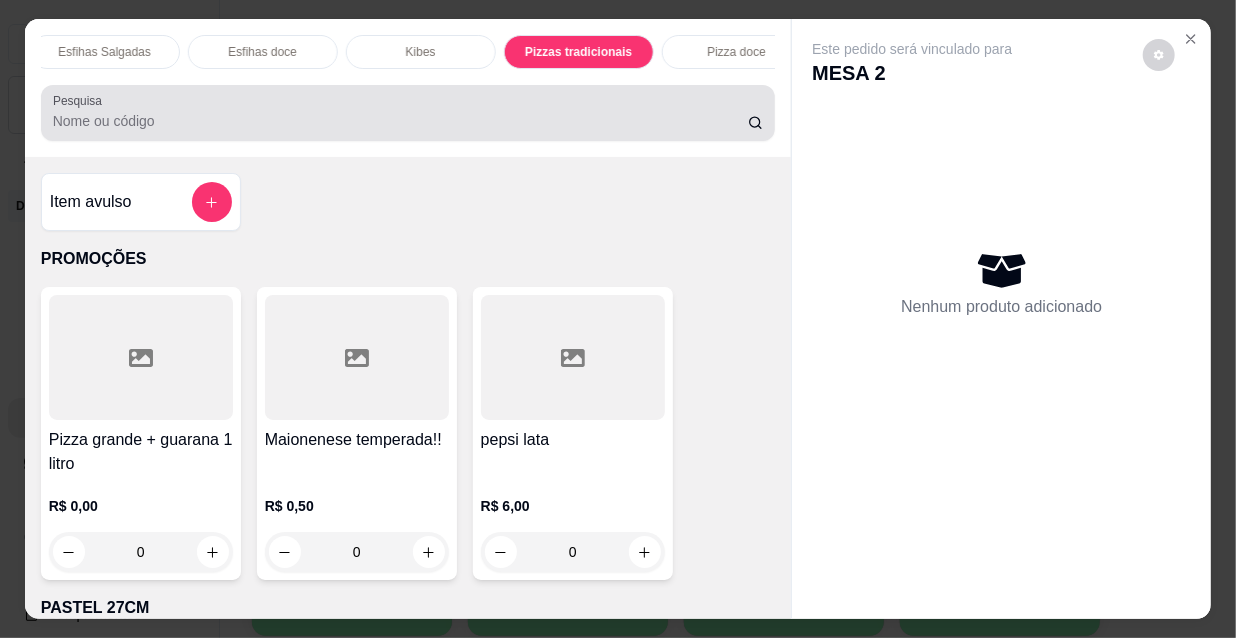 scroll, scrollTop: 16501, scrollLeft: 0, axis: vertical 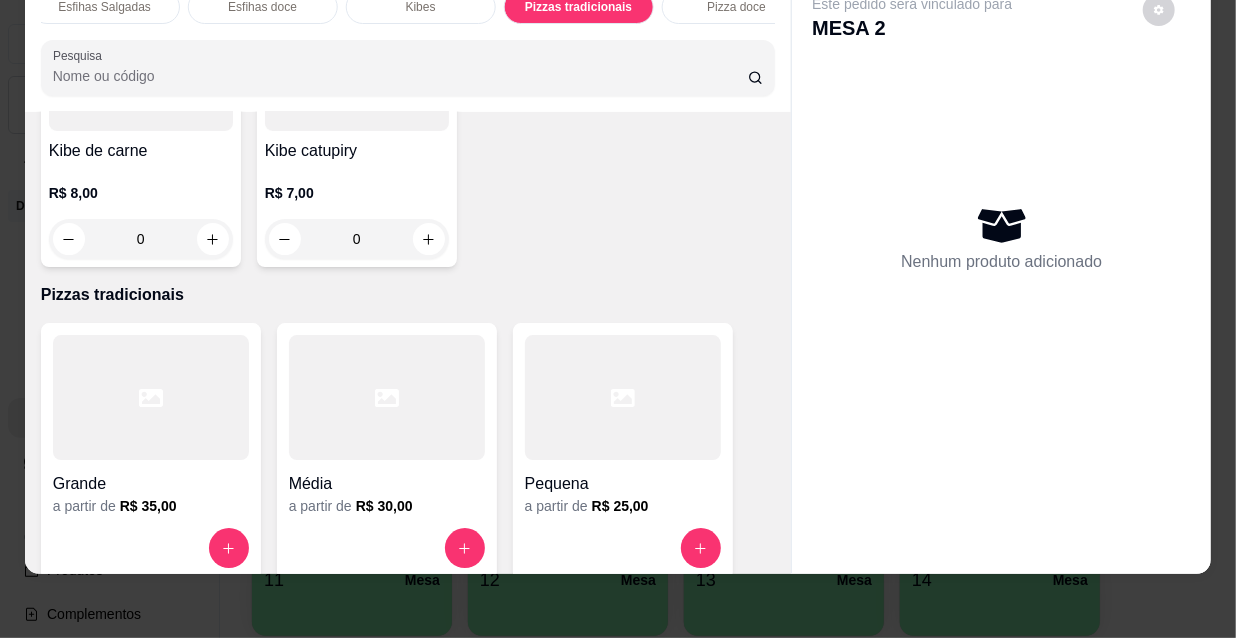 click at bounding box center [387, 397] 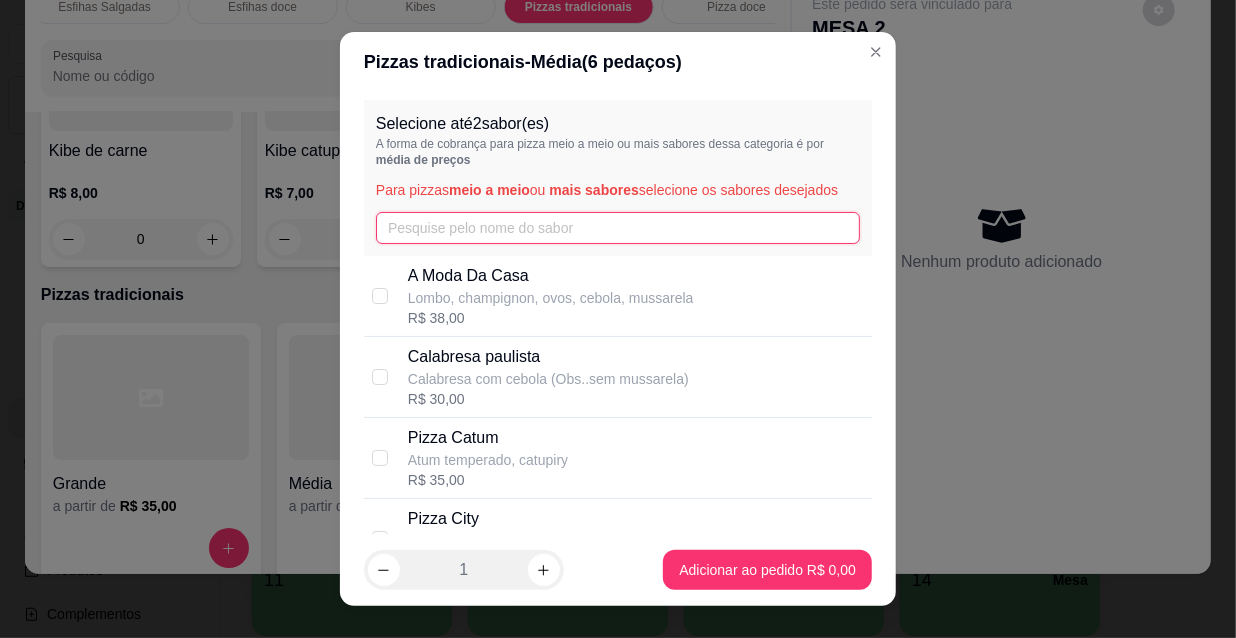 click at bounding box center (618, 228) 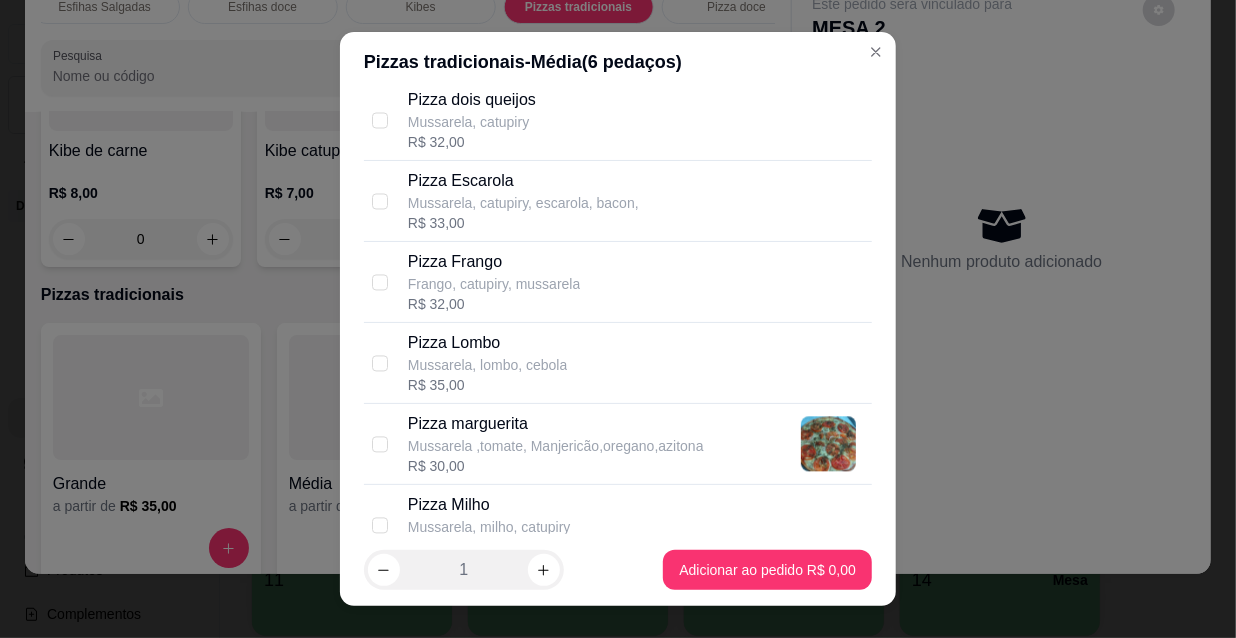 scroll, scrollTop: 1909, scrollLeft: 0, axis: vertical 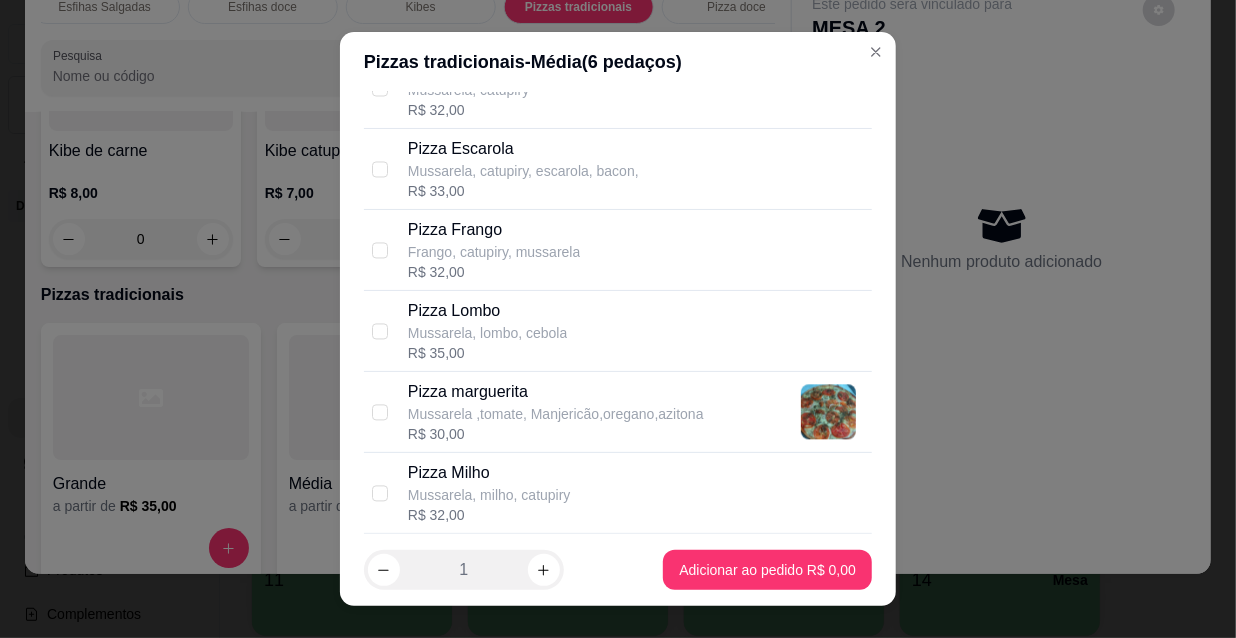 click on "Pizza marguerita" at bounding box center [556, 392] 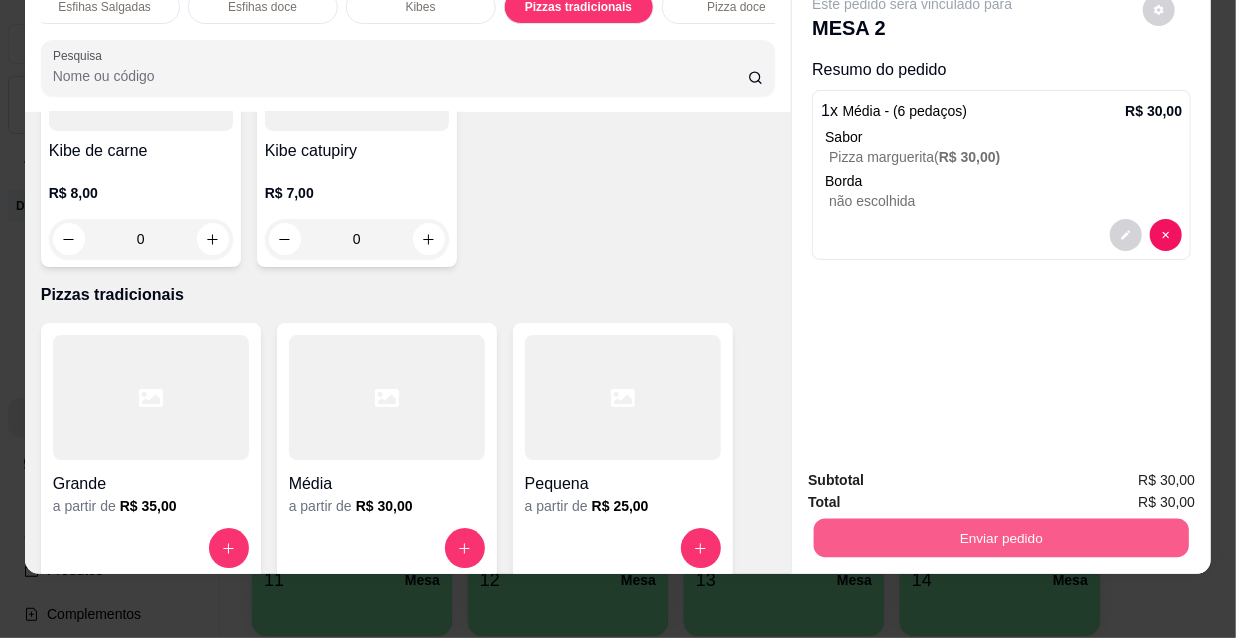 click on "Enviar pedido" at bounding box center (1001, 537) 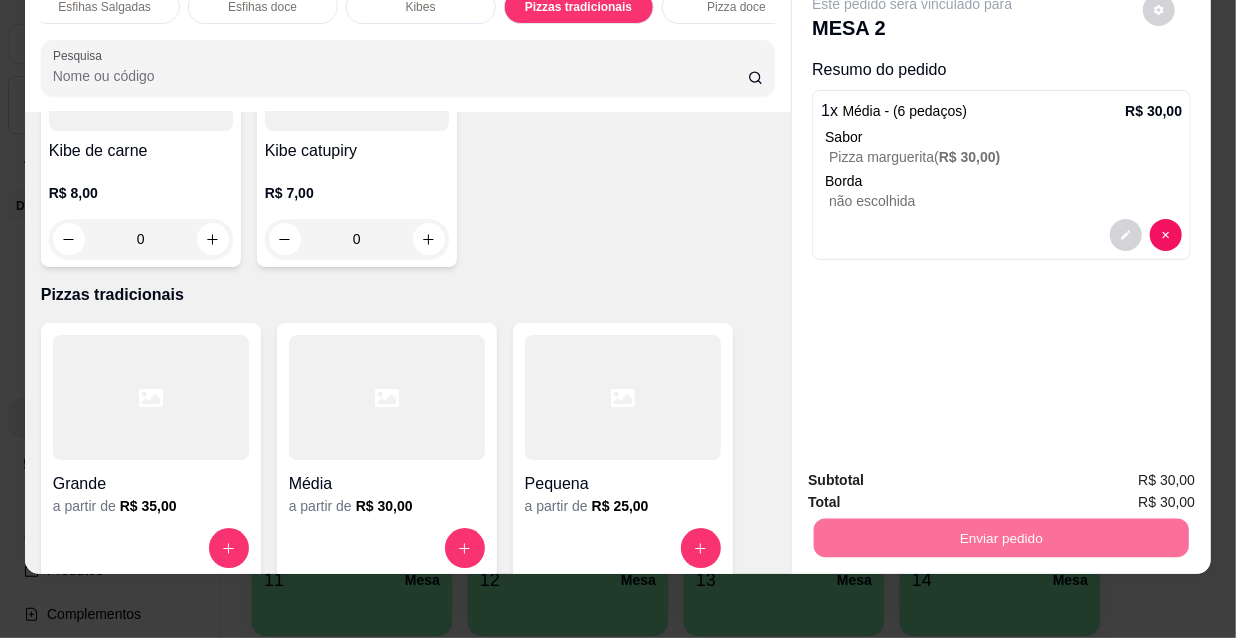 click on "Não registrar e enviar pedido" at bounding box center (937, 475) 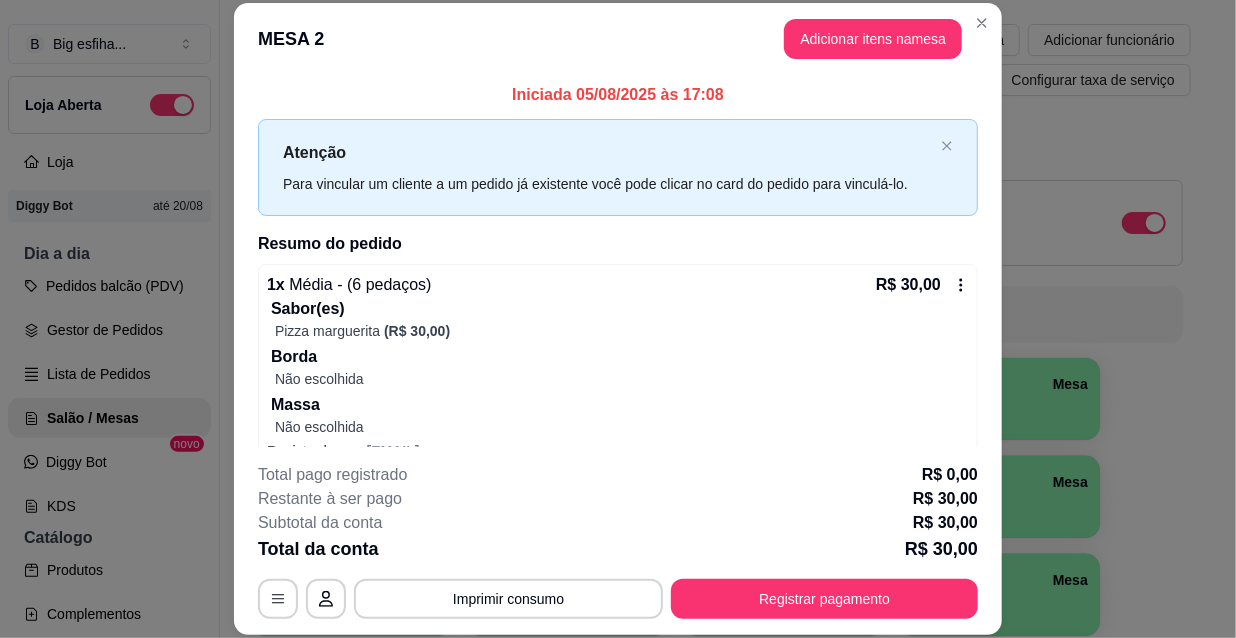 scroll, scrollTop: 34, scrollLeft: 0, axis: vertical 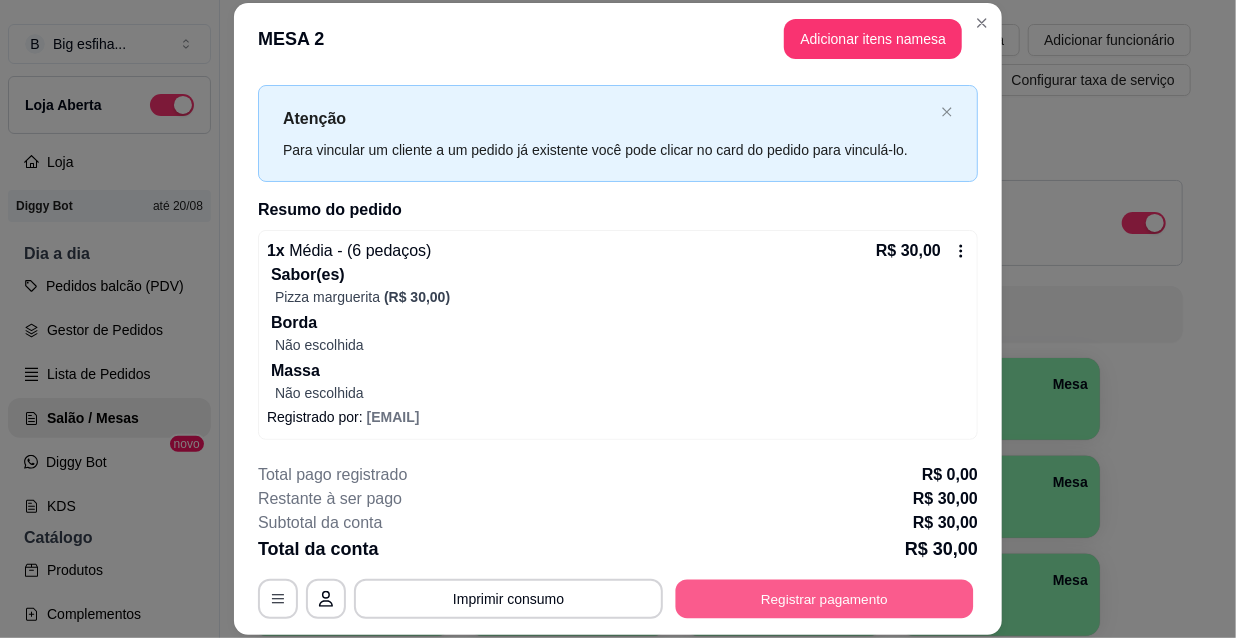 click on "Registrar pagamento" at bounding box center [825, 598] 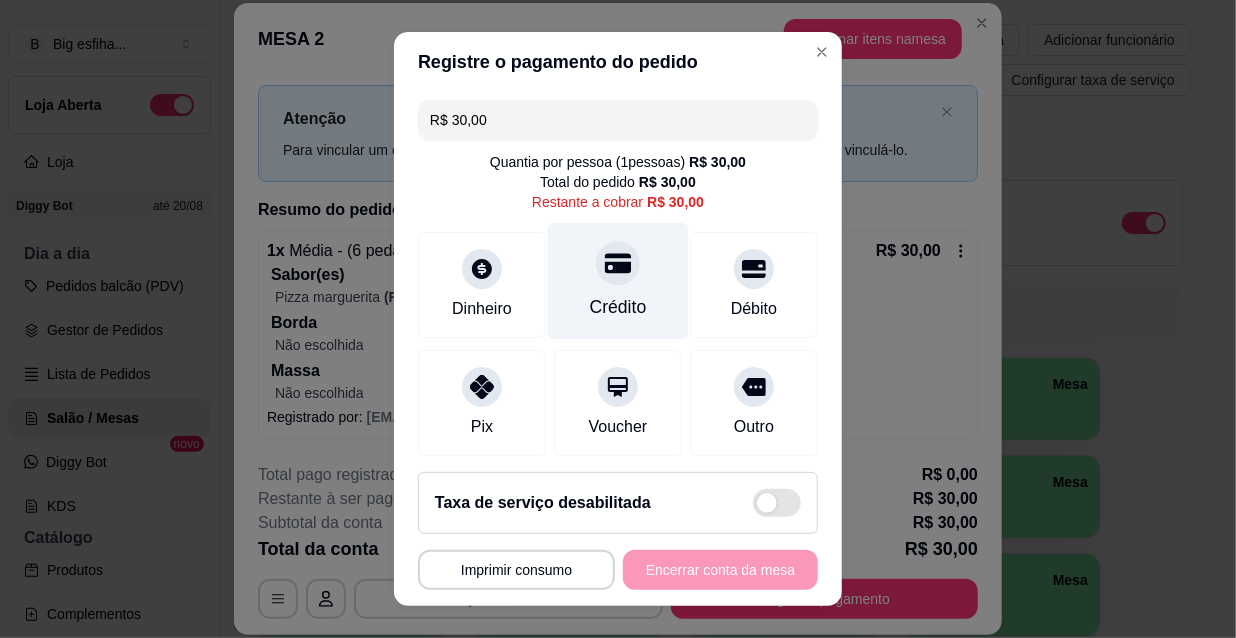click 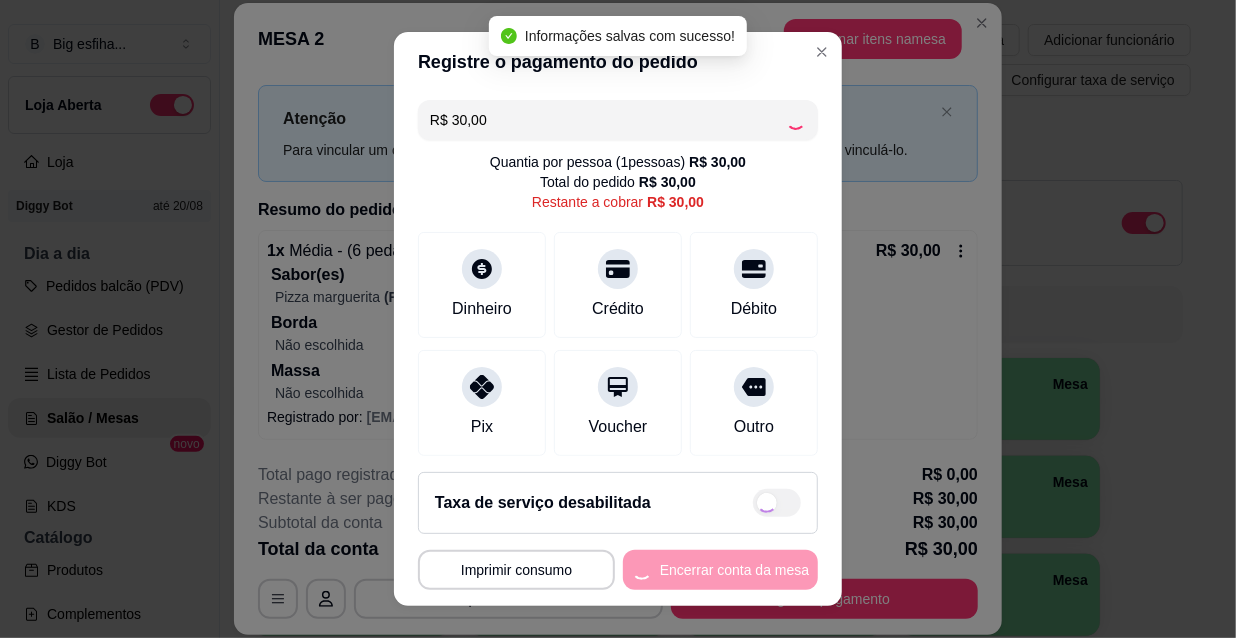 type on "R$ 0,00" 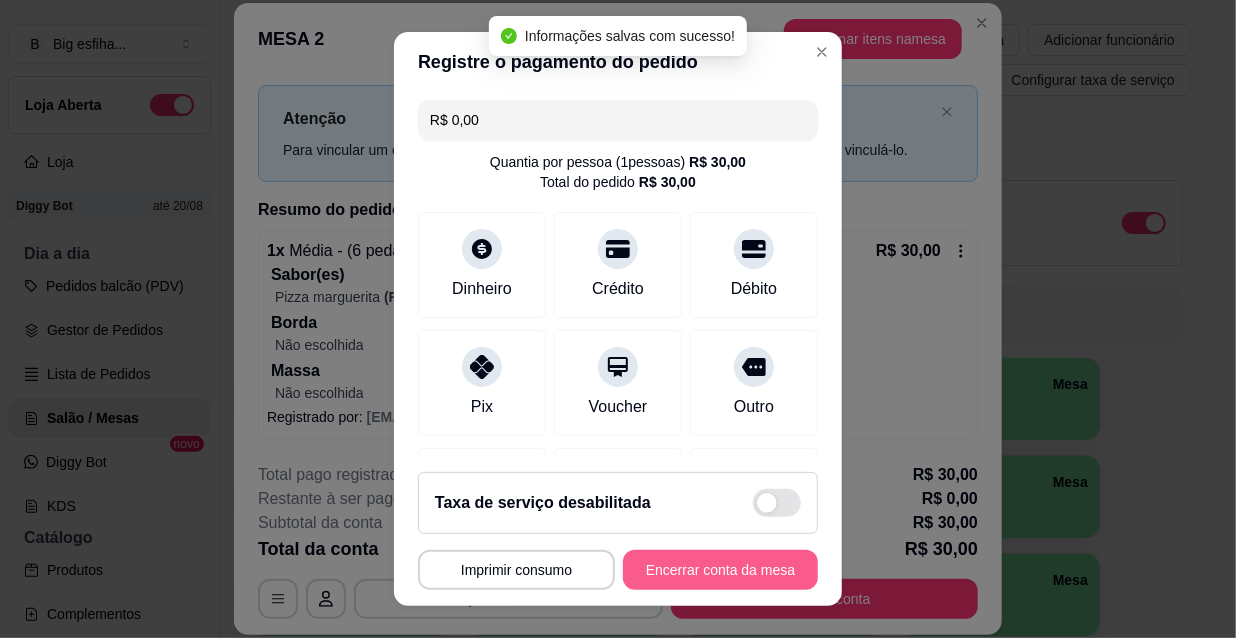 click on "Encerrar conta da mesa" at bounding box center [720, 570] 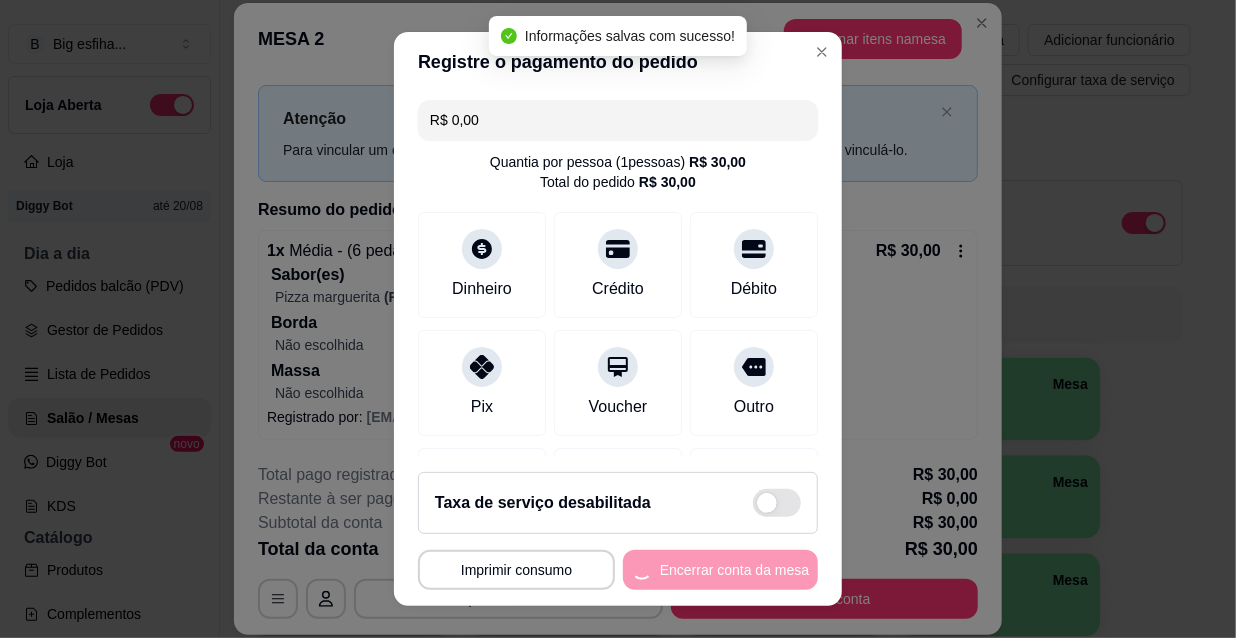 scroll, scrollTop: 0, scrollLeft: 0, axis: both 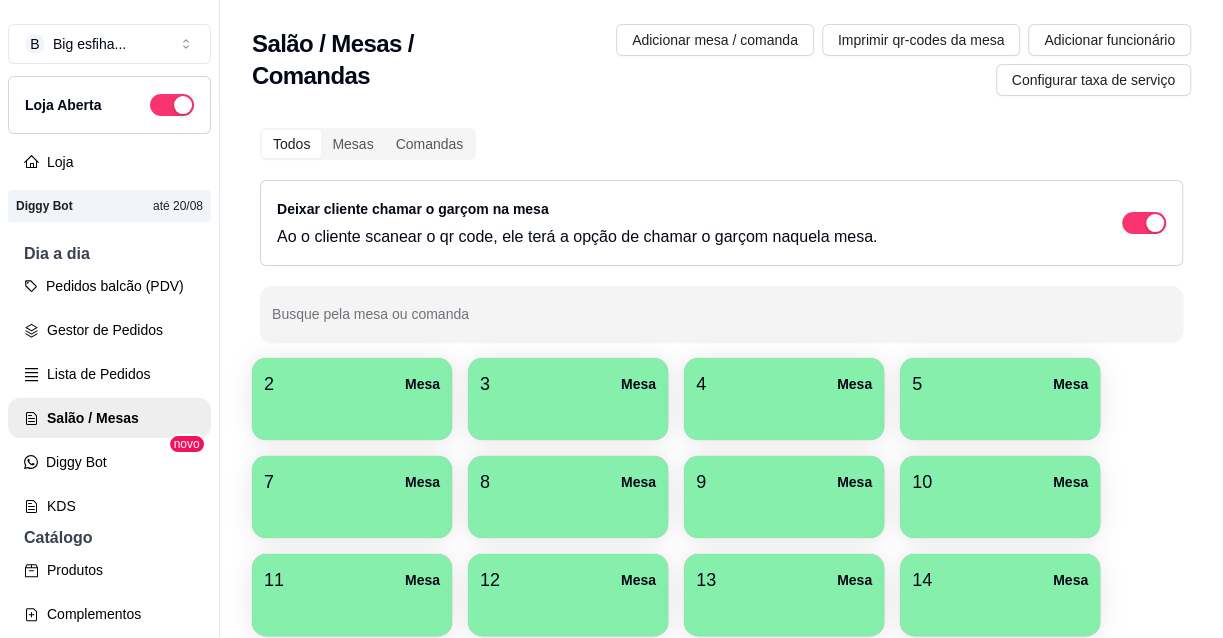 click on "7 Mesa" at bounding box center (352, 497) 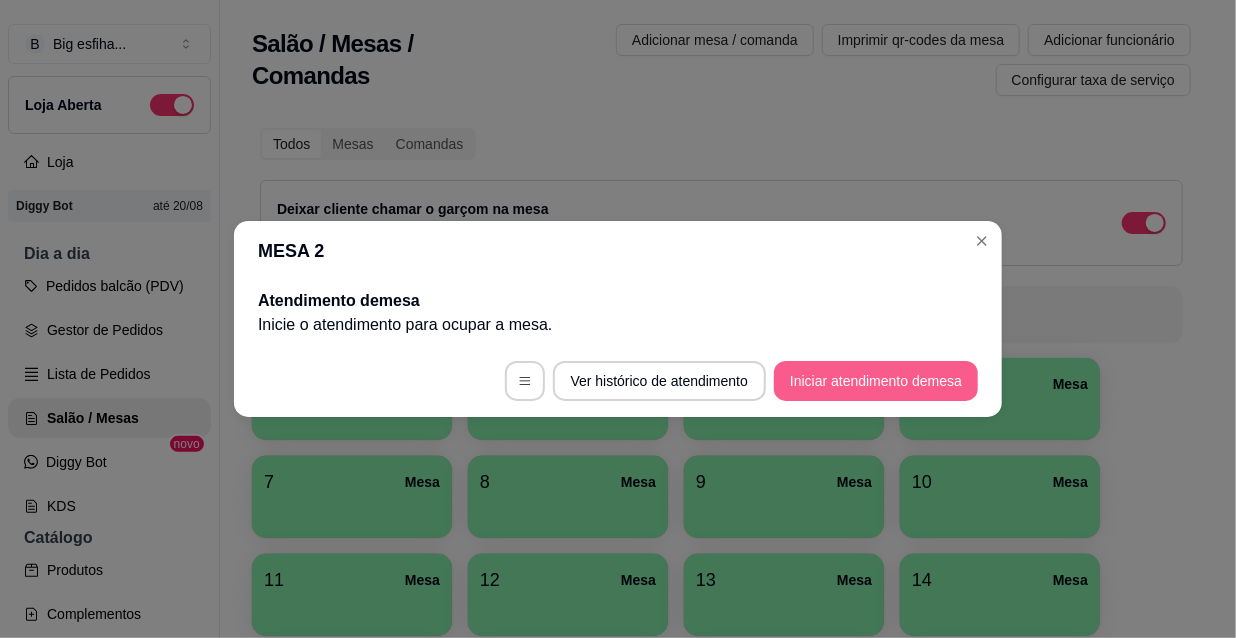 click on "Iniciar atendimento de  mesa" at bounding box center (876, 381) 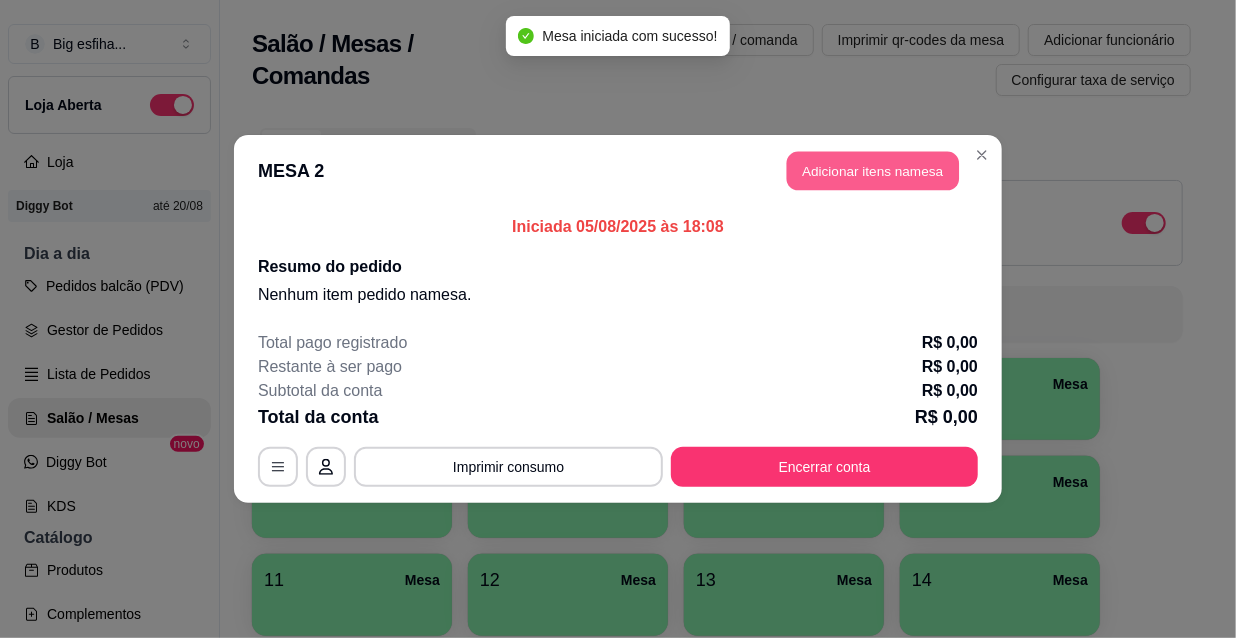 click on "Adicionar itens na  mesa" at bounding box center (873, 171) 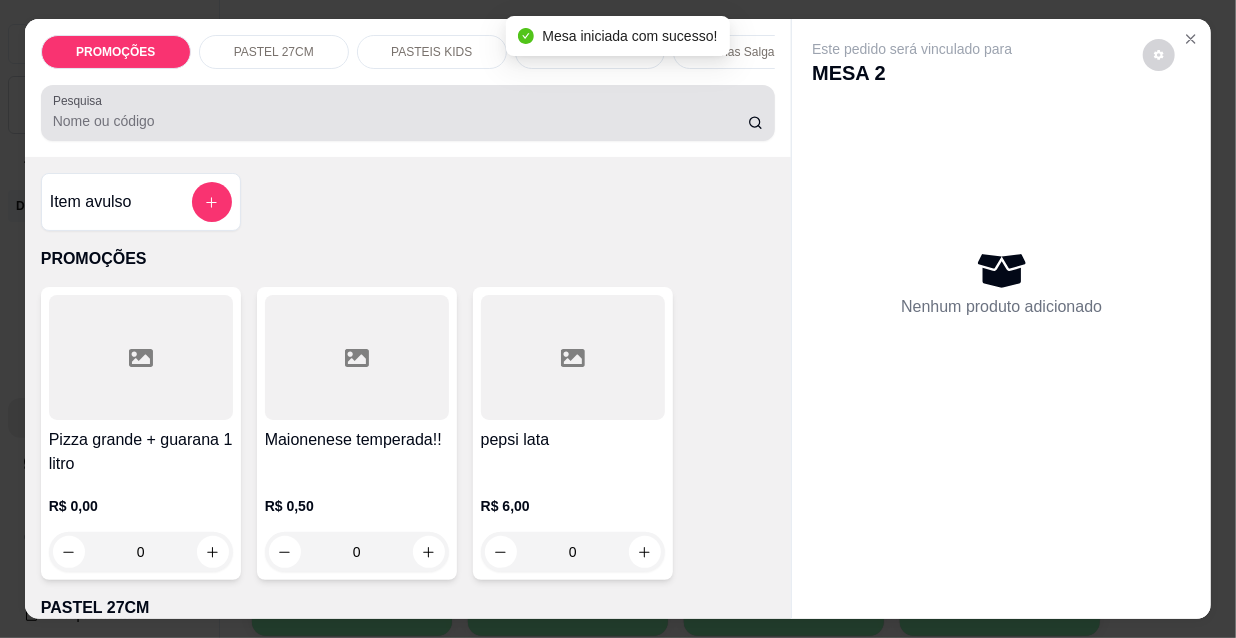 click on "Pesquisa" at bounding box center [400, 121] 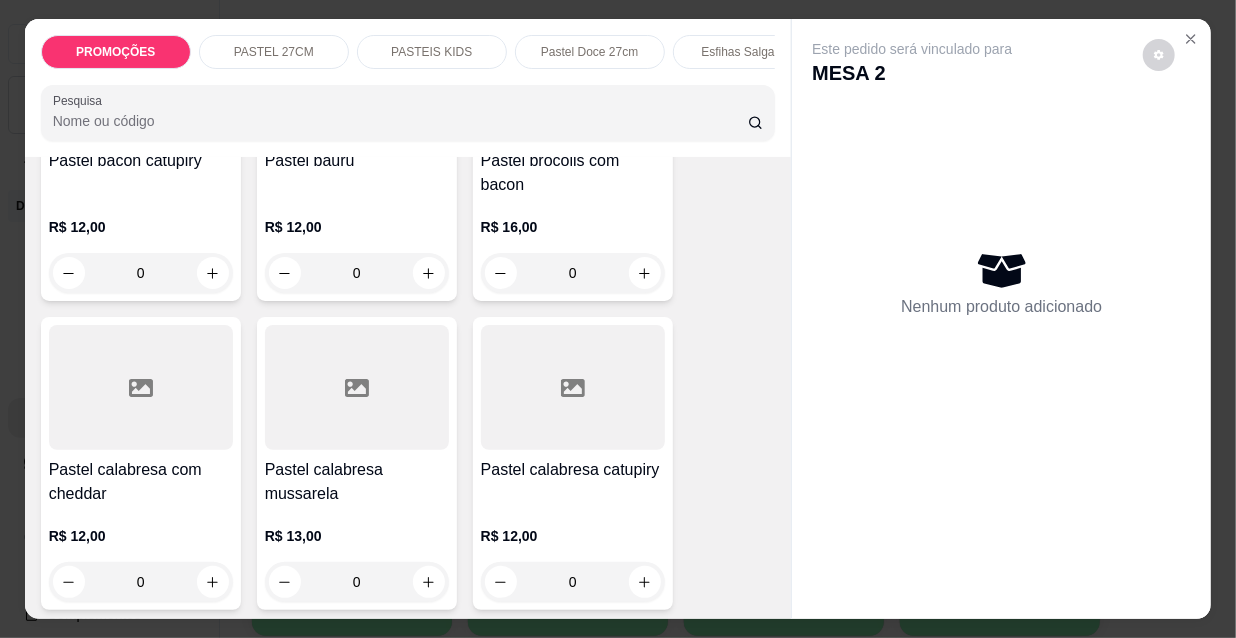 scroll, scrollTop: 1818, scrollLeft: 0, axis: vertical 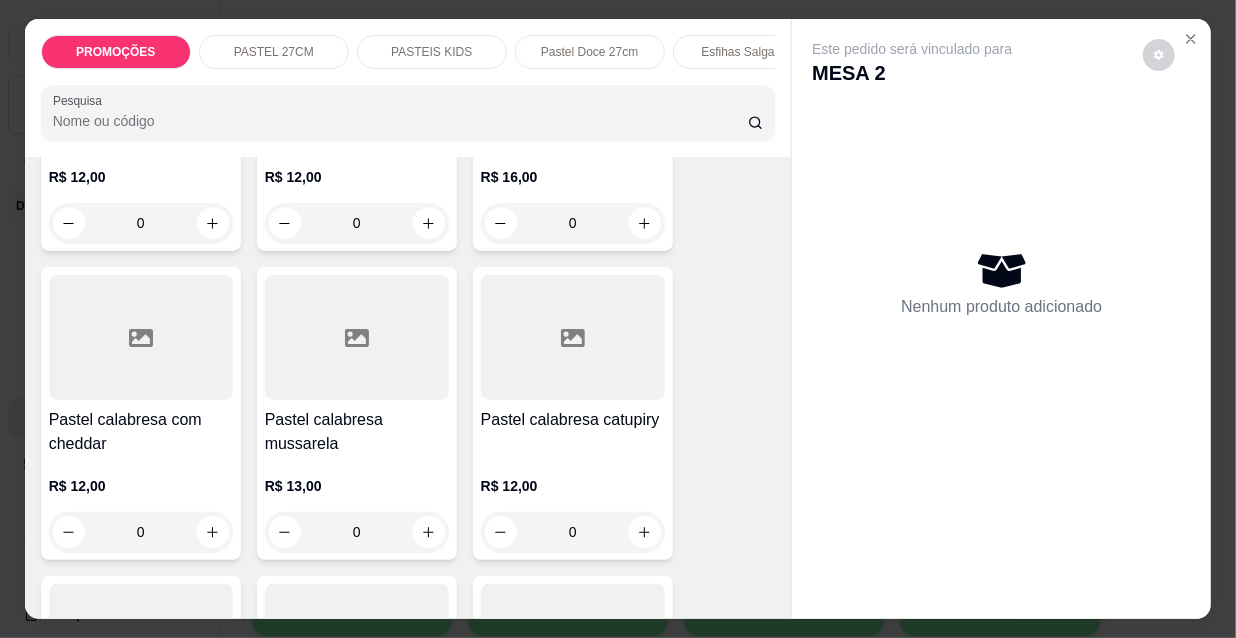 click on "Pastel calabresa catupiry" at bounding box center (573, 432) 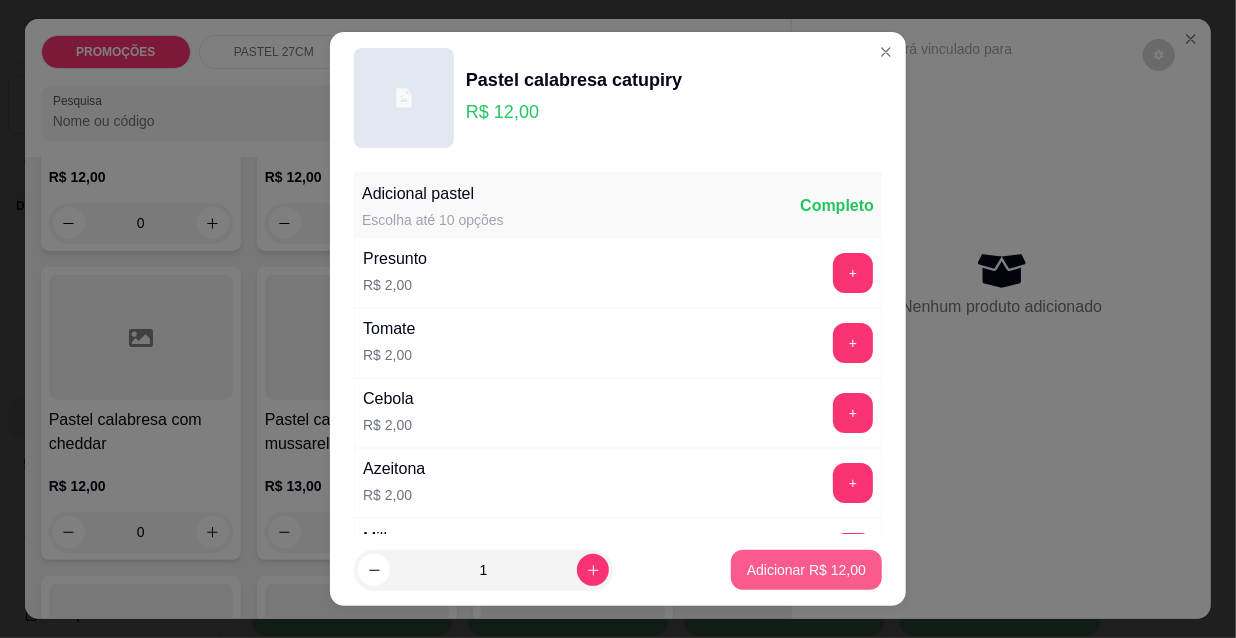 click on "Adicionar   R$ 12,00" at bounding box center [806, 570] 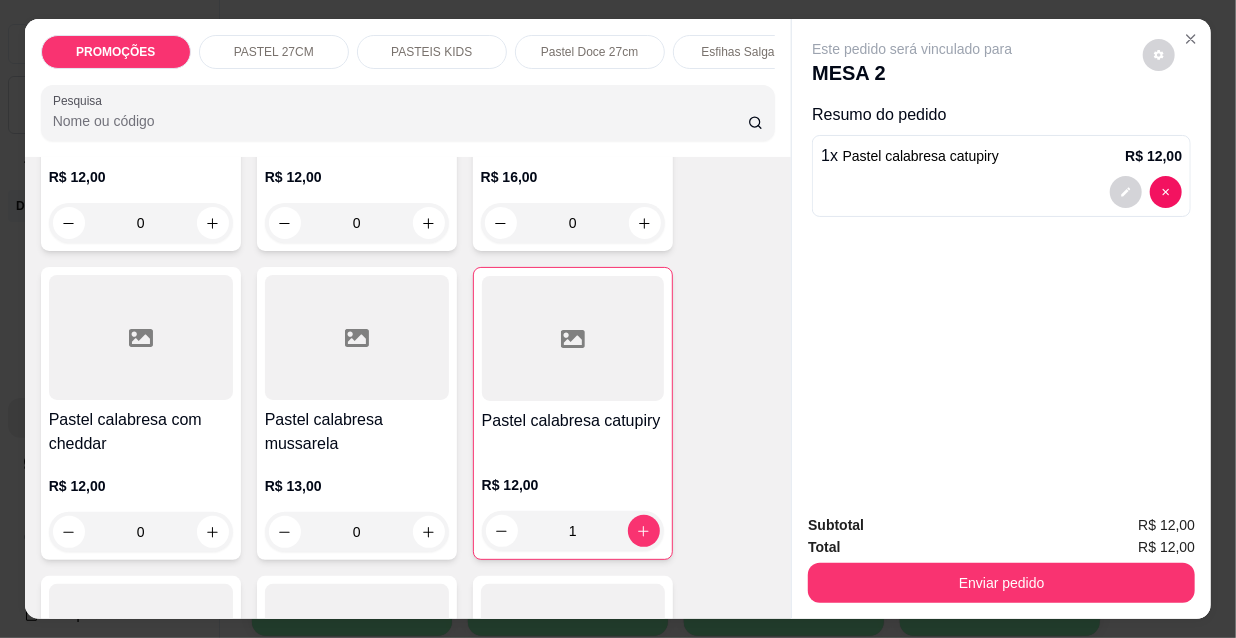 type on "1" 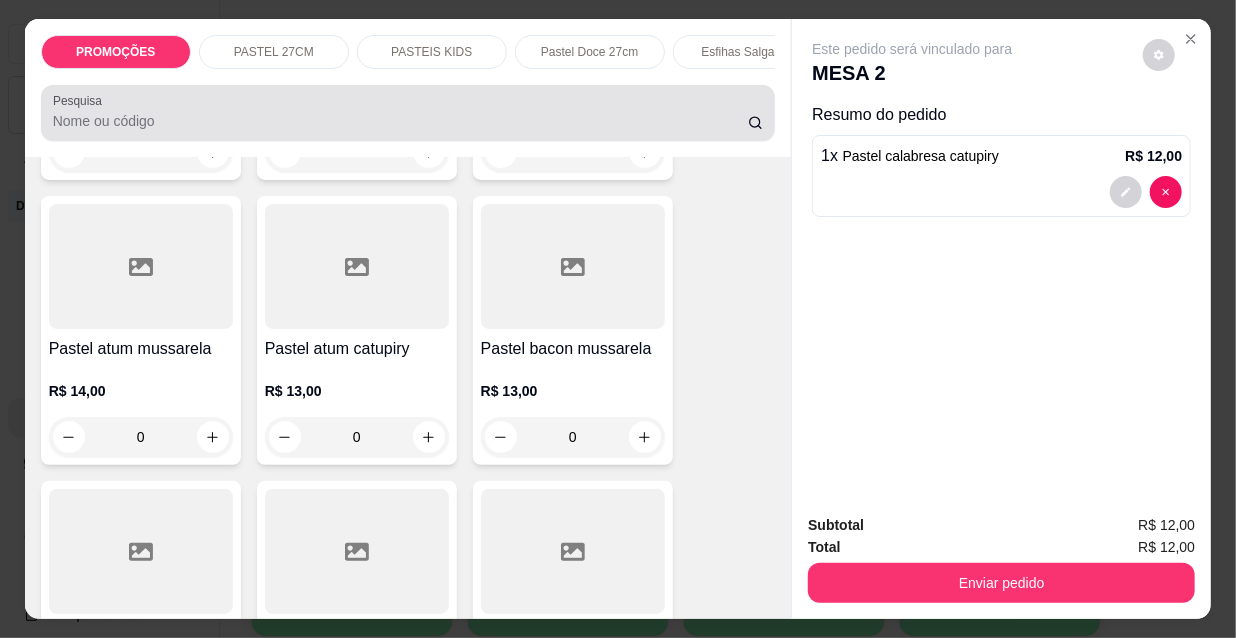 scroll, scrollTop: 1272, scrollLeft: 0, axis: vertical 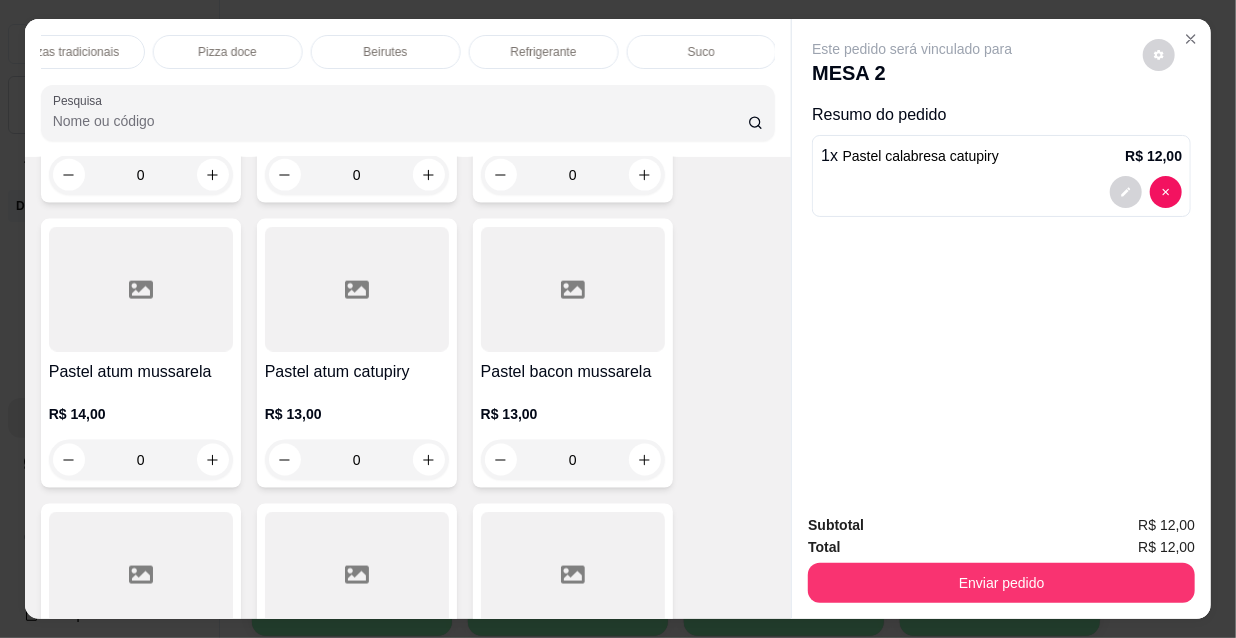 click on "Refrigerante" at bounding box center (544, 52) 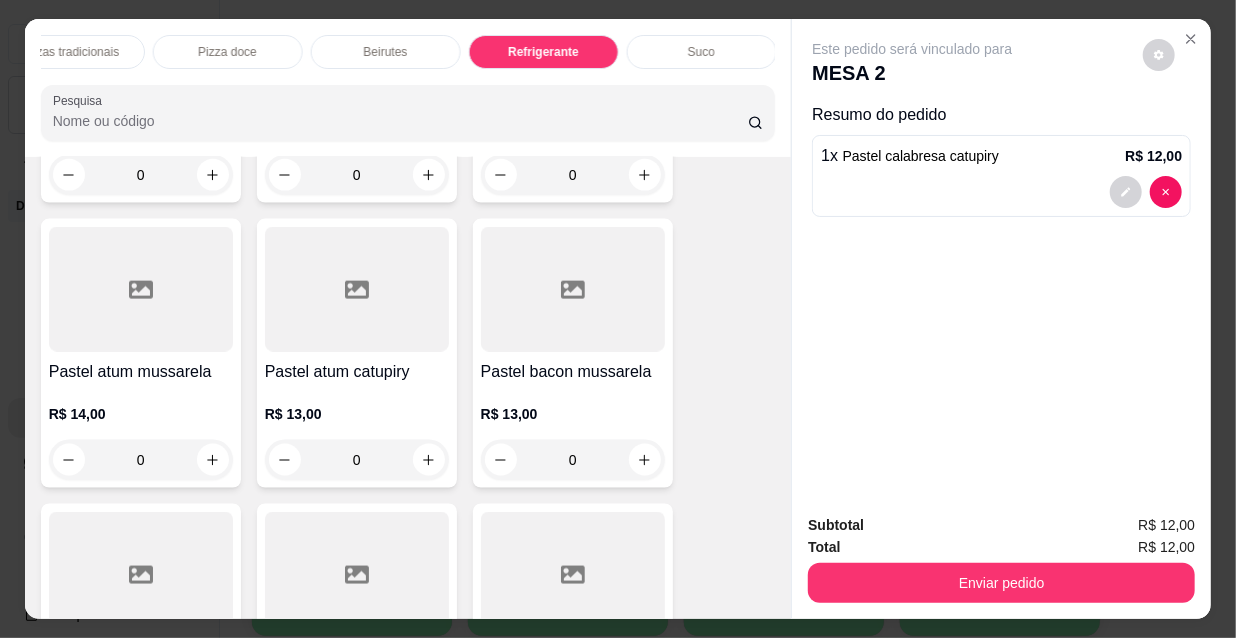 scroll, scrollTop: 18022, scrollLeft: 0, axis: vertical 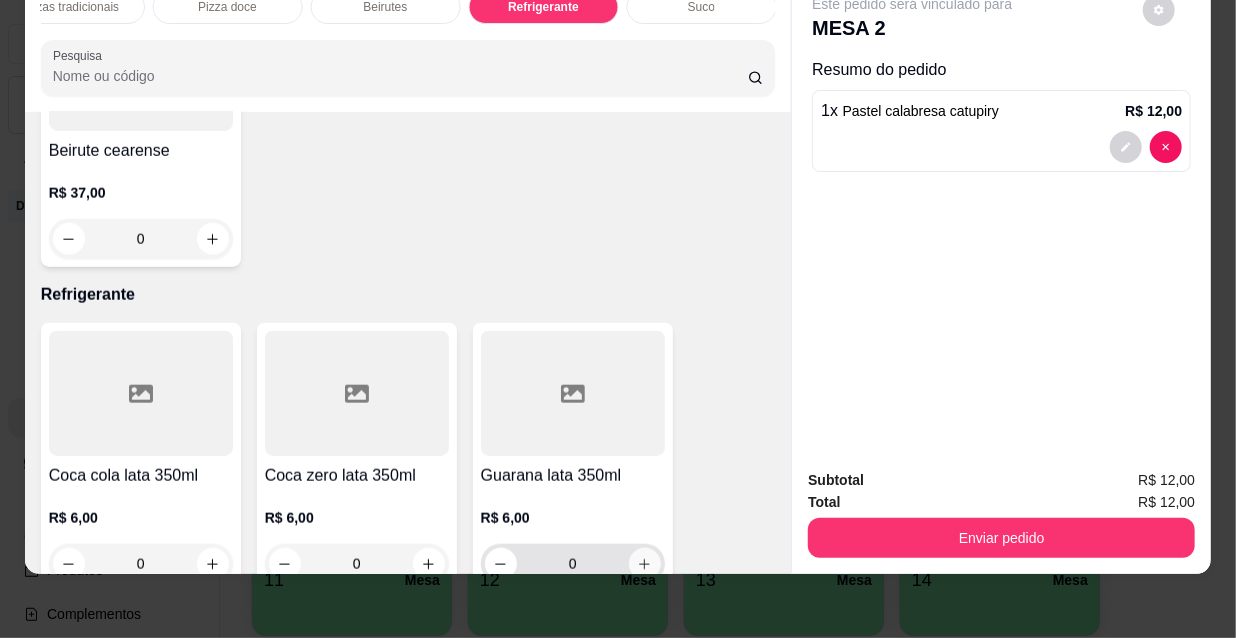click 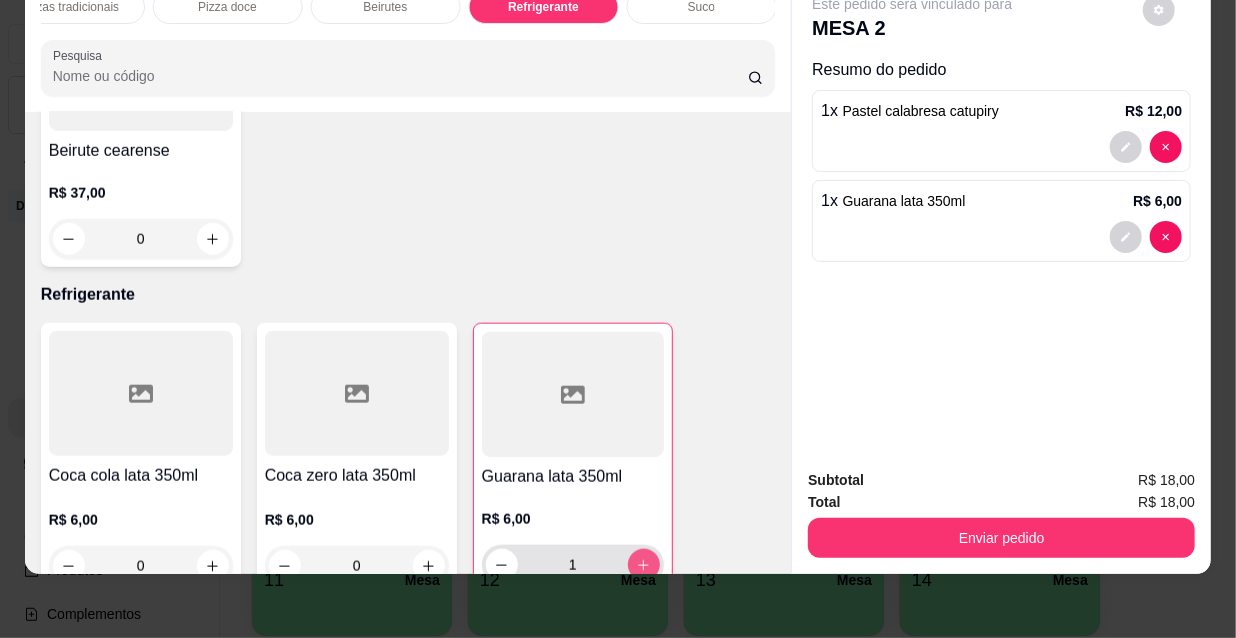 type on "1" 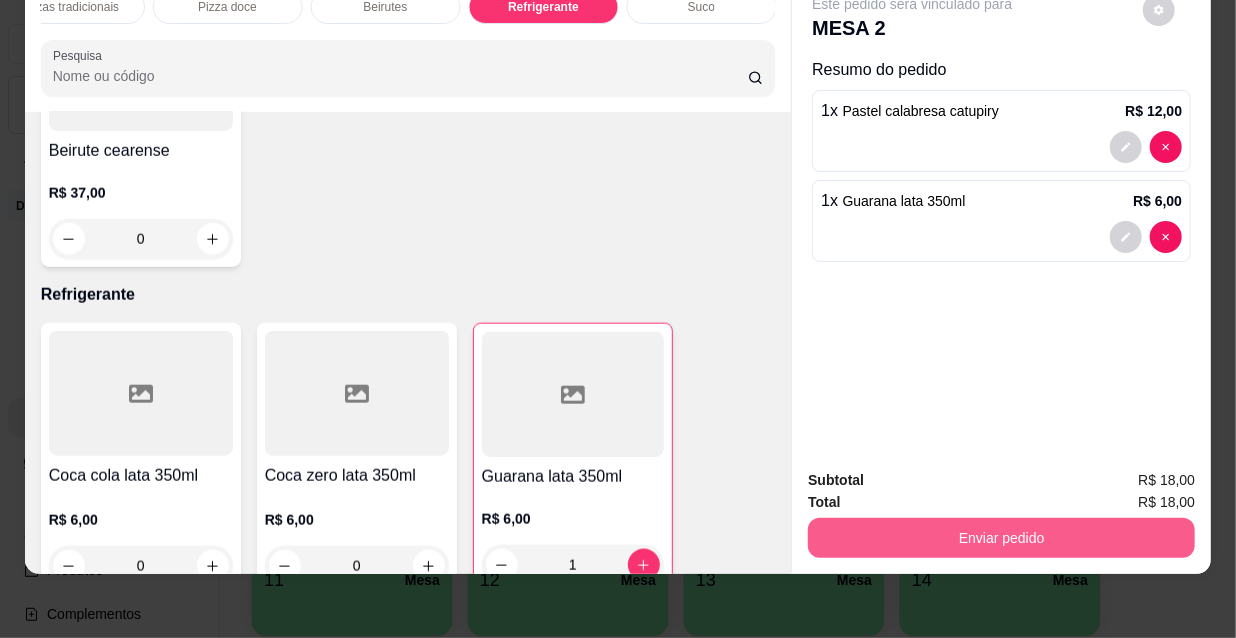 click on "Enviar pedido" at bounding box center [1001, 538] 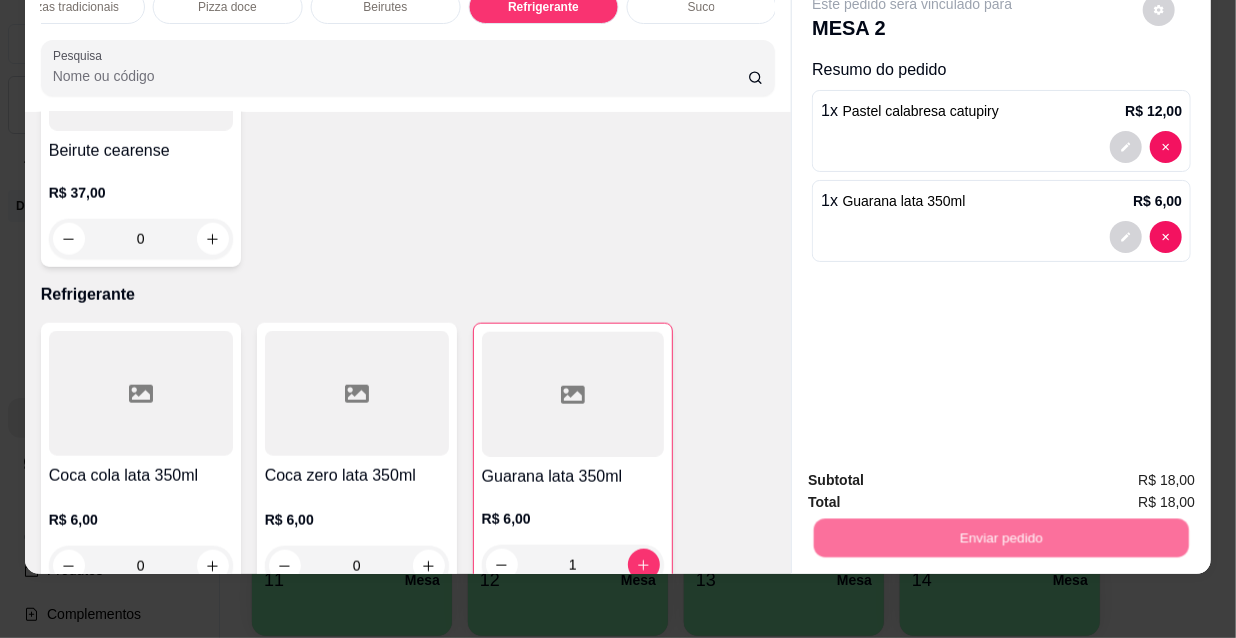 click on "Não registrar e enviar pedido" at bounding box center (937, 475) 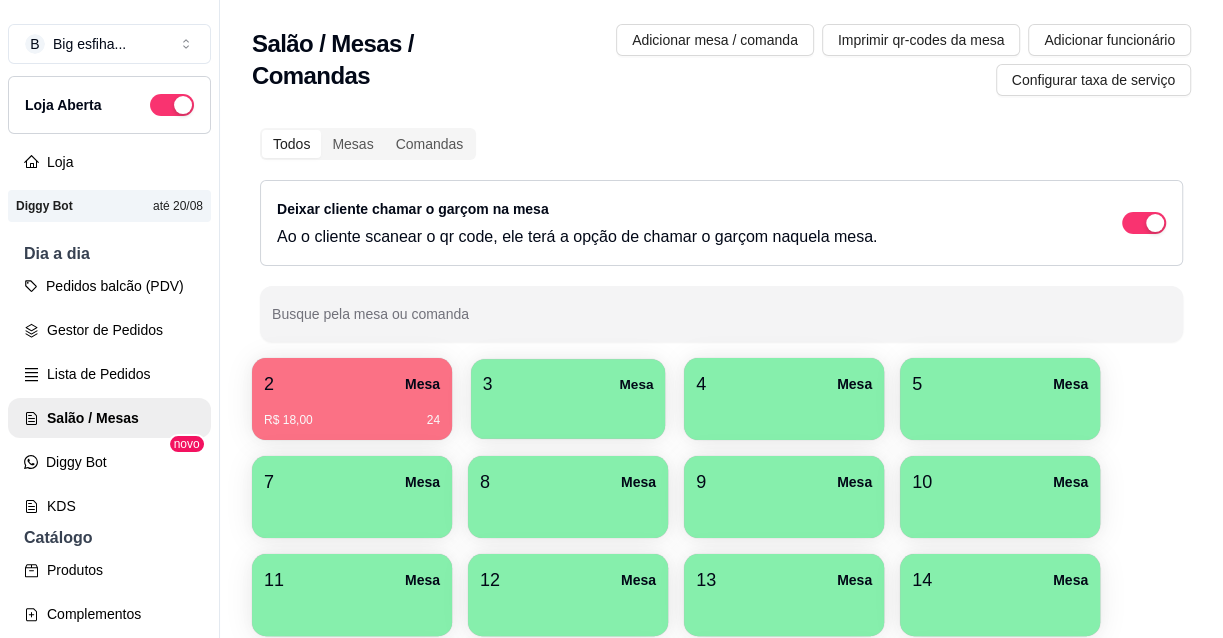 click on "3 Mesa" at bounding box center (568, 384) 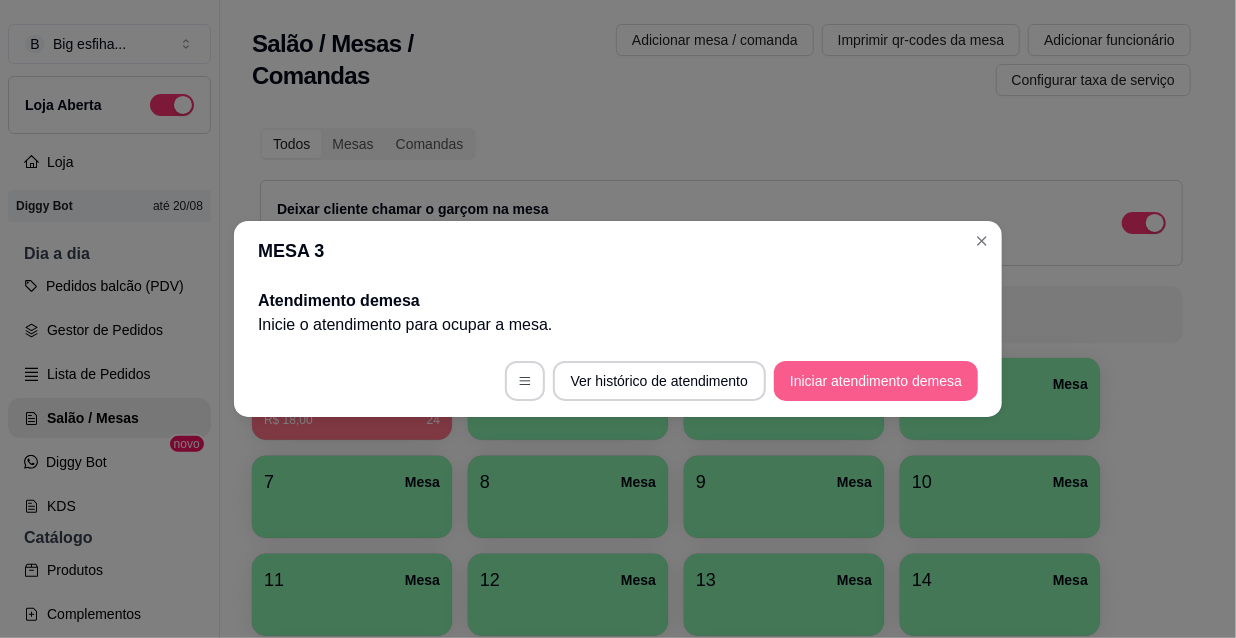 click on "Iniciar atendimento de  mesa" at bounding box center (876, 381) 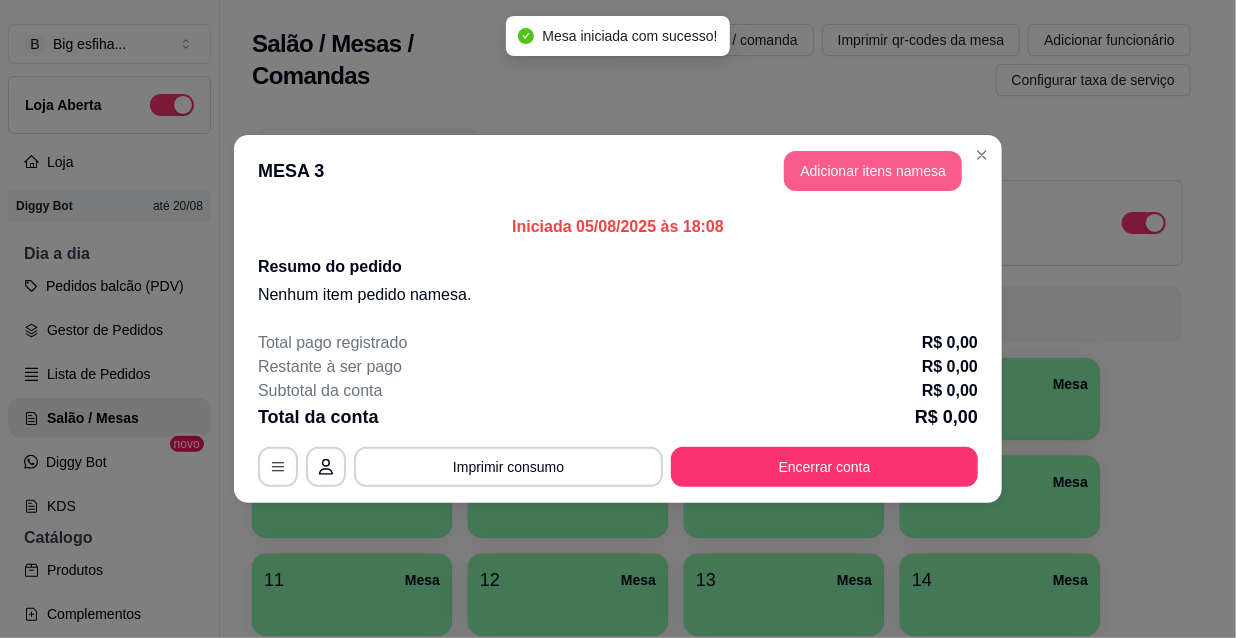 click on "Adicionar itens na  mesa" at bounding box center (873, 171) 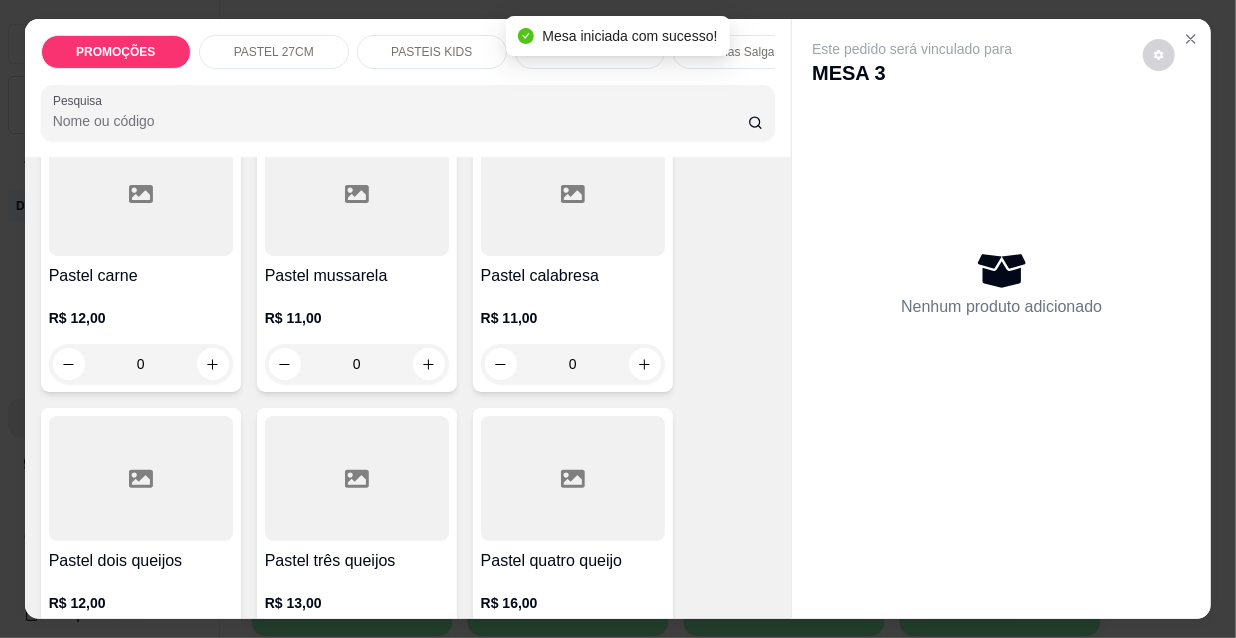 scroll, scrollTop: 636, scrollLeft: 0, axis: vertical 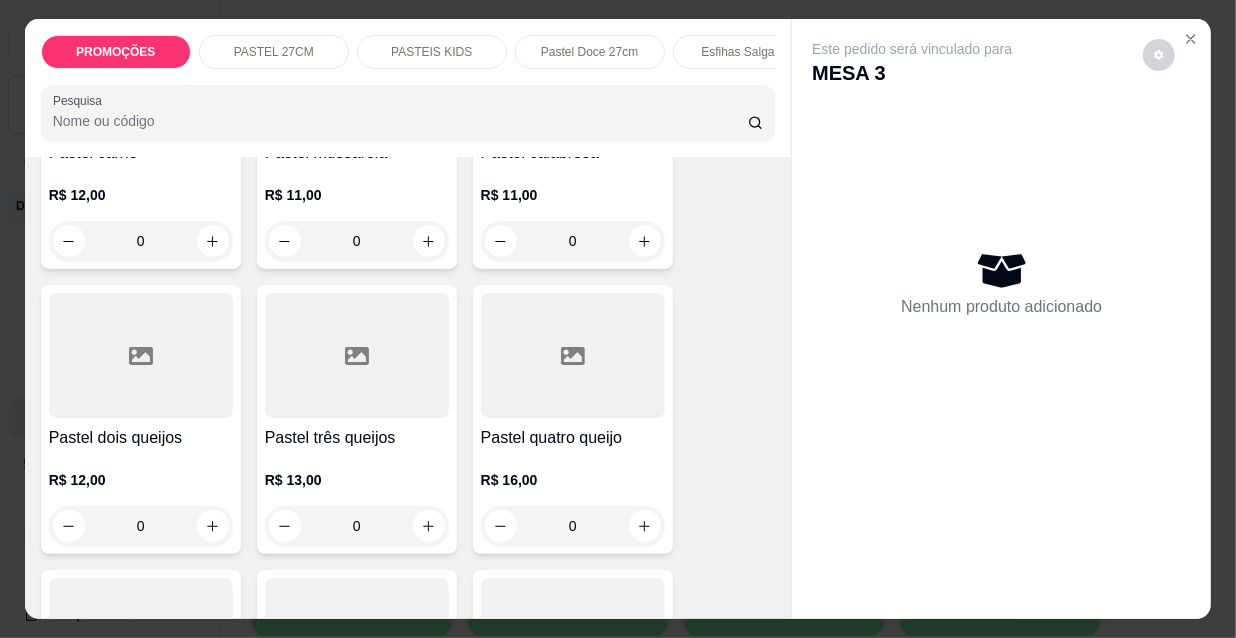 click at bounding box center (573, 355) 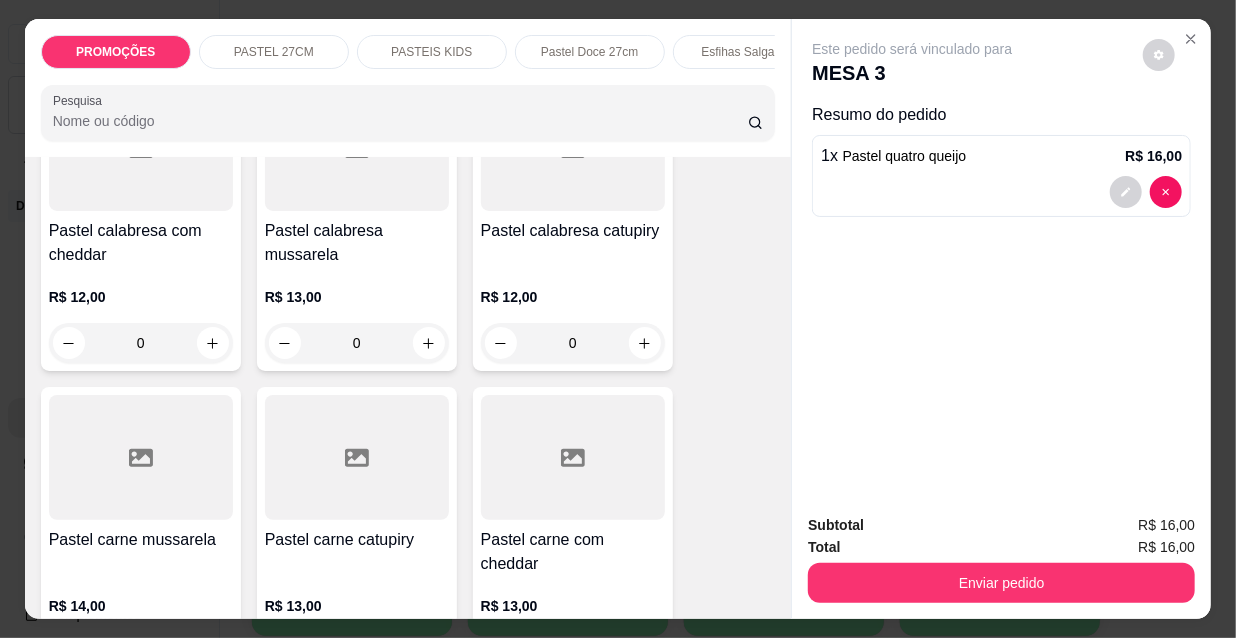 scroll, scrollTop: 2090, scrollLeft: 0, axis: vertical 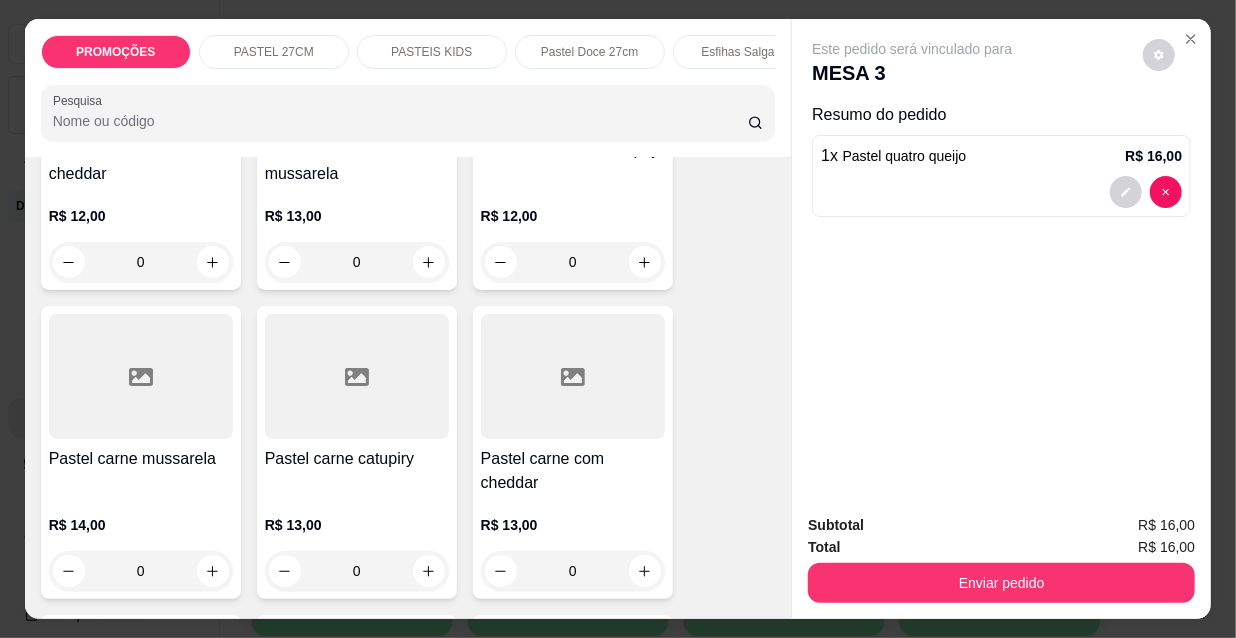 click at bounding box center (141, 376) 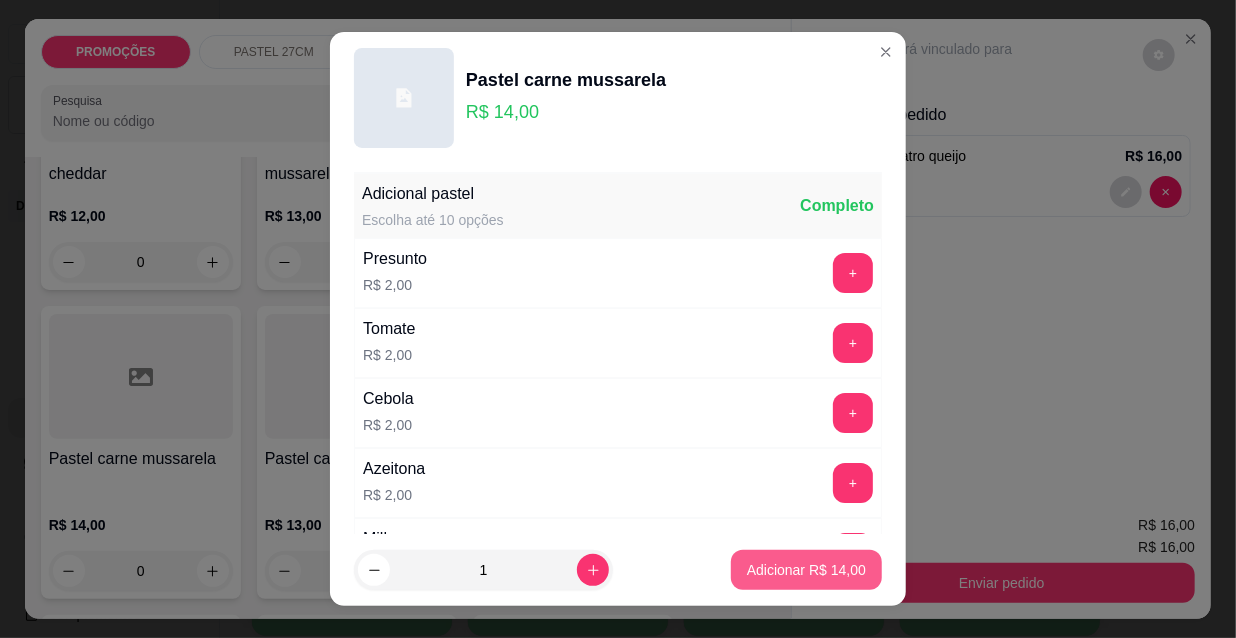 click on "Adicionar   R$ 14,00" at bounding box center (806, 570) 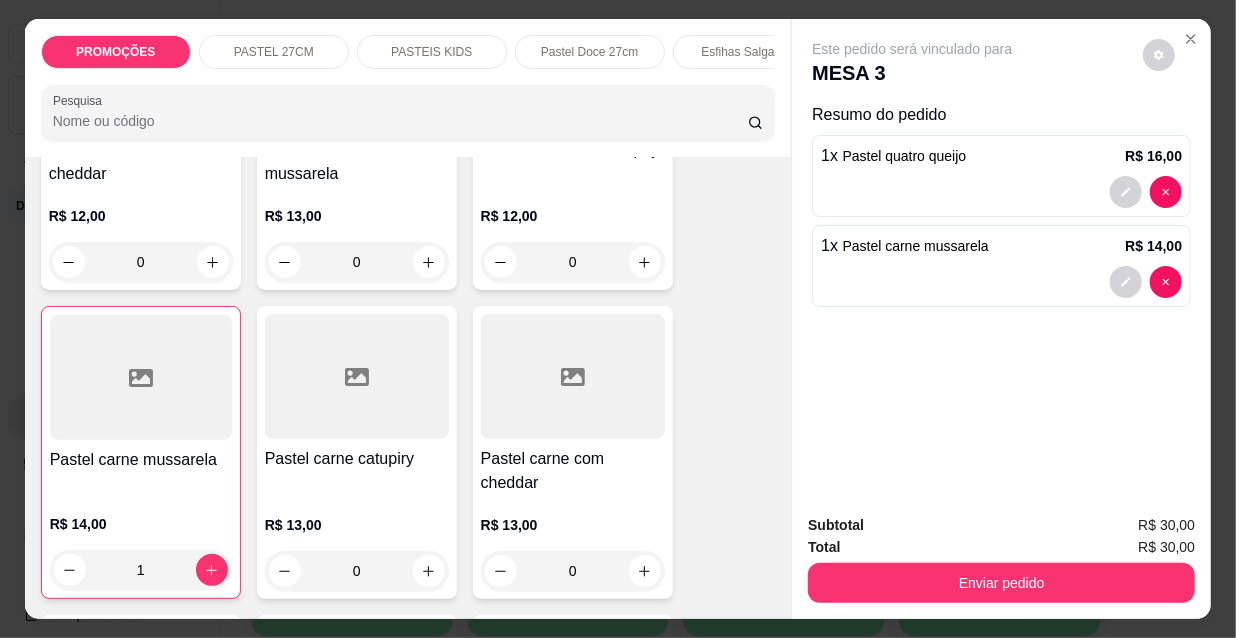 scroll, scrollTop: 0, scrollLeft: 643, axis: horizontal 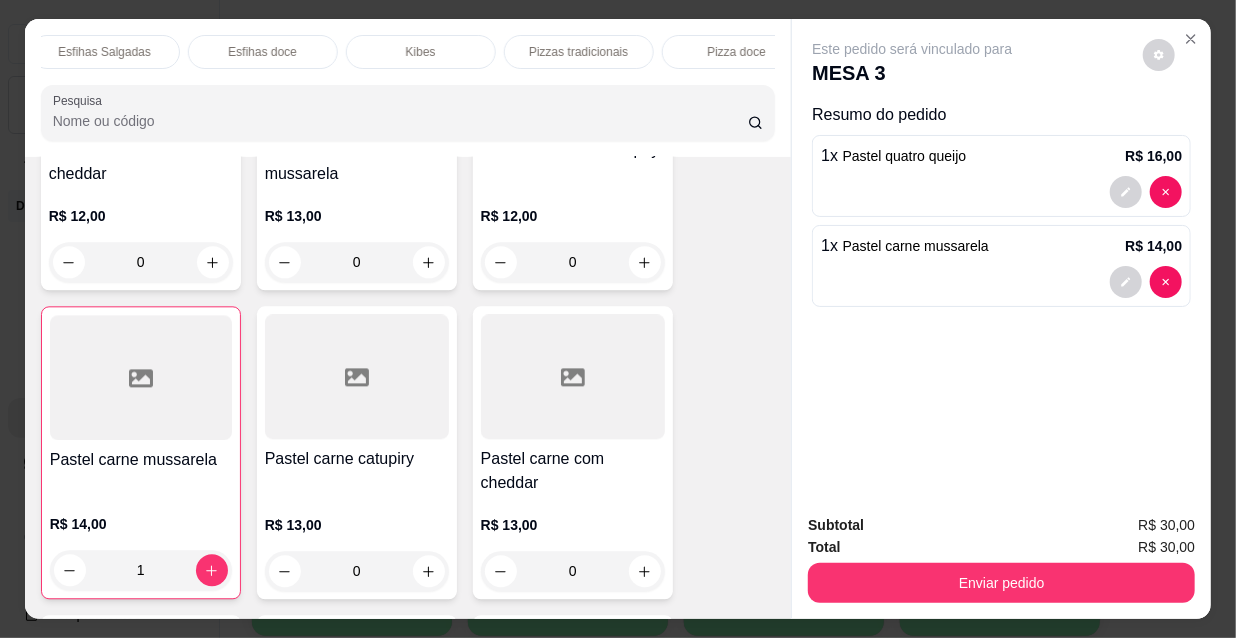 click on "Esfihas doce" at bounding box center (263, 52) 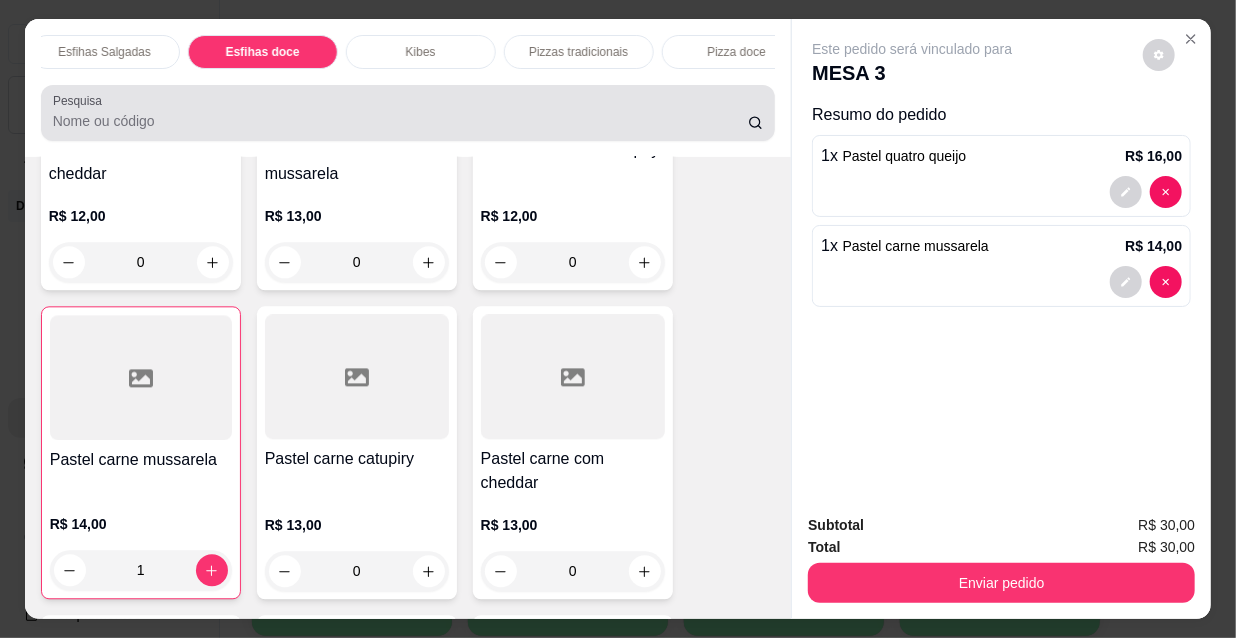 scroll, scrollTop: 15261, scrollLeft: 0, axis: vertical 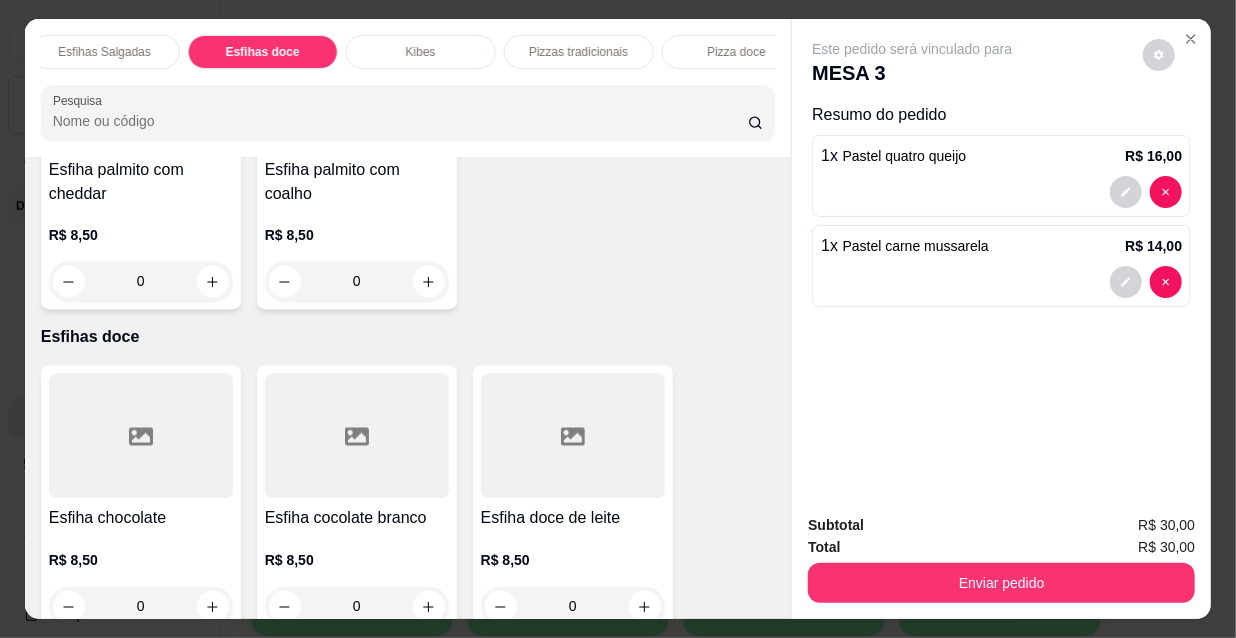 click on "Esfihas Salgadas" at bounding box center (105, 52) 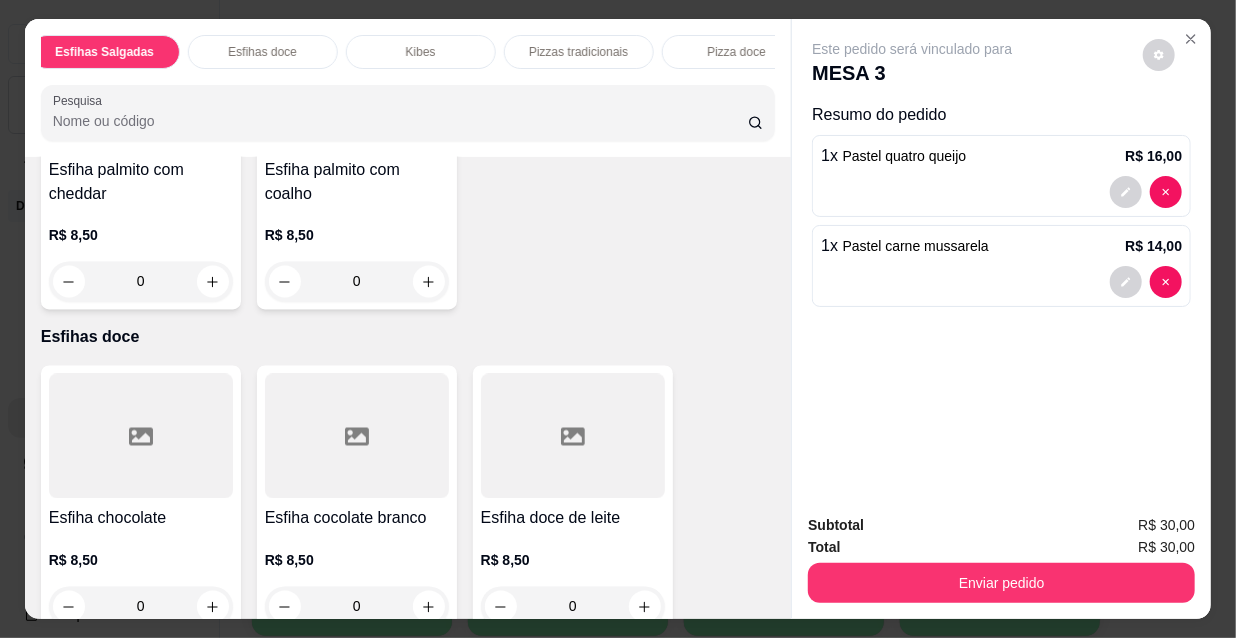 scroll, scrollTop: 9234, scrollLeft: 0, axis: vertical 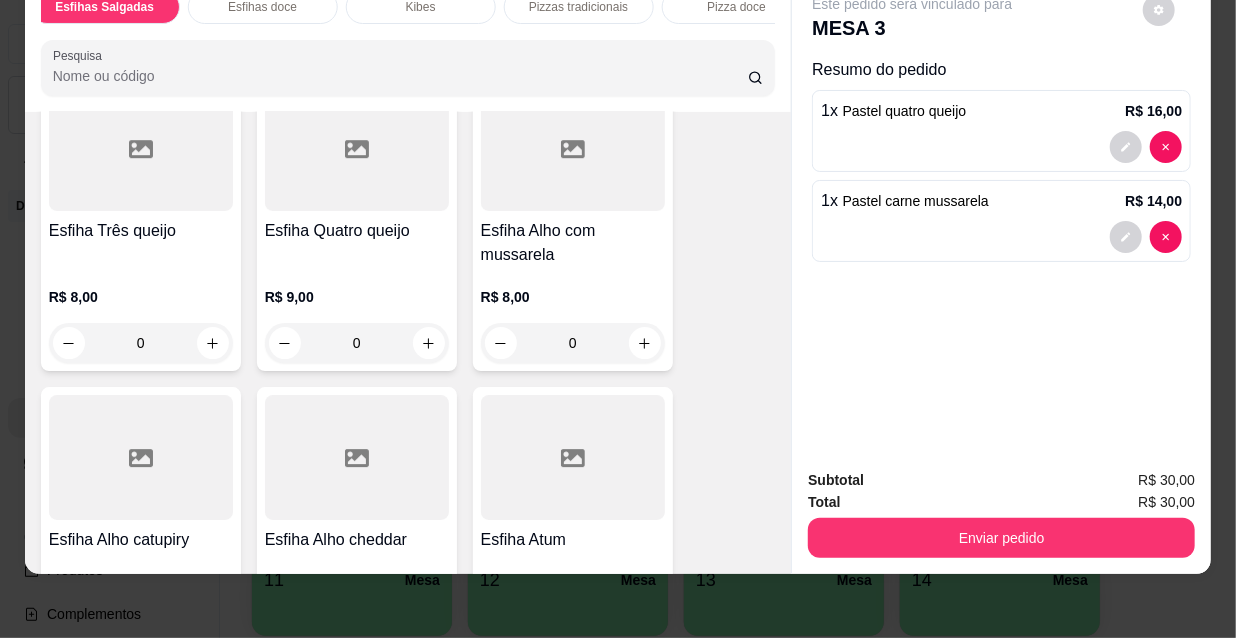 click on "R$ 8,00 0" at bounding box center (573, 315) 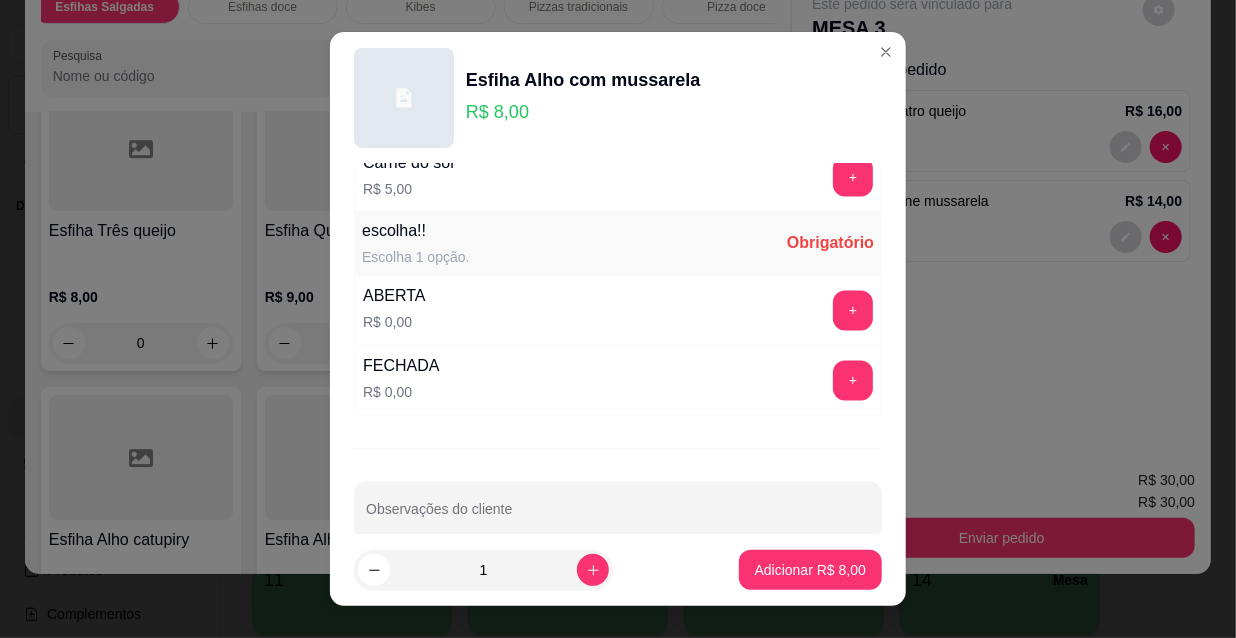 scroll, scrollTop: 1661, scrollLeft: 0, axis: vertical 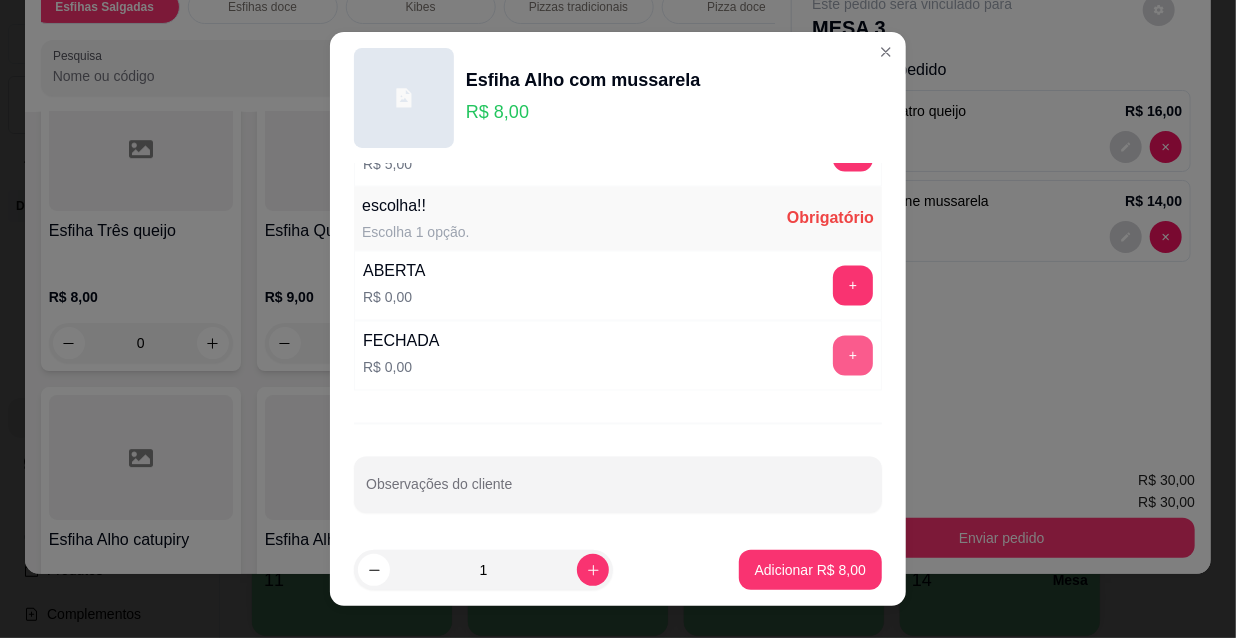 click on "+" at bounding box center [853, 356] 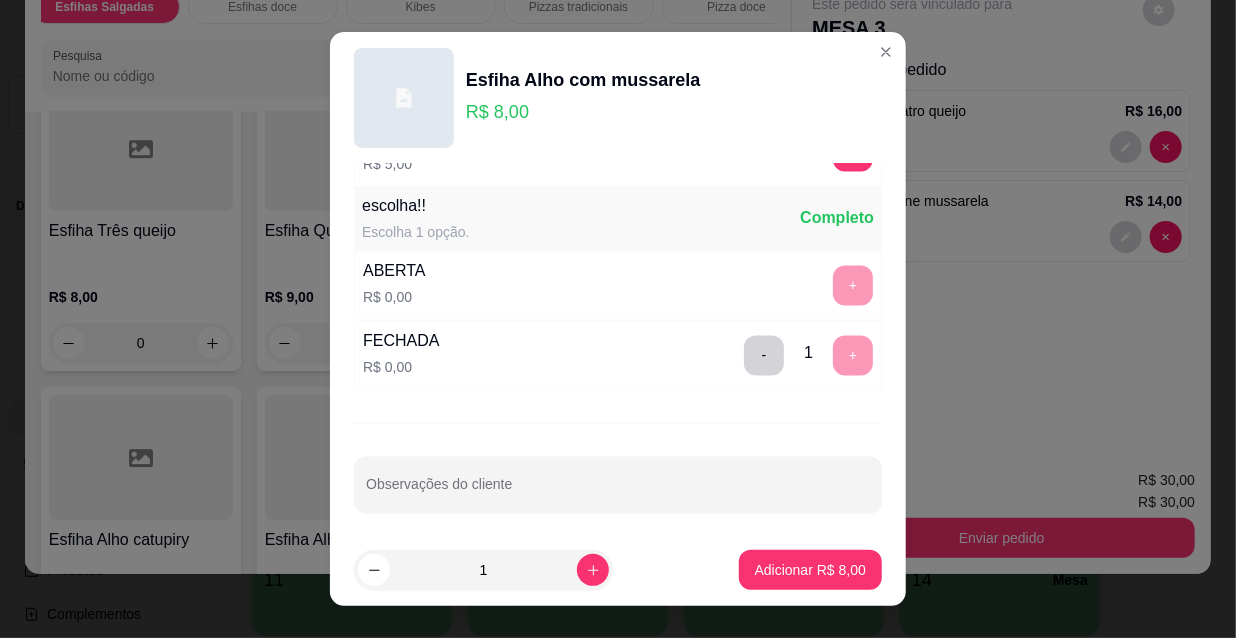 click on "Adicionar   R$ 8,00" at bounding box center [810, 570] 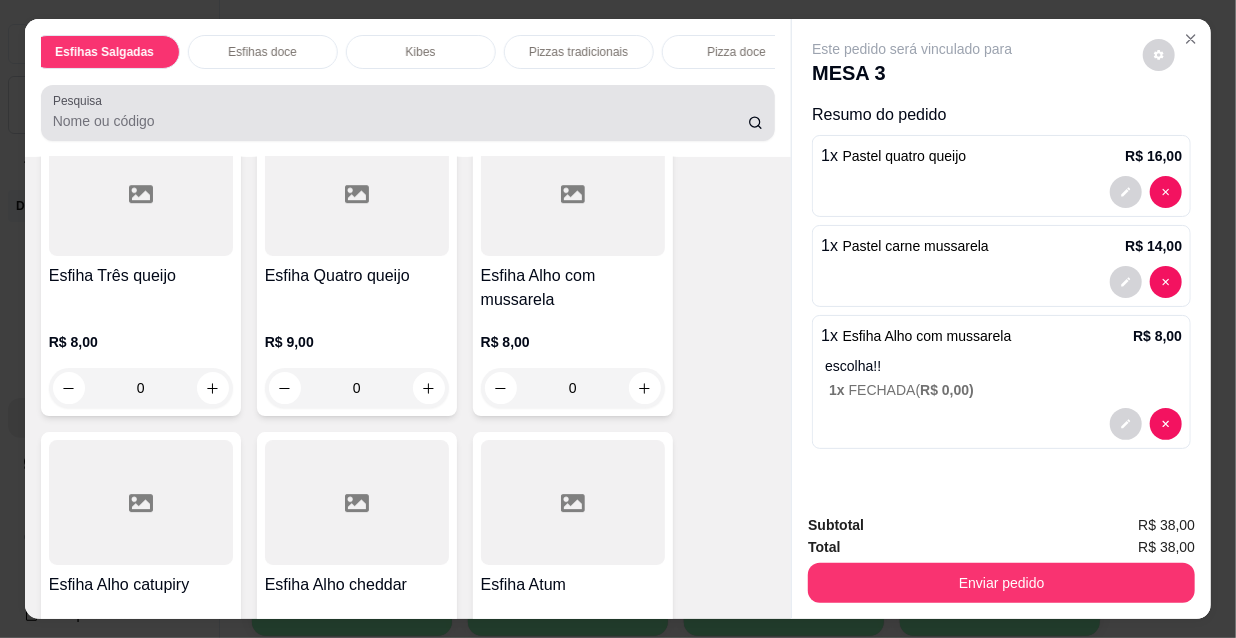 scroll, scrollTop: 0, scrollLeft: 0, axis: both 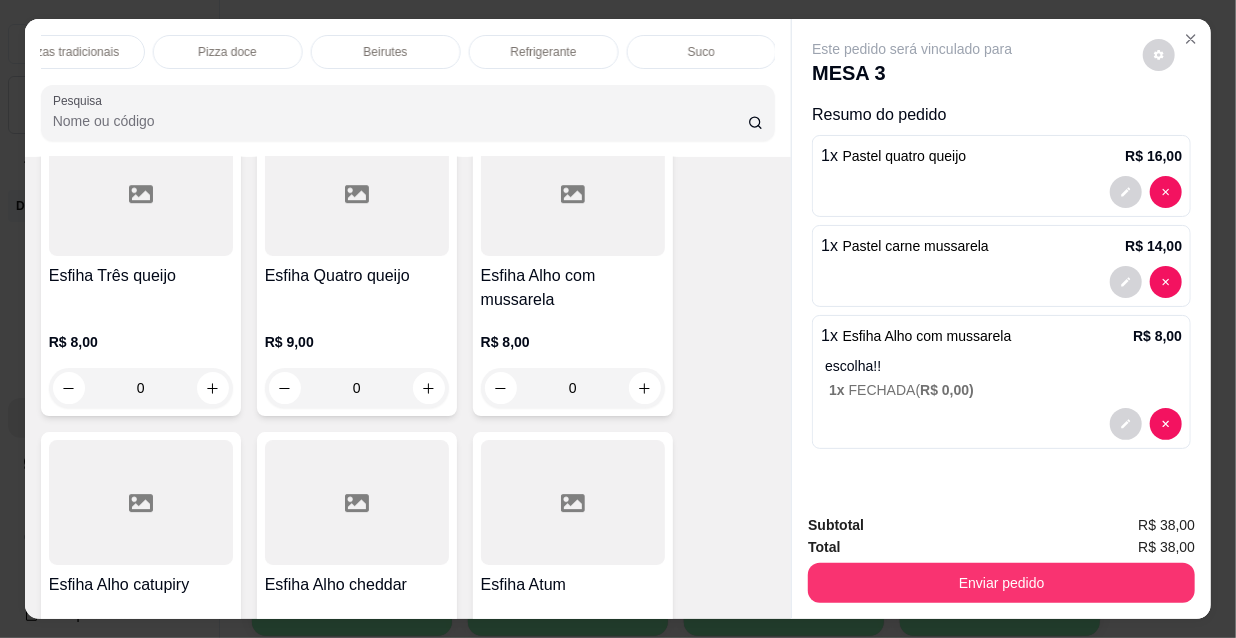 click on "Refrigerante" at bounding box center [544, 52] 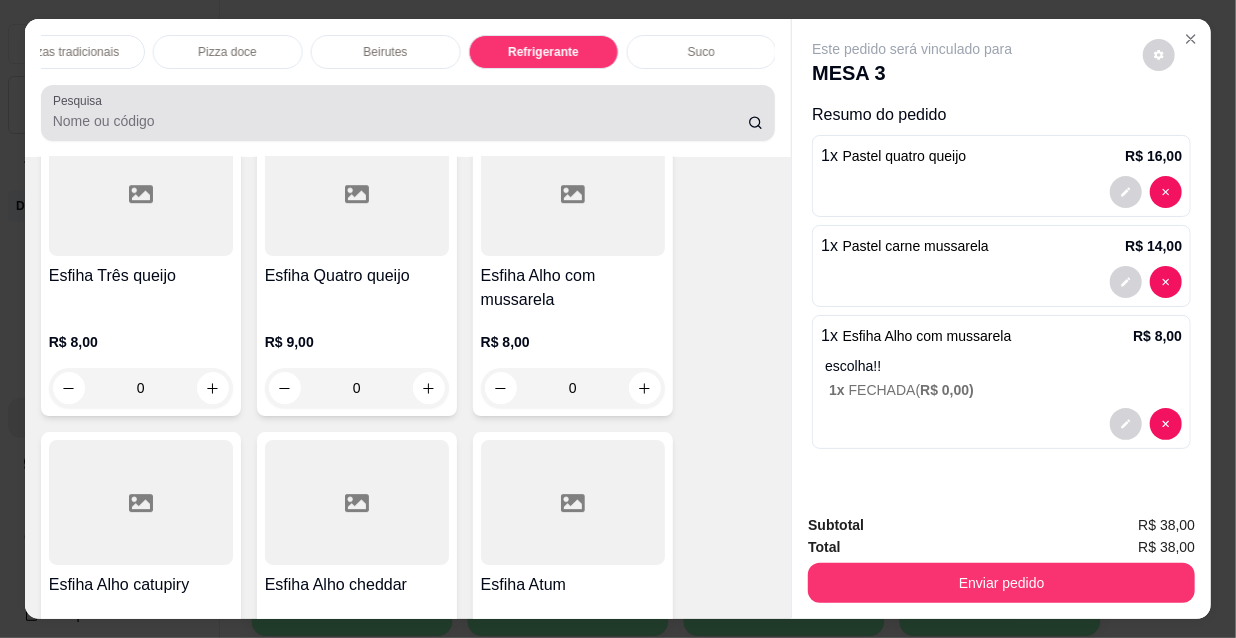 scroll, scrollTop: 18026, scrollLeft: 0, axis: vertical 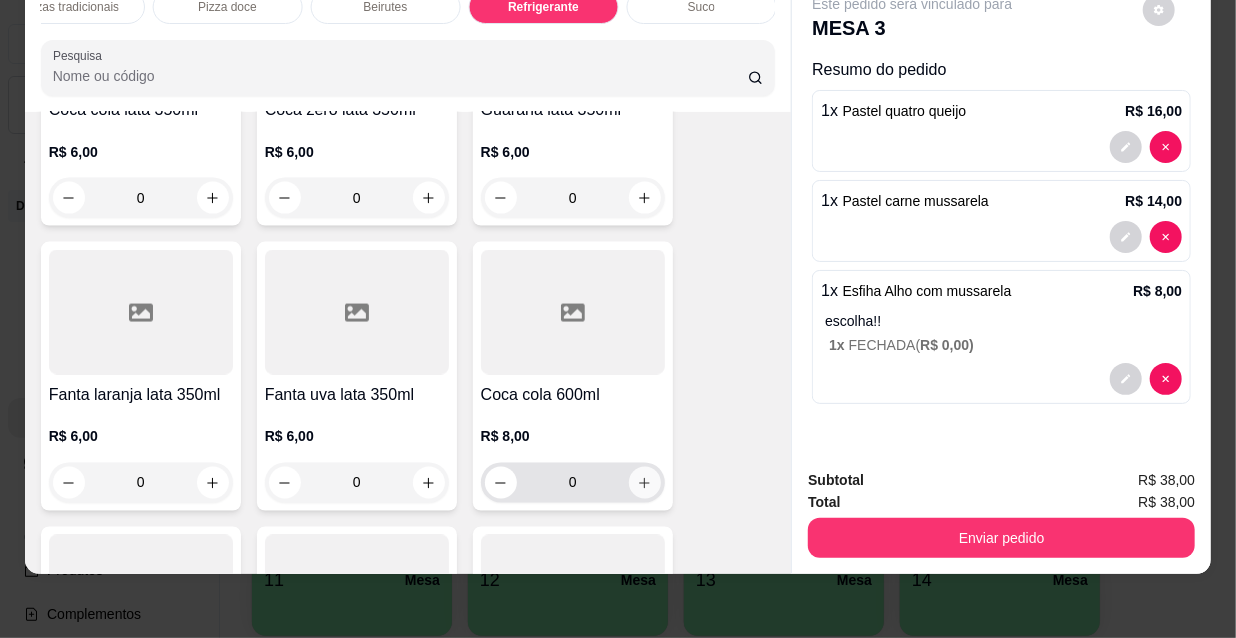 click 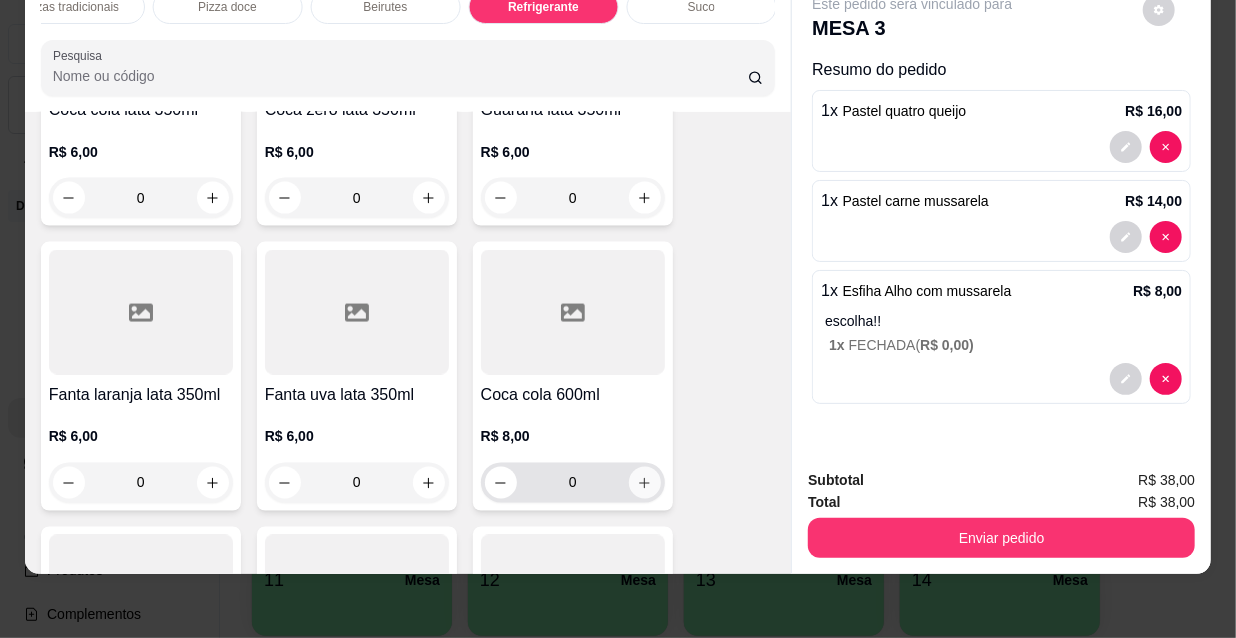 type on "1" 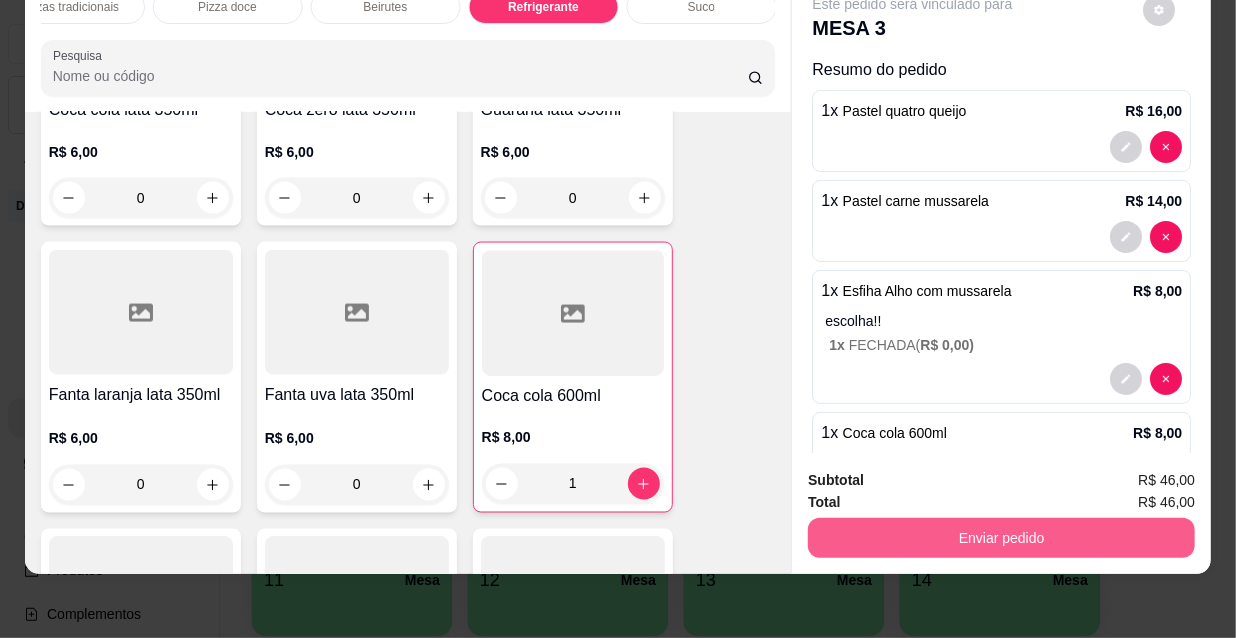 click on "Enviar pedido" at bounding box center (1001, 538) 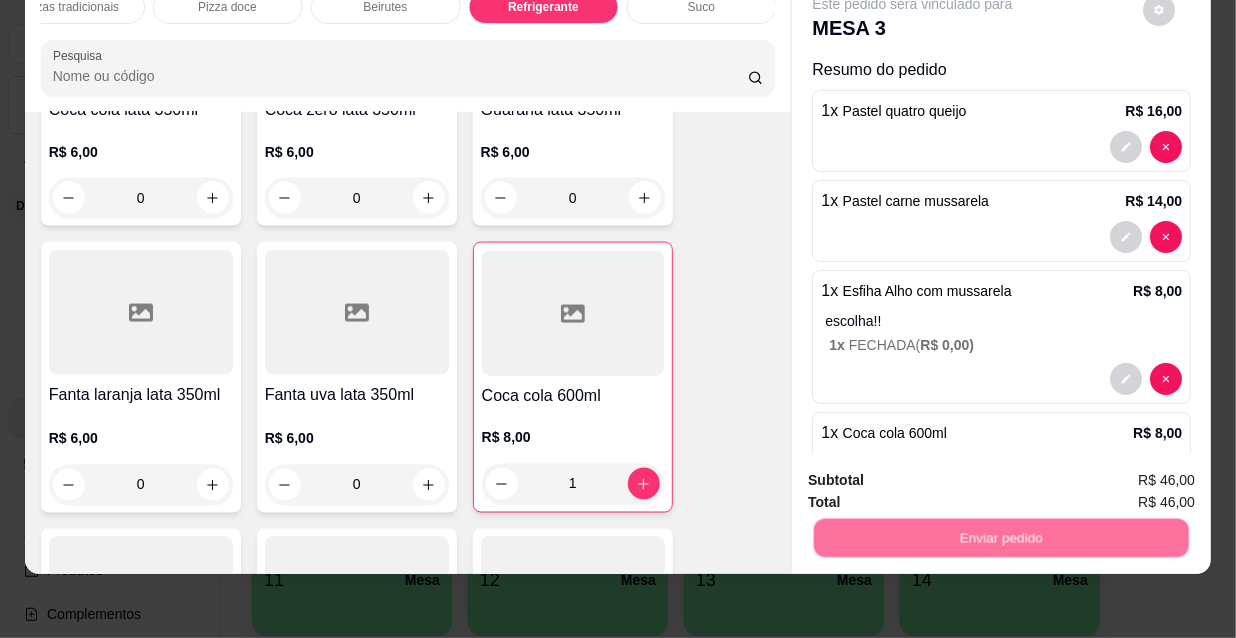 click on "Não registrar e enviar pedido" at bounding box center [937, 475] 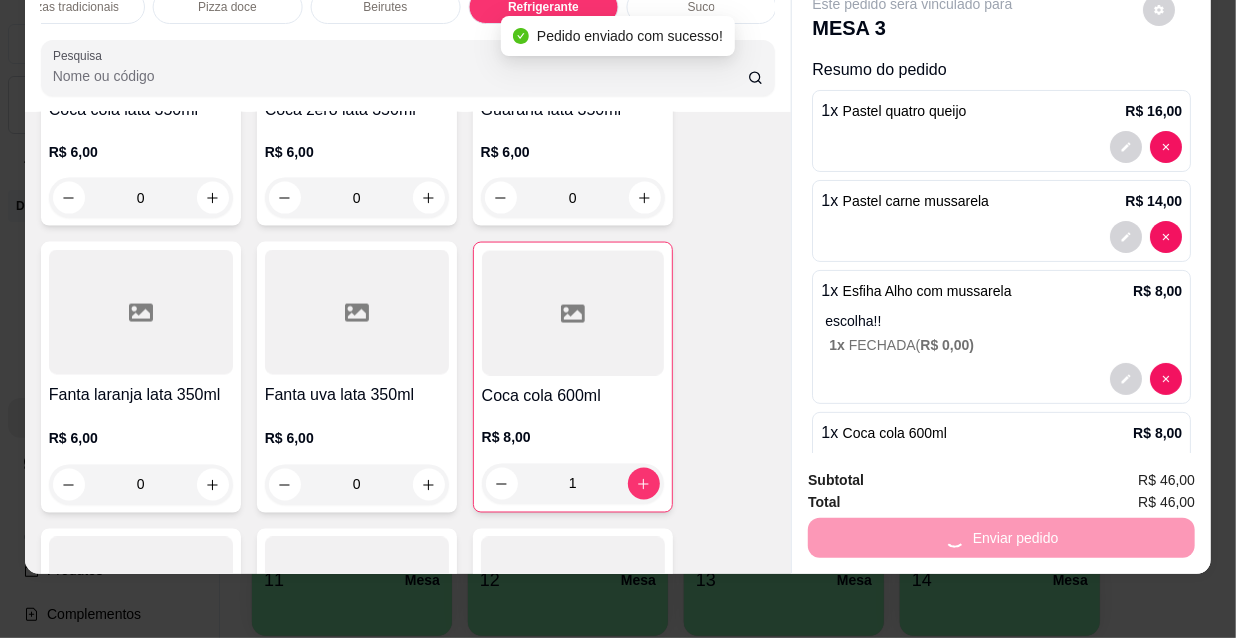 scroll, scrollTop: 68, scrollLeft: 0, axis: vertical 